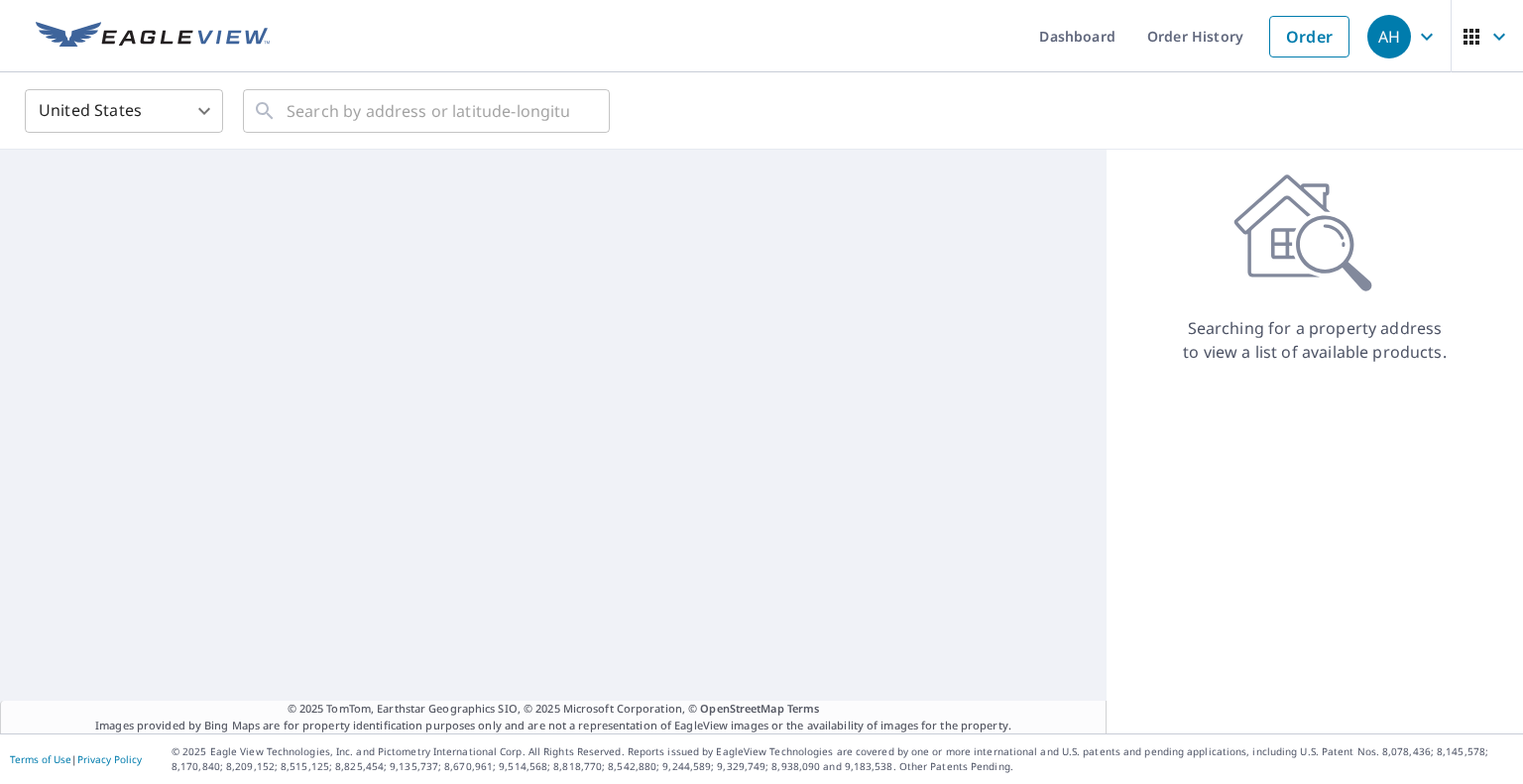 scroll, scrollTop: 0, scrollLeft: 0, axis: both 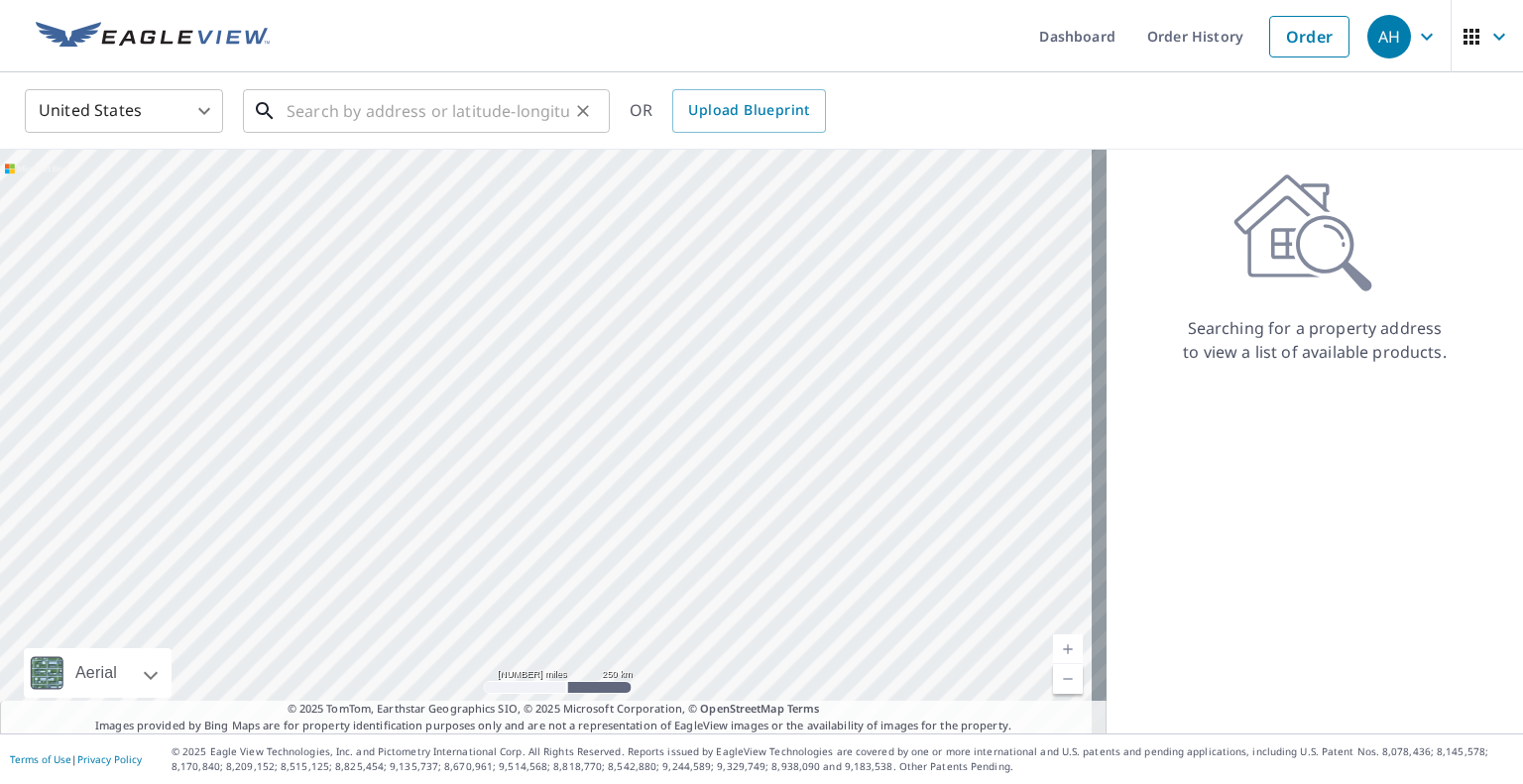 click at bounding box center [427, 111] 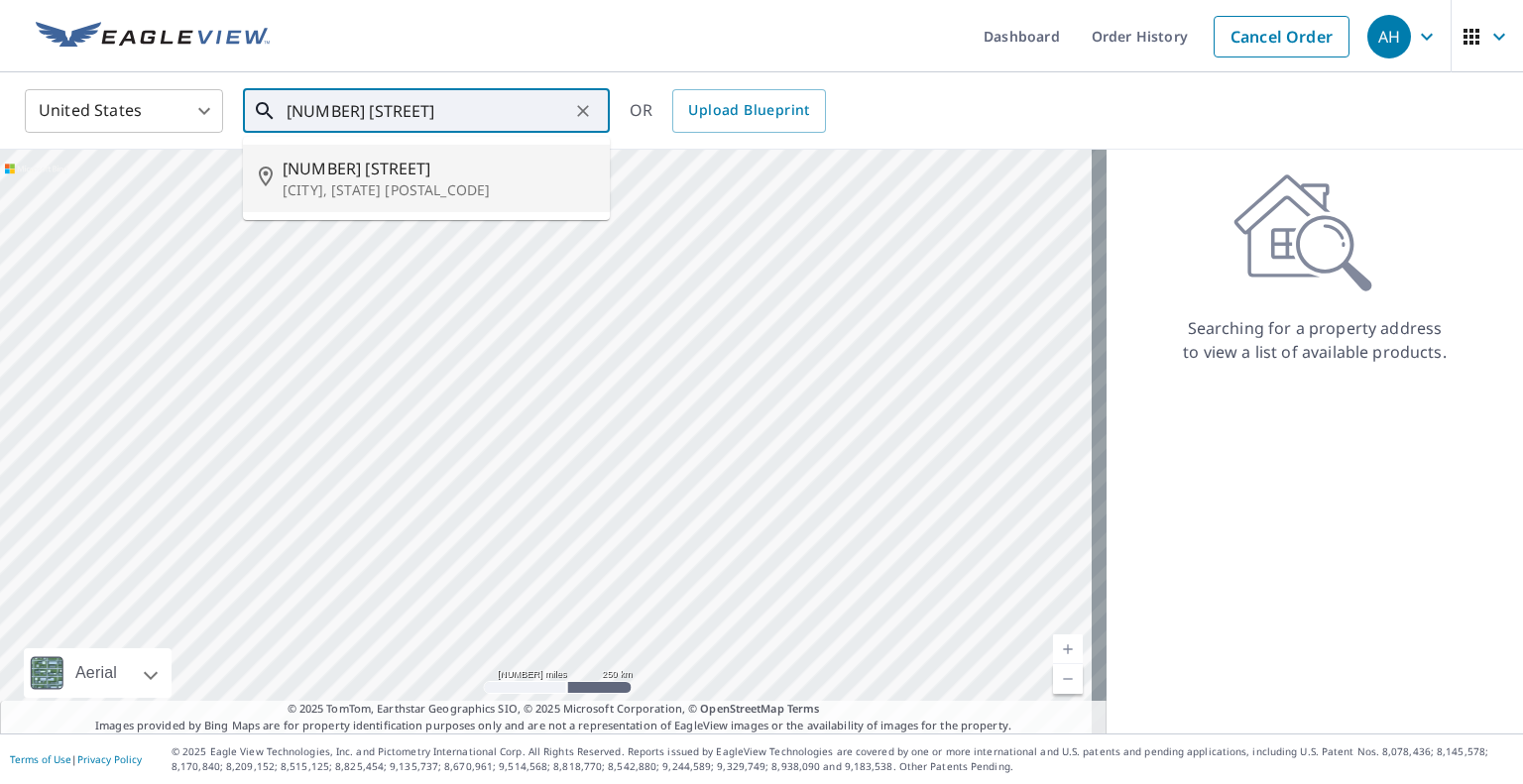 click on "[CITY], [STATE] [POSTAL_CODE]" at bounding box center (438, 190) 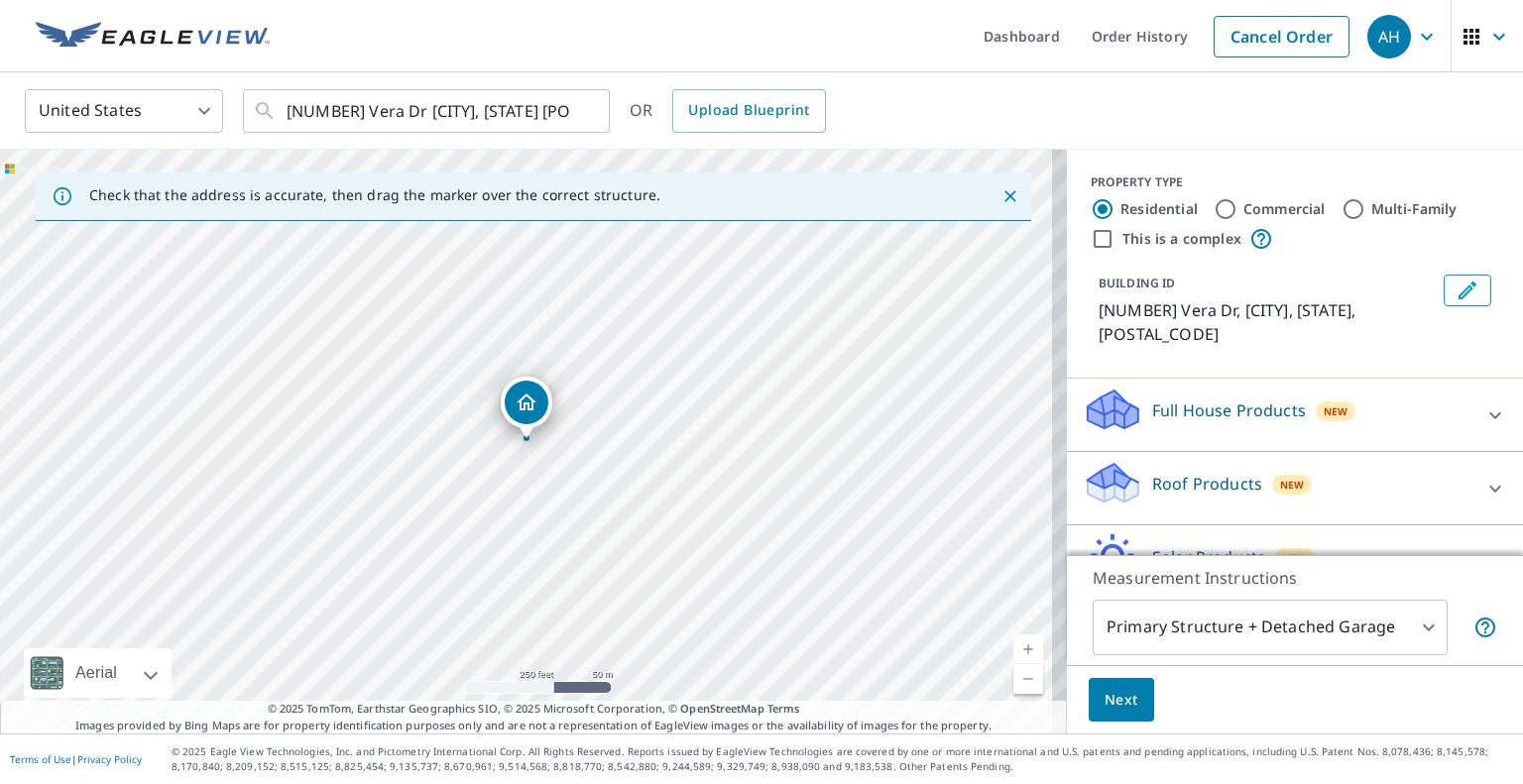 click on "New" at bounding box center (1336, 411) 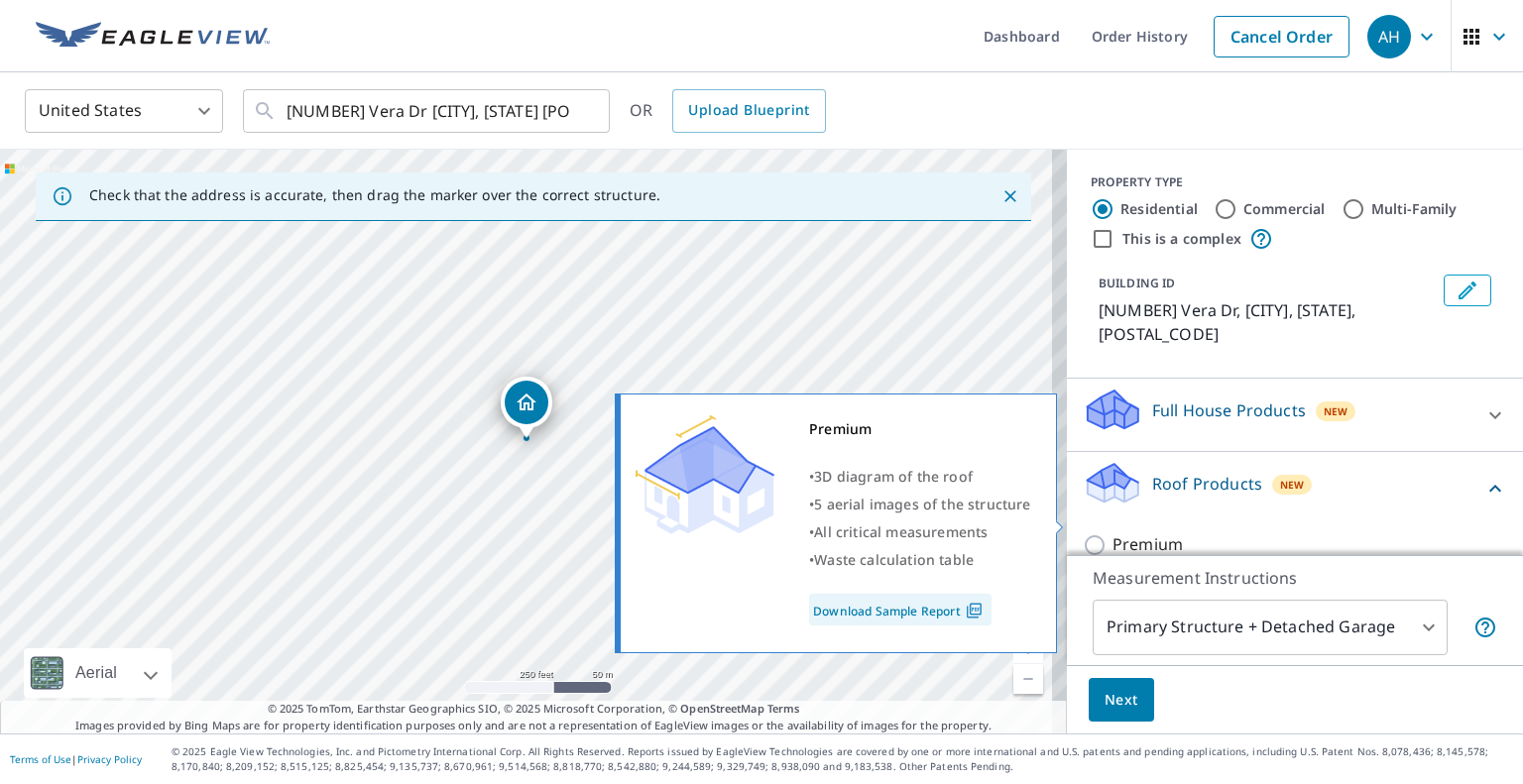 click on "Premium" at bounding box center (1147, 544) 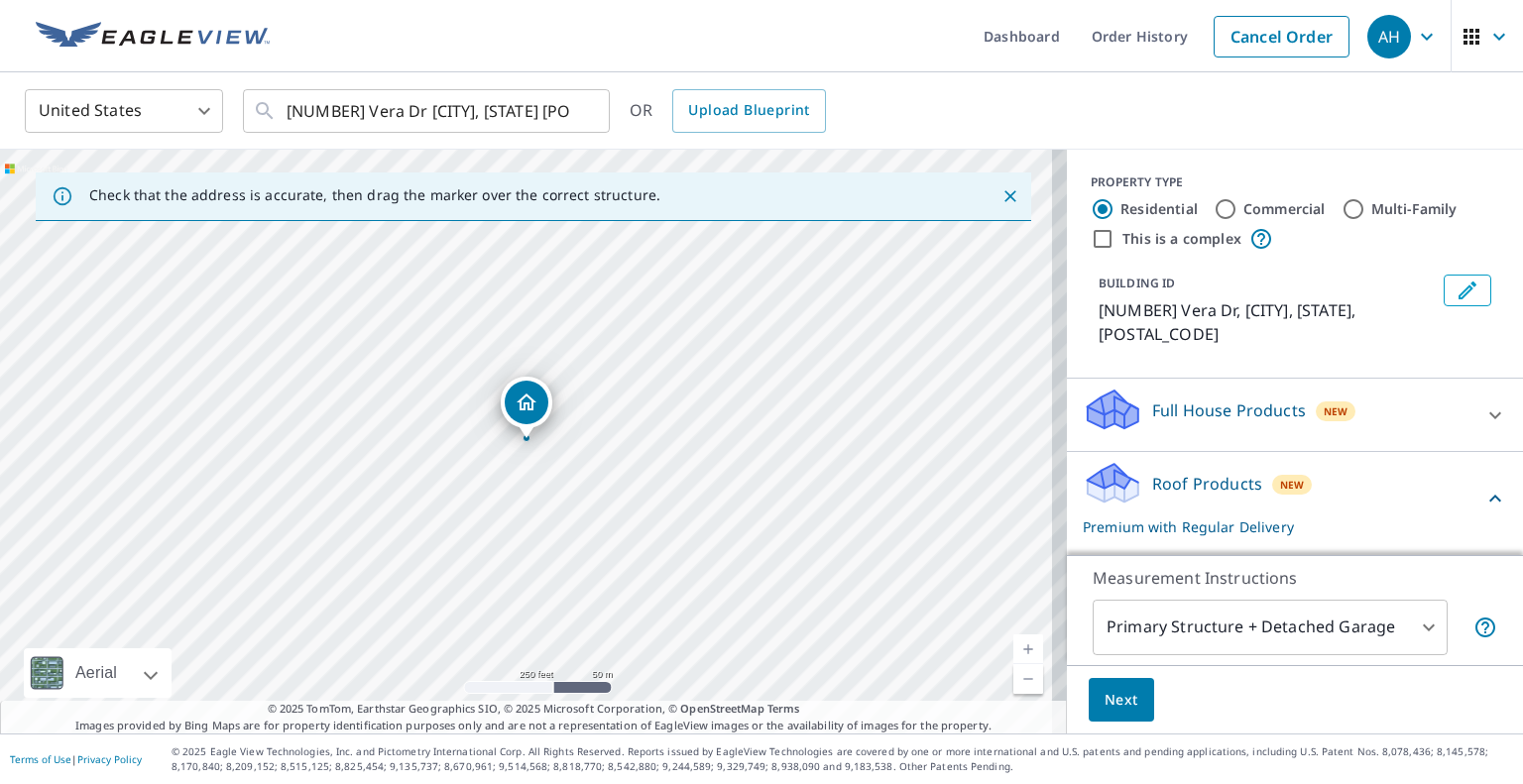click on "Next" at bounding box center [1121, 700] 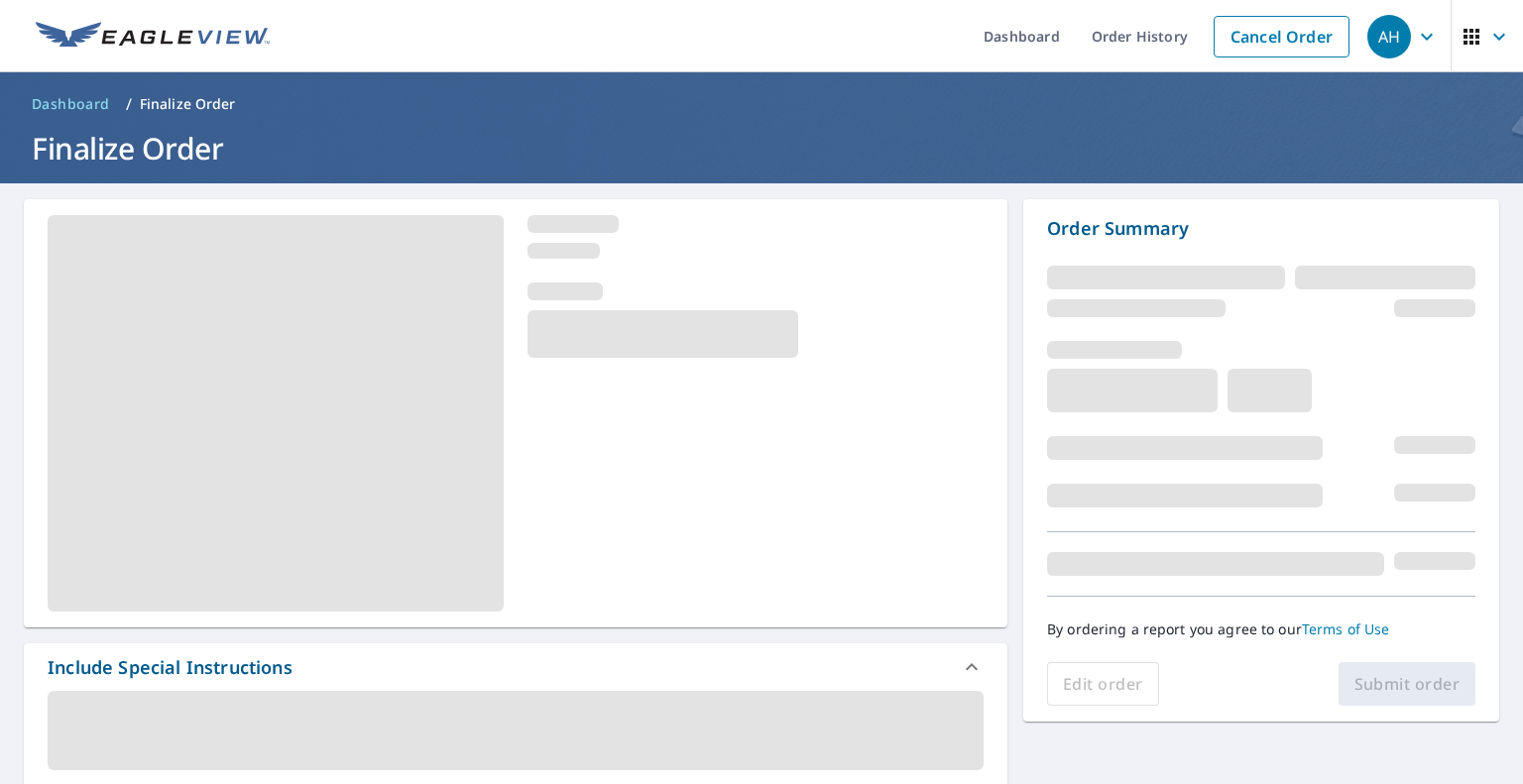 scroll, scrollTop: 297, scrollLeft: 0, axis: vertical 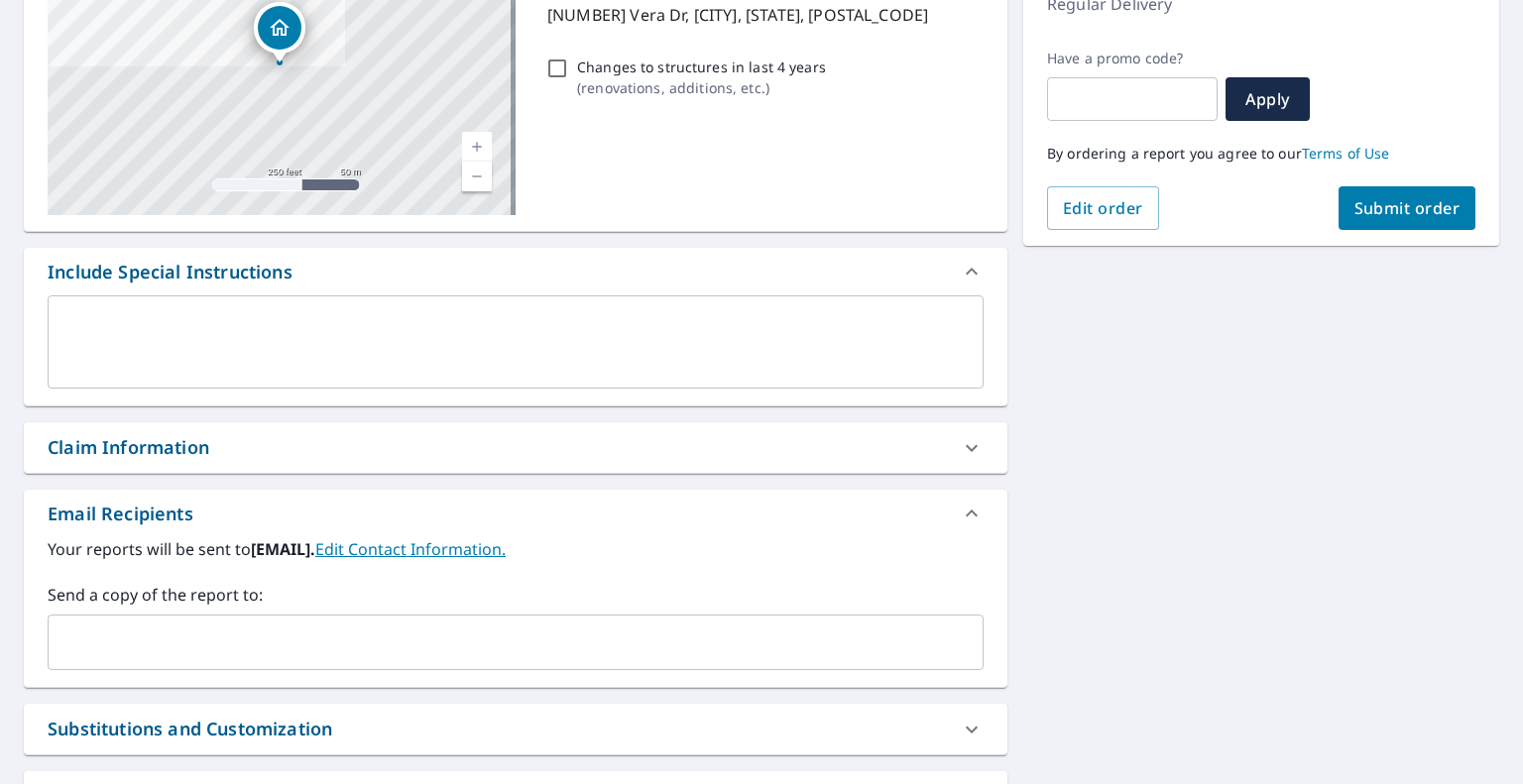 click at bounding box center (501, 642) 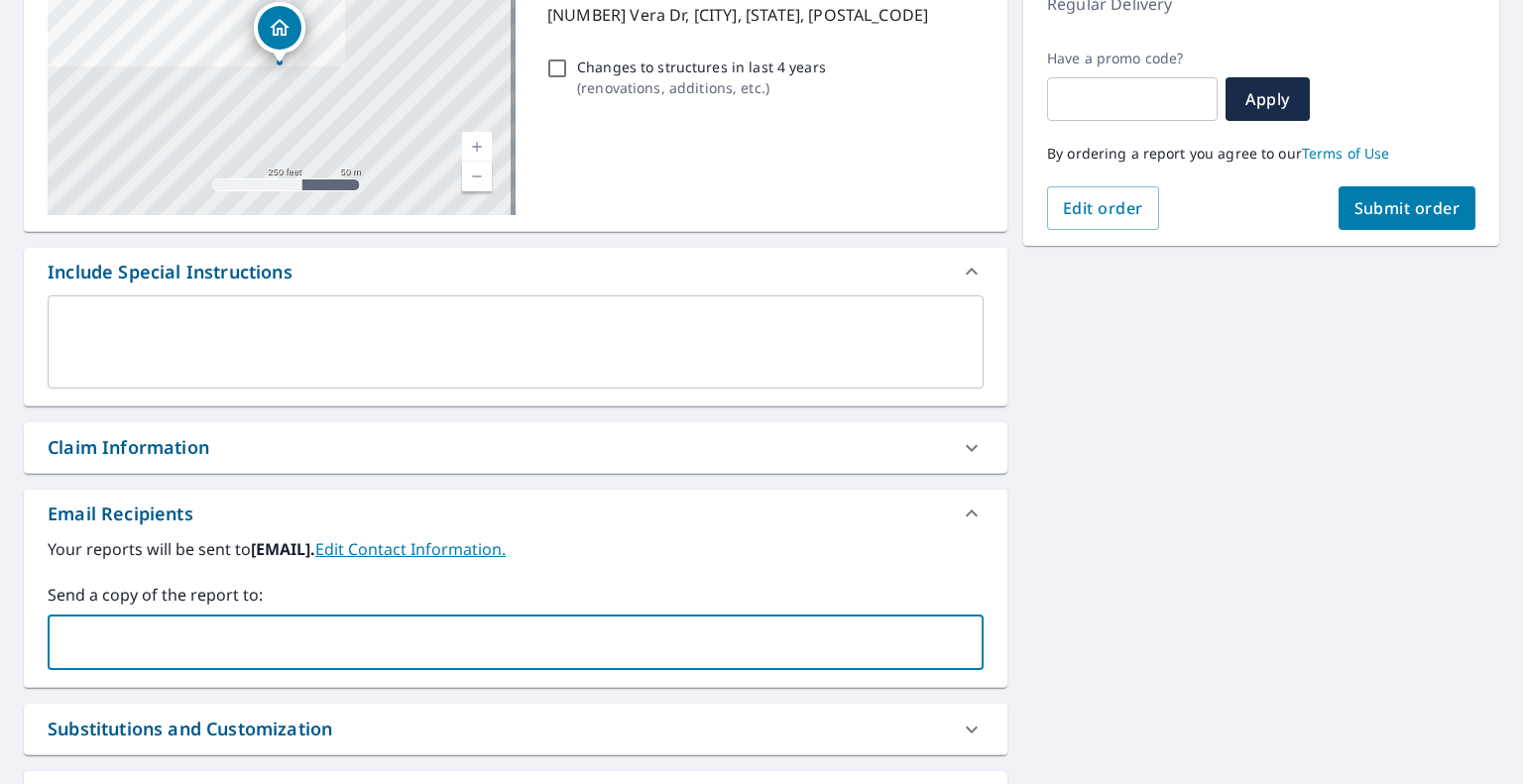 paste on "[EMAIL]" 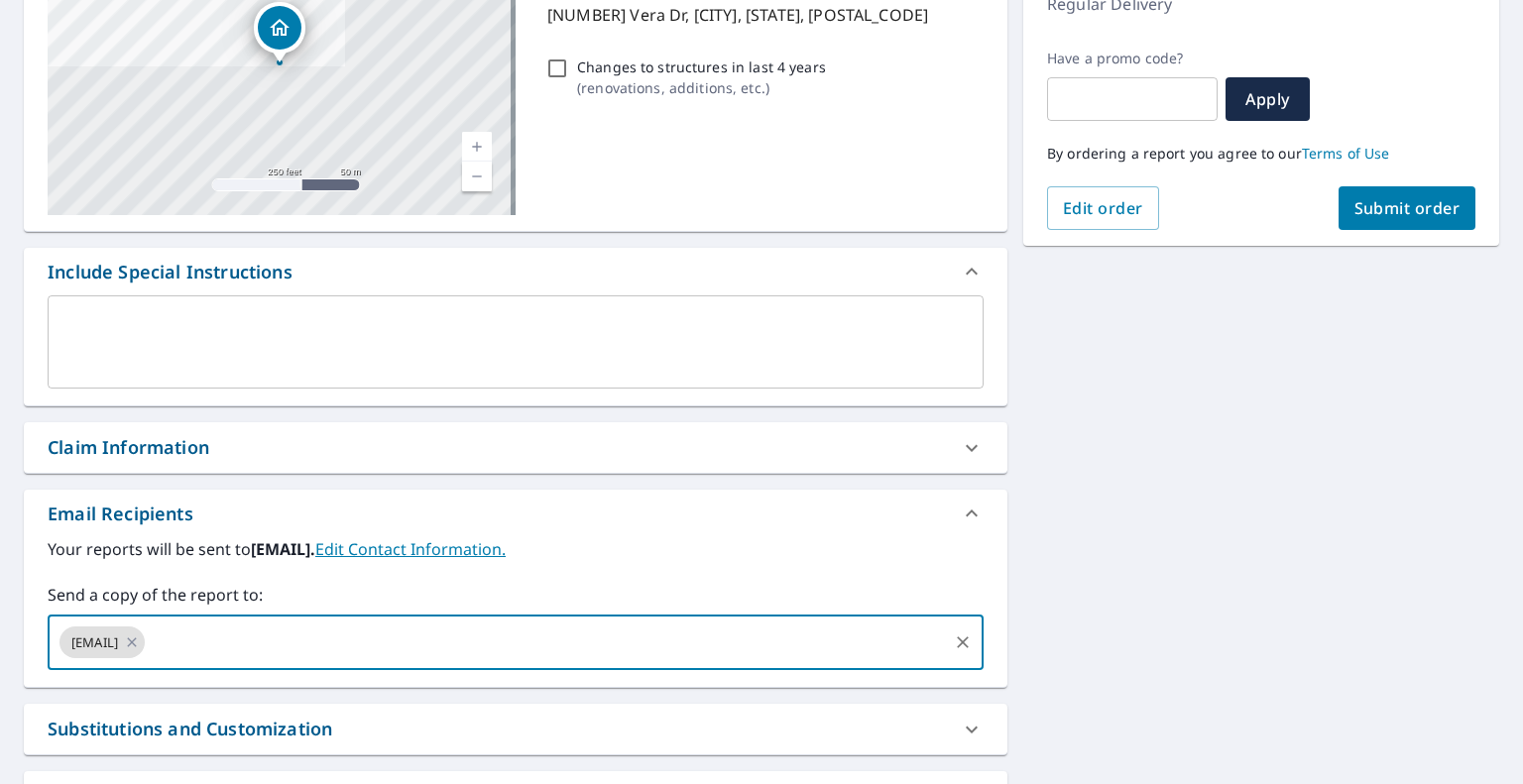 click on "Submit order" at bounding box center (1407, 208) 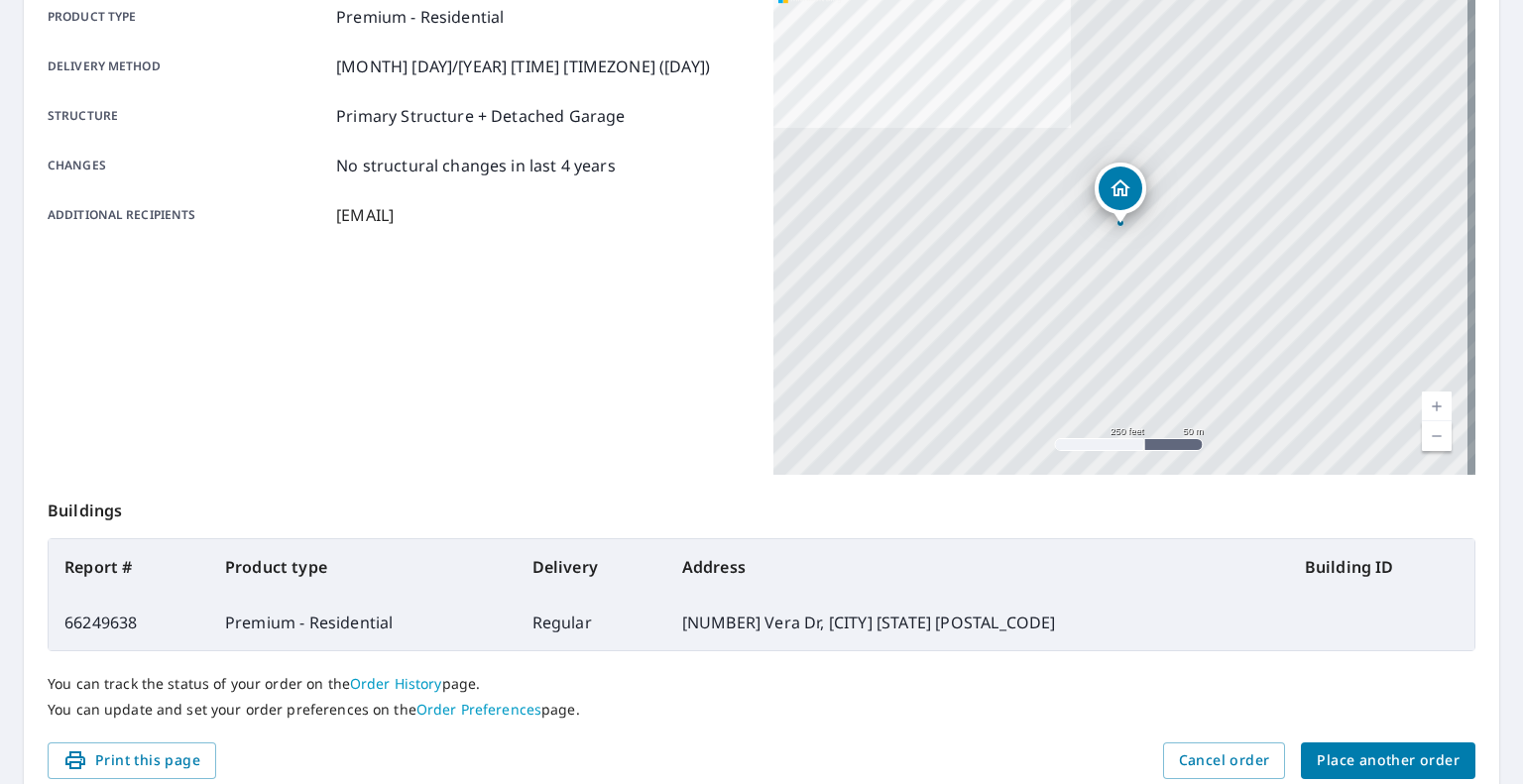 click on "Place another order" at bounding box center (1388, 760) 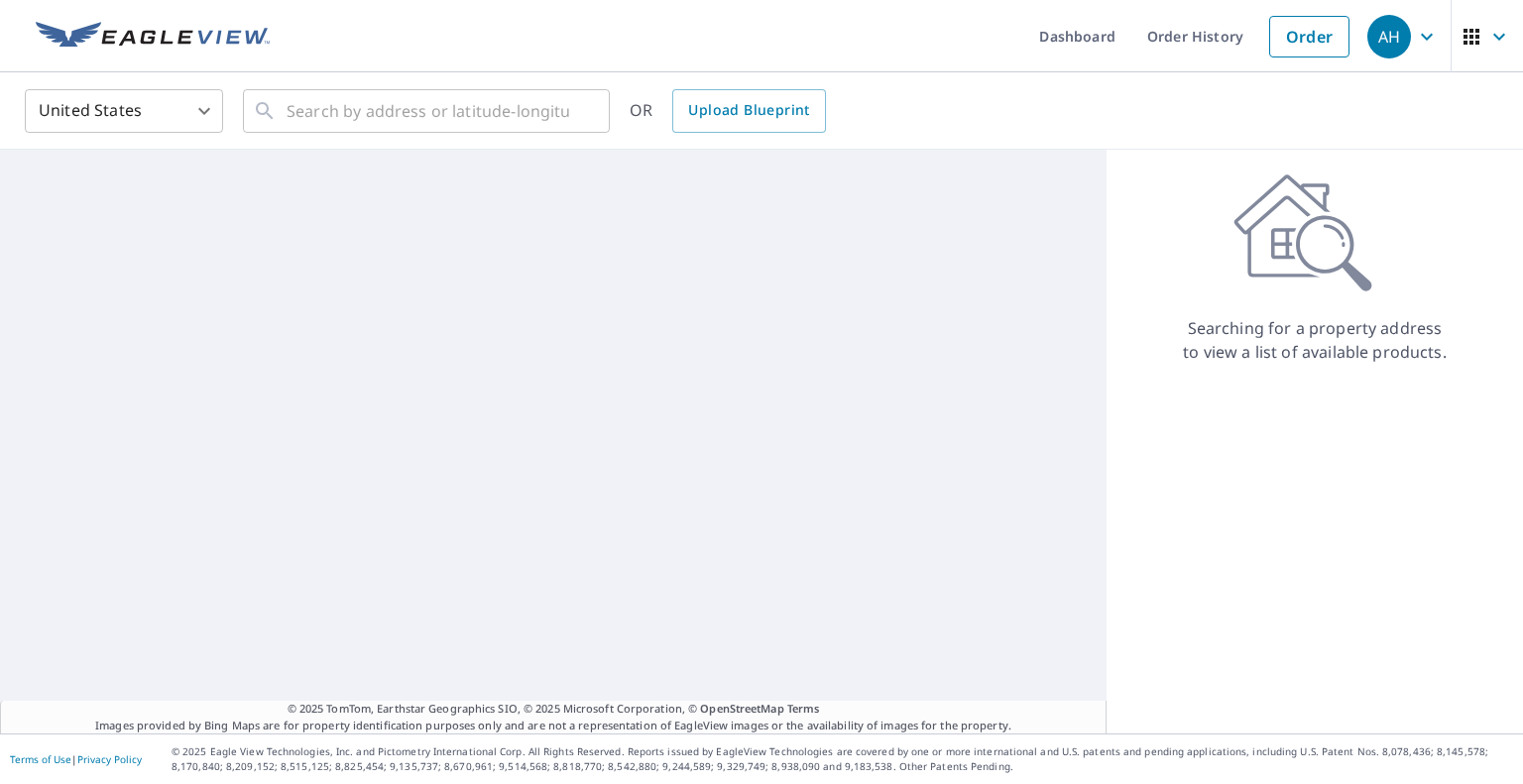 scroll, scrollTop: 0, scrollLeft: 0, axis: both 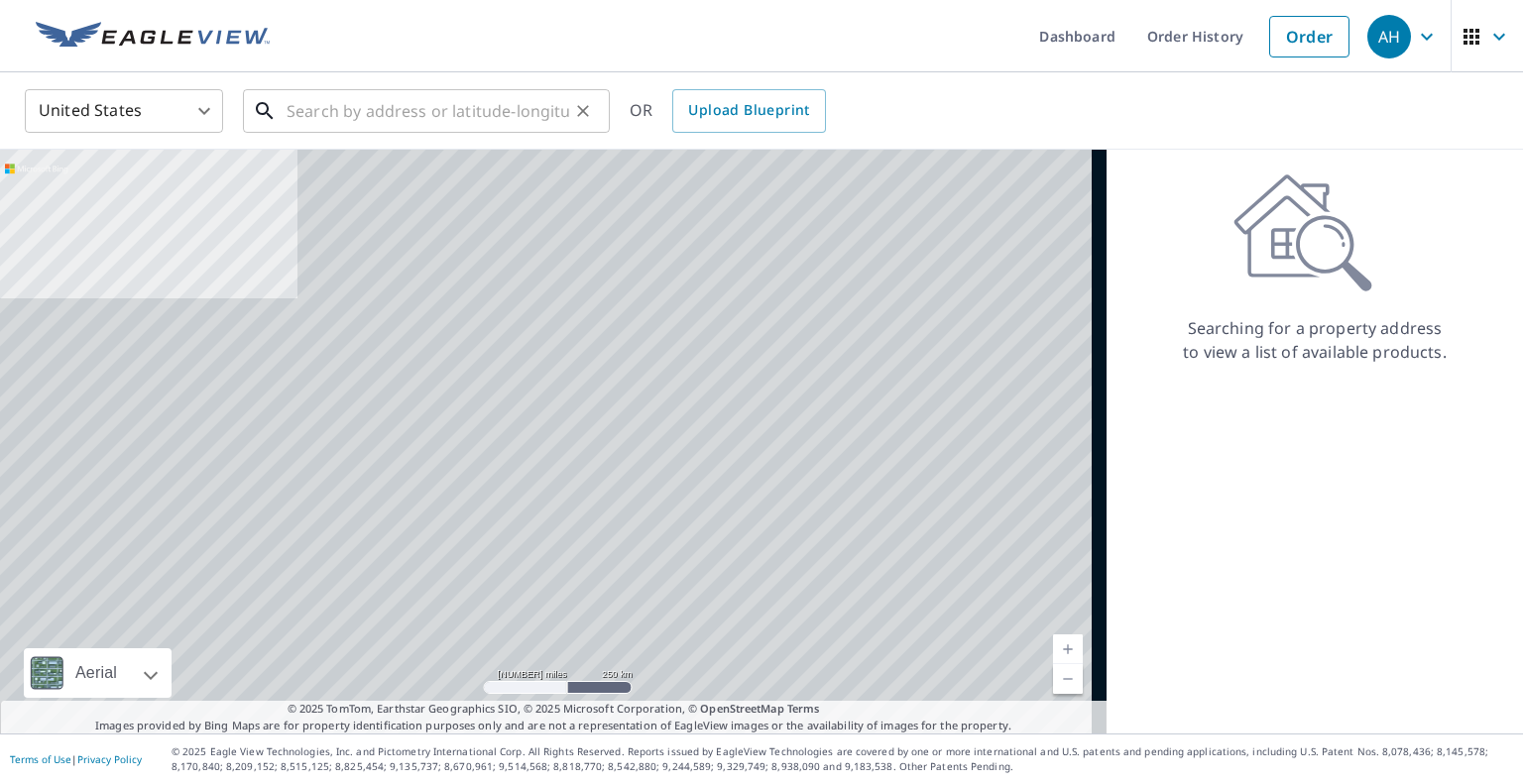 click at bounding box center (427, 111) 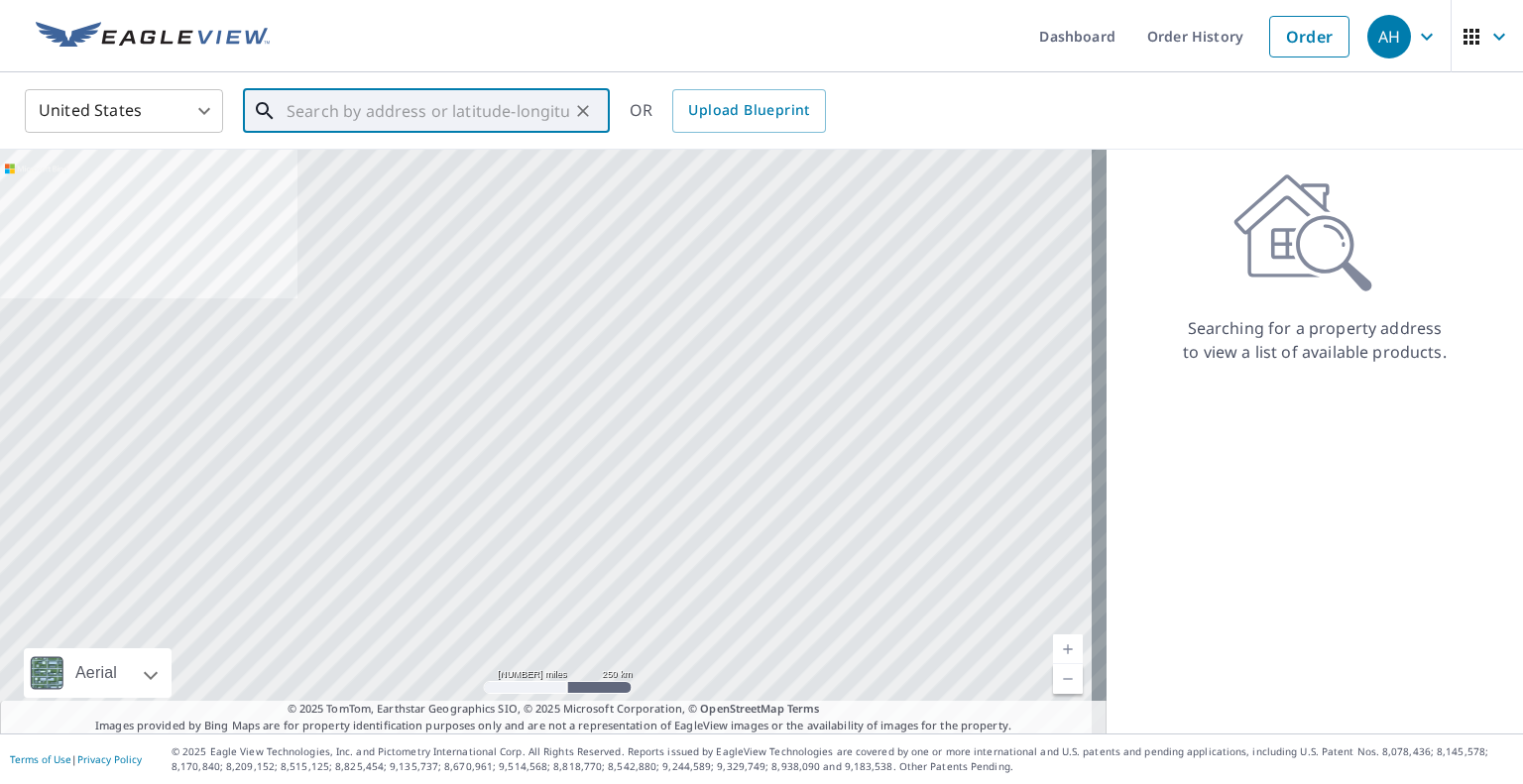 paste on "[NUMBER] Westside Hwy" 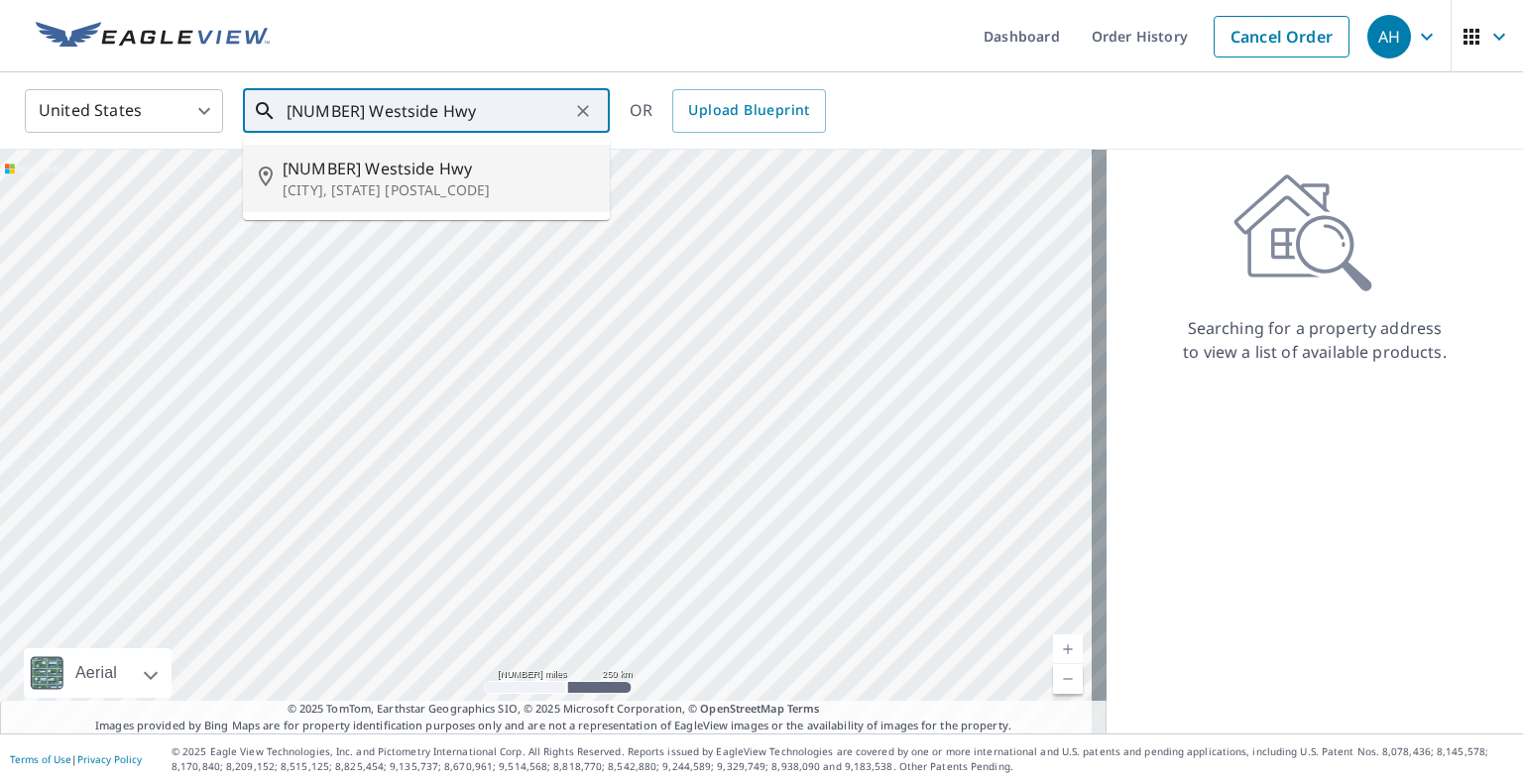 click on "[NUMBER] Westside Hwy" at bounding box center [438, 168] 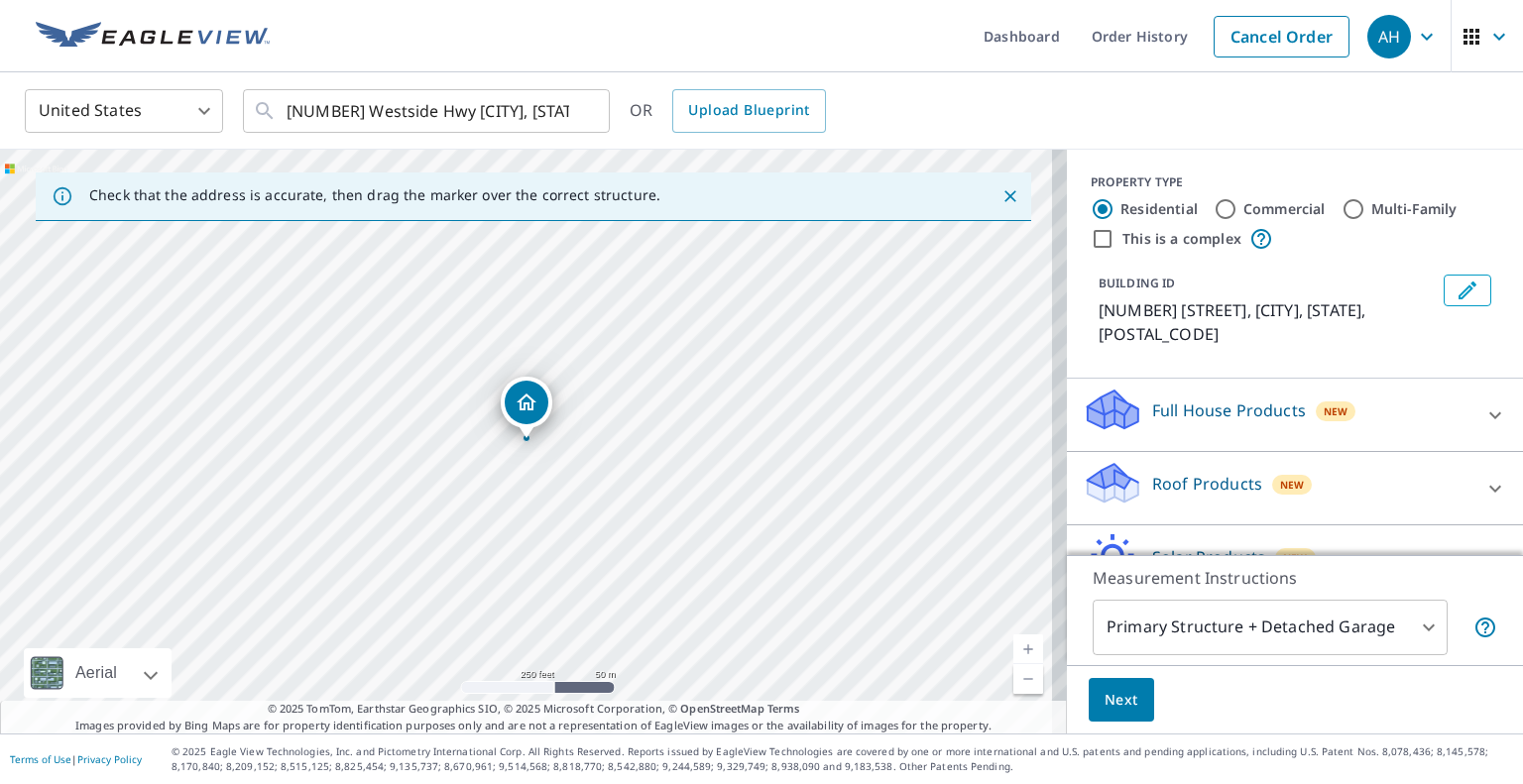 click on "Roof Products New" at bounding box center [1277, 414] 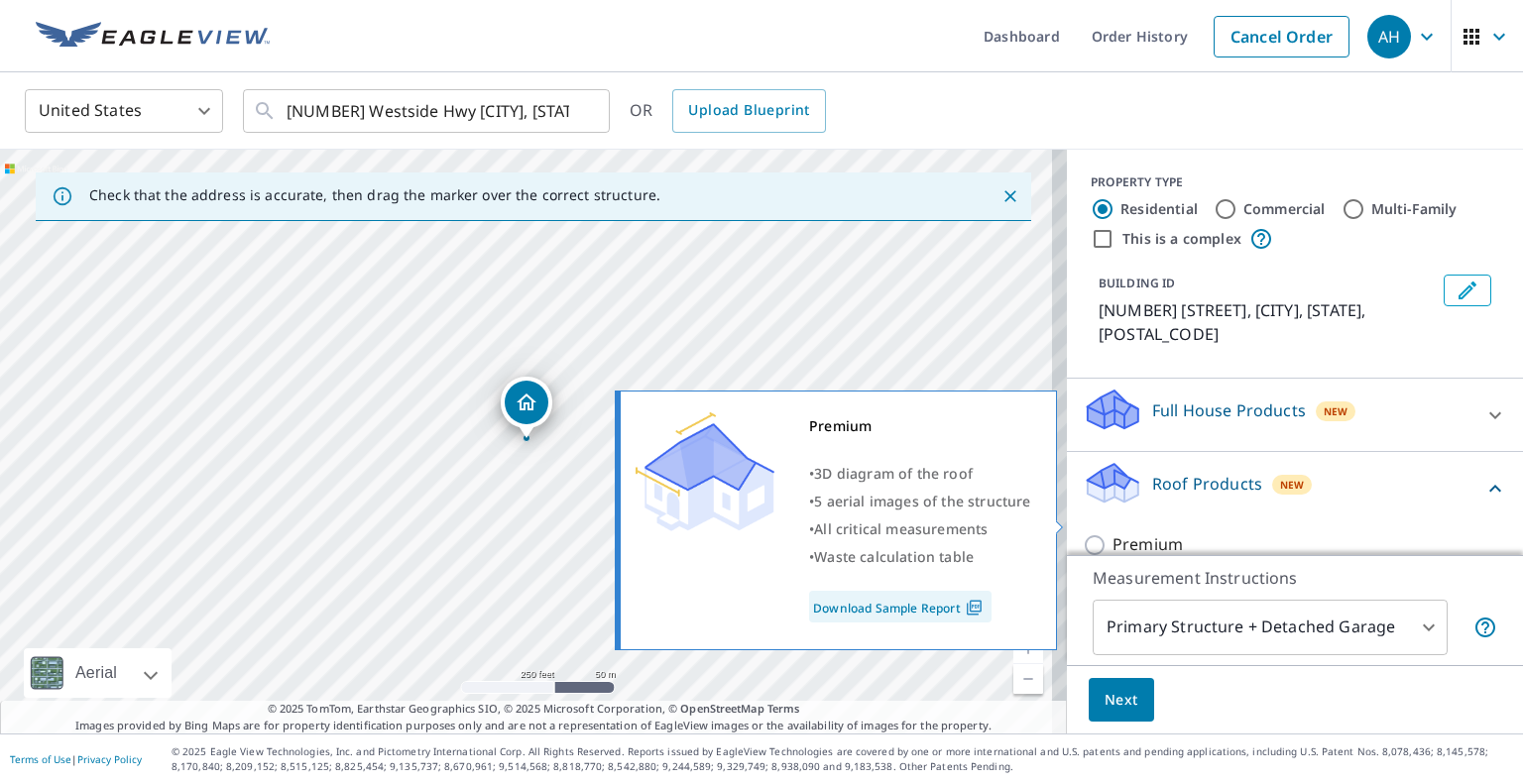 click on "Premium" at bounding box center (1147, 544) 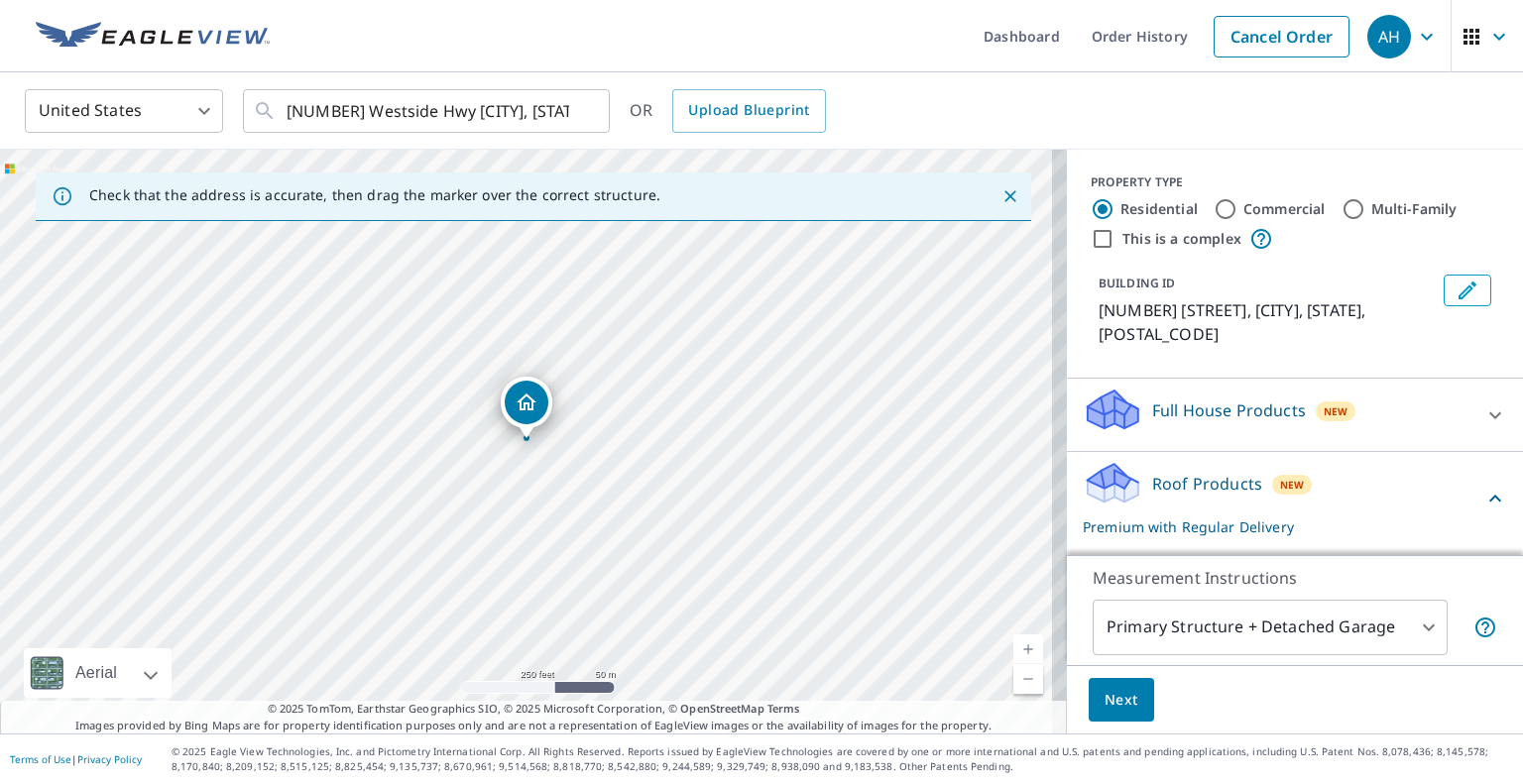 click on "Next" at bounding box center [1121, 700] 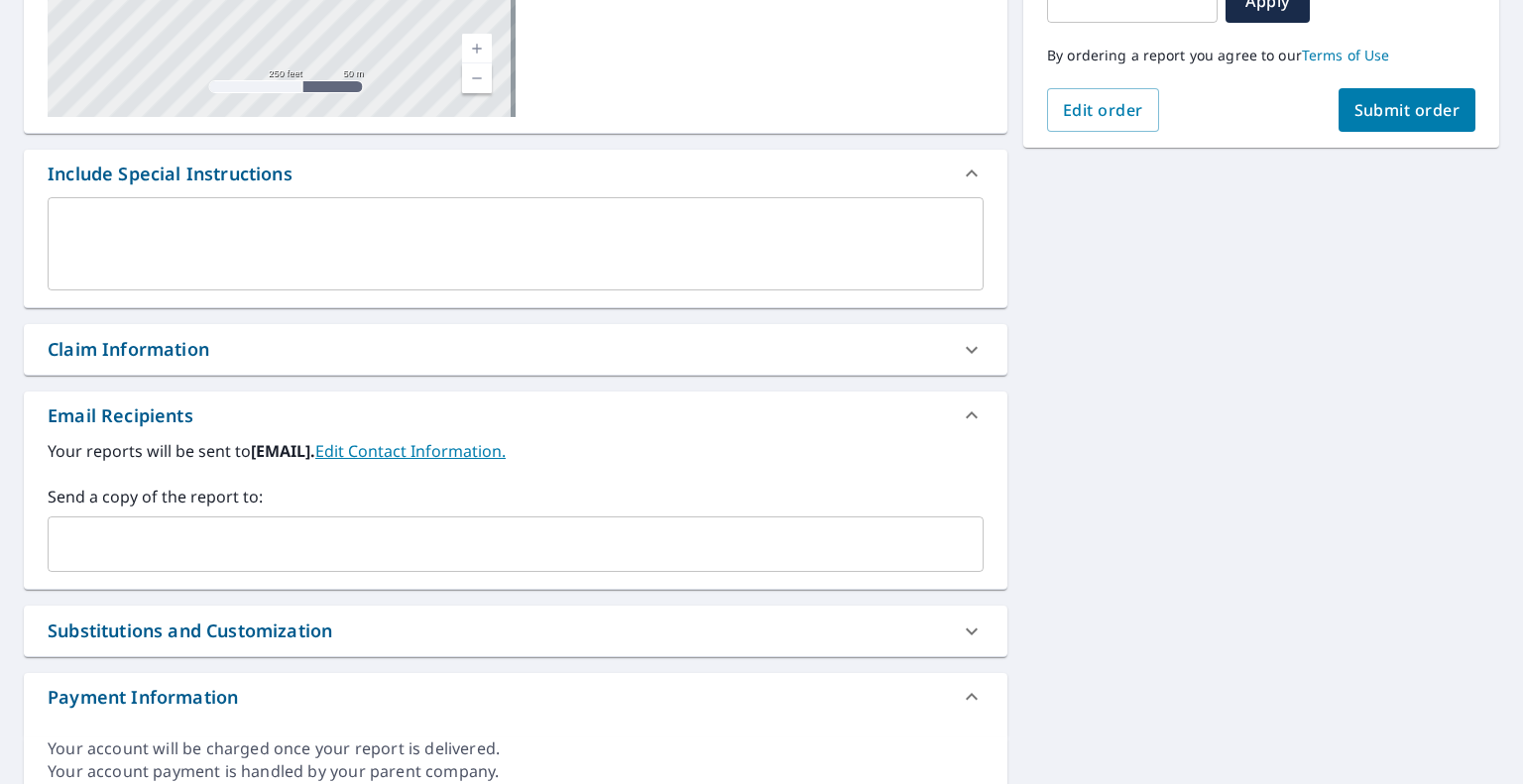 scroll, scrollTop: 396, scrollLeft: 0, axis: vertical 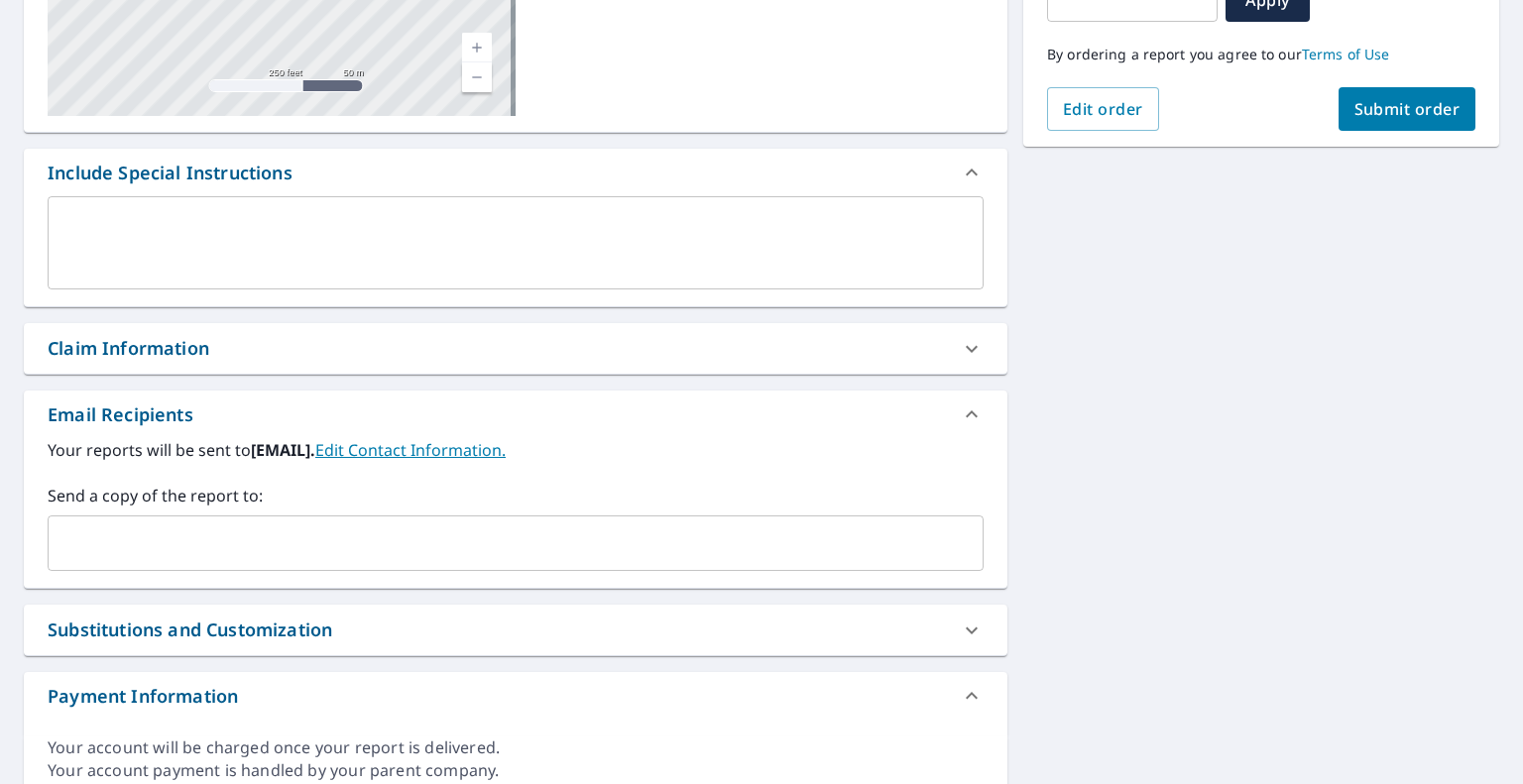 click at bounding box center [501, 543] 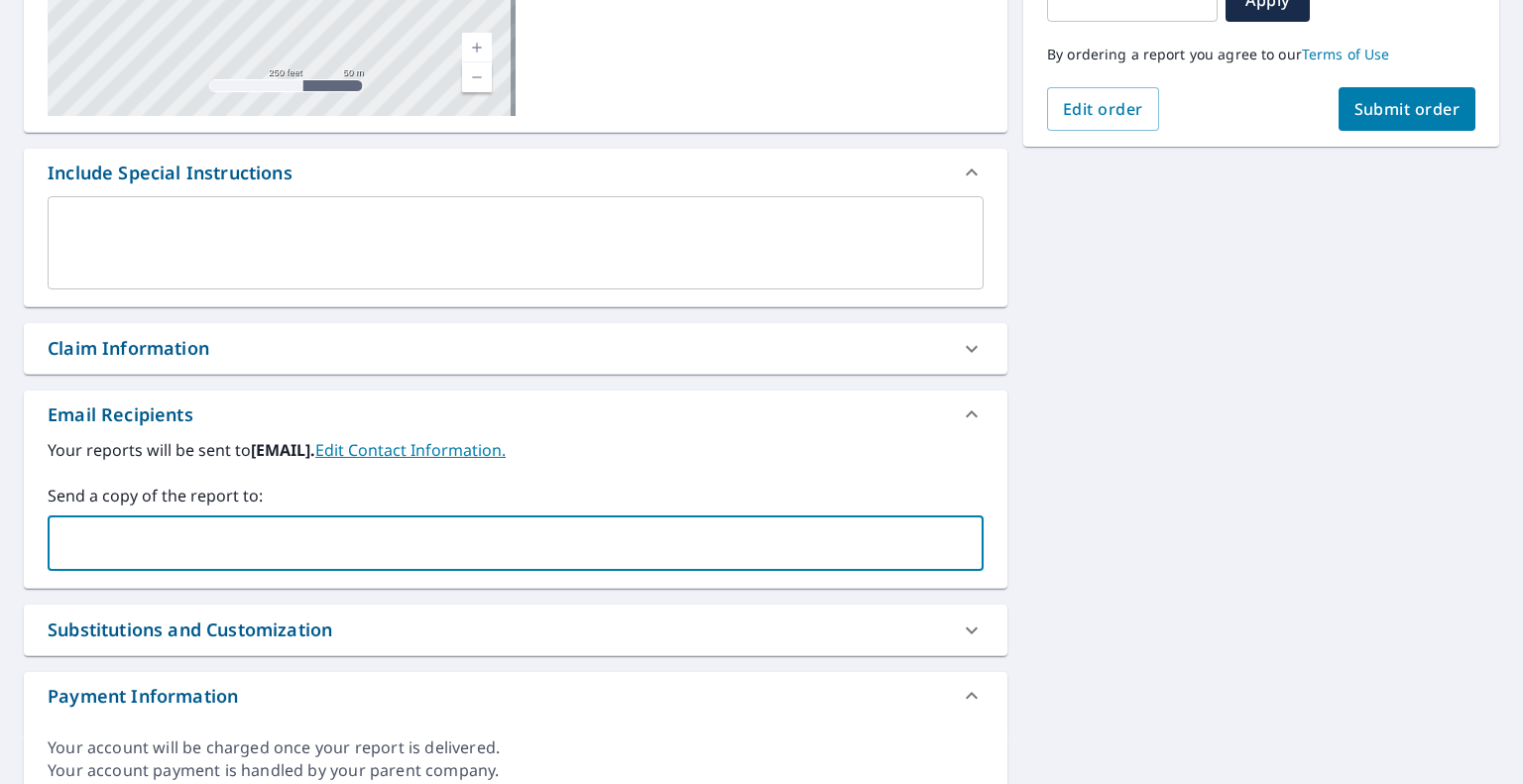 paste on "[EMAIL]" 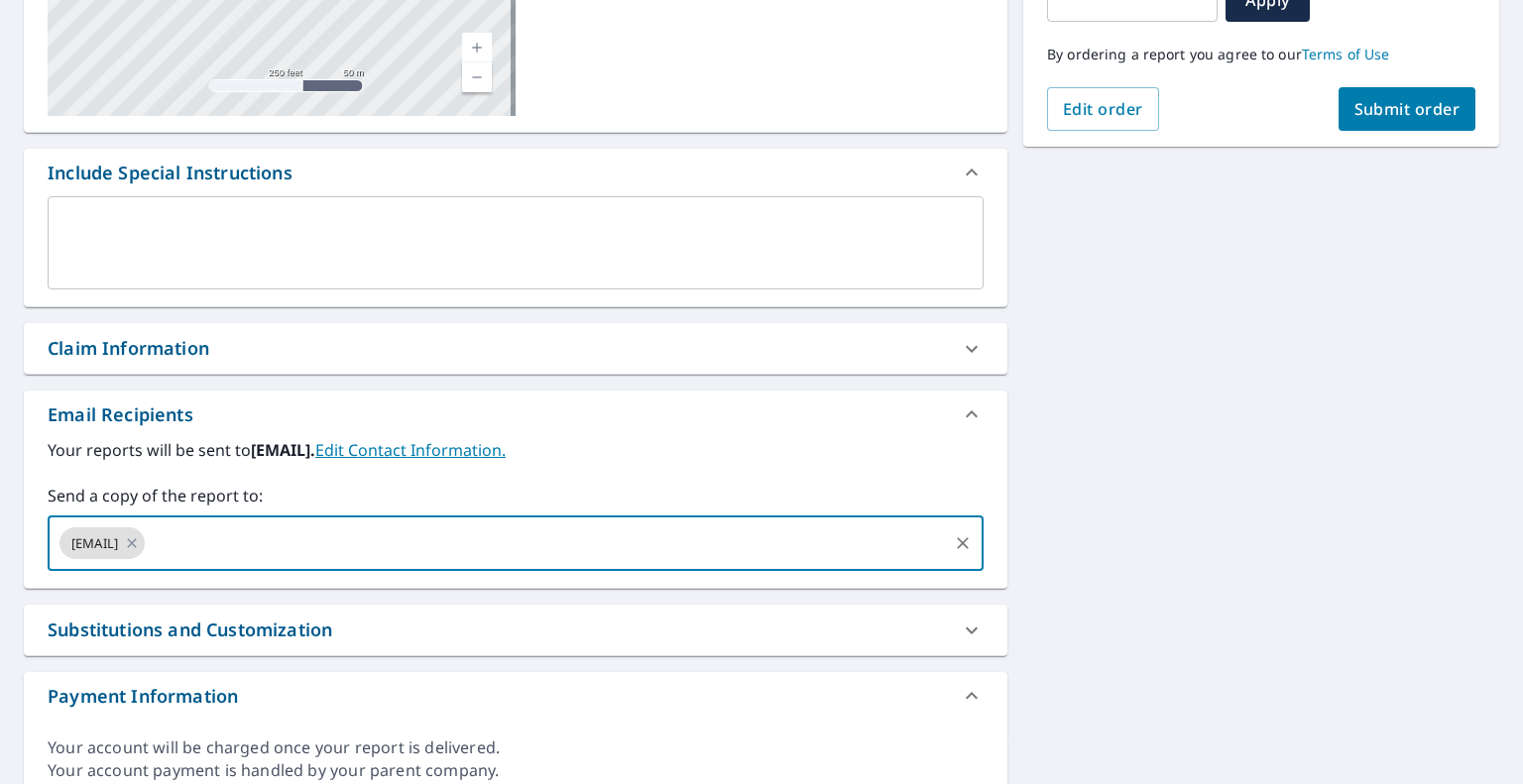 click on "Submit order" at bounding box center [1407, 109] 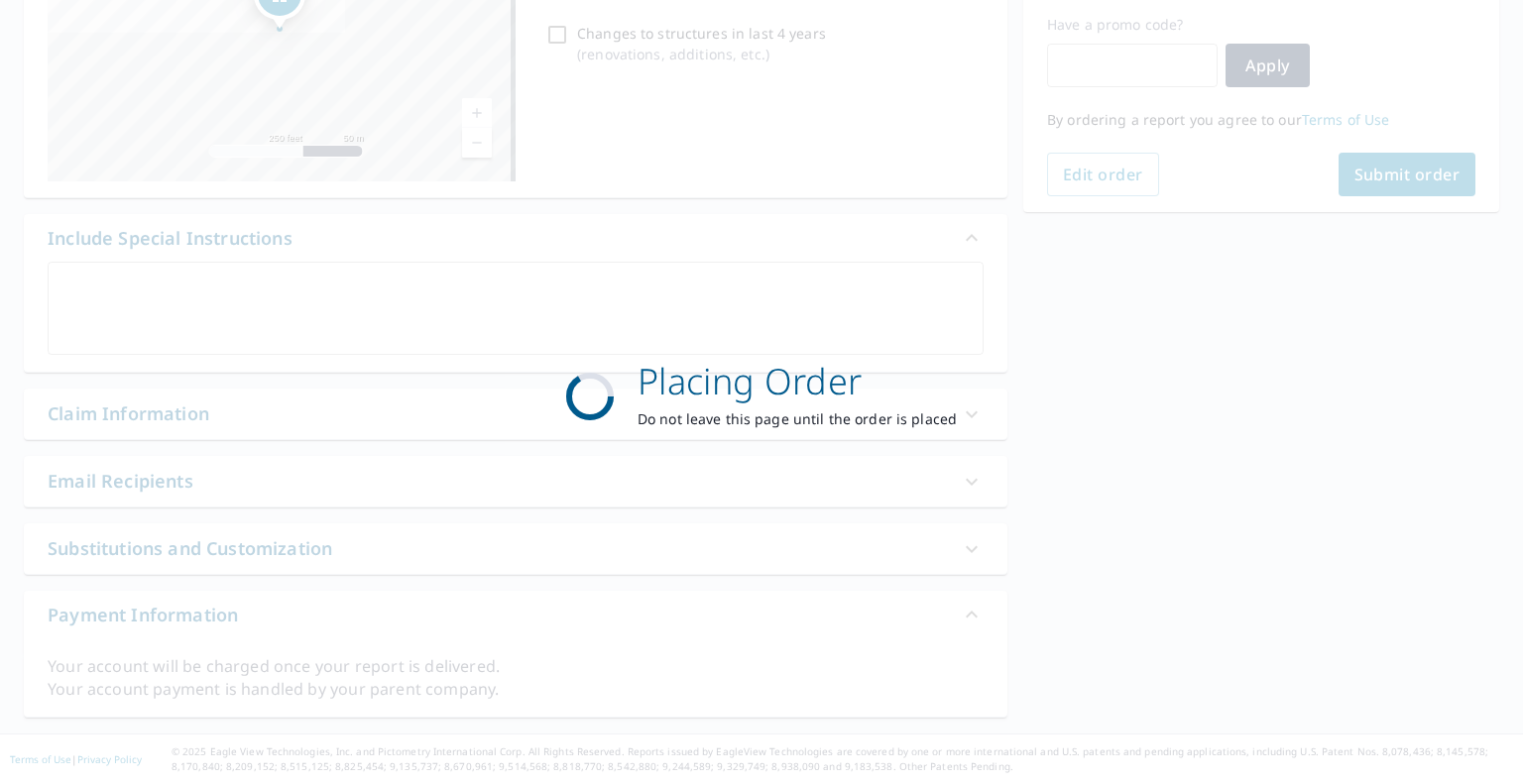 scroll, scrollTop: 329, scrollLeft: 0, axis: vertical 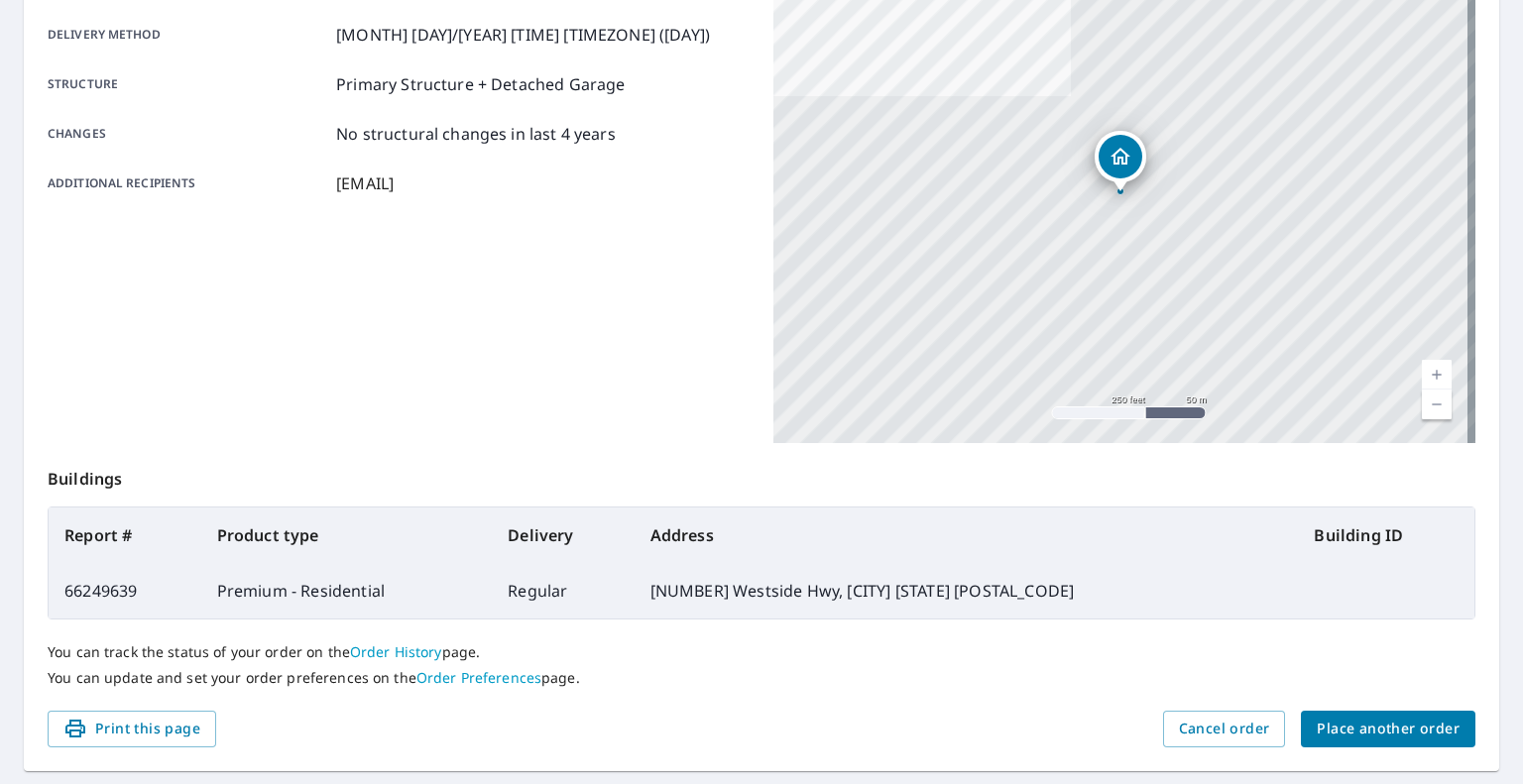 click on "Place another order" at bounding box center (1388, 728) 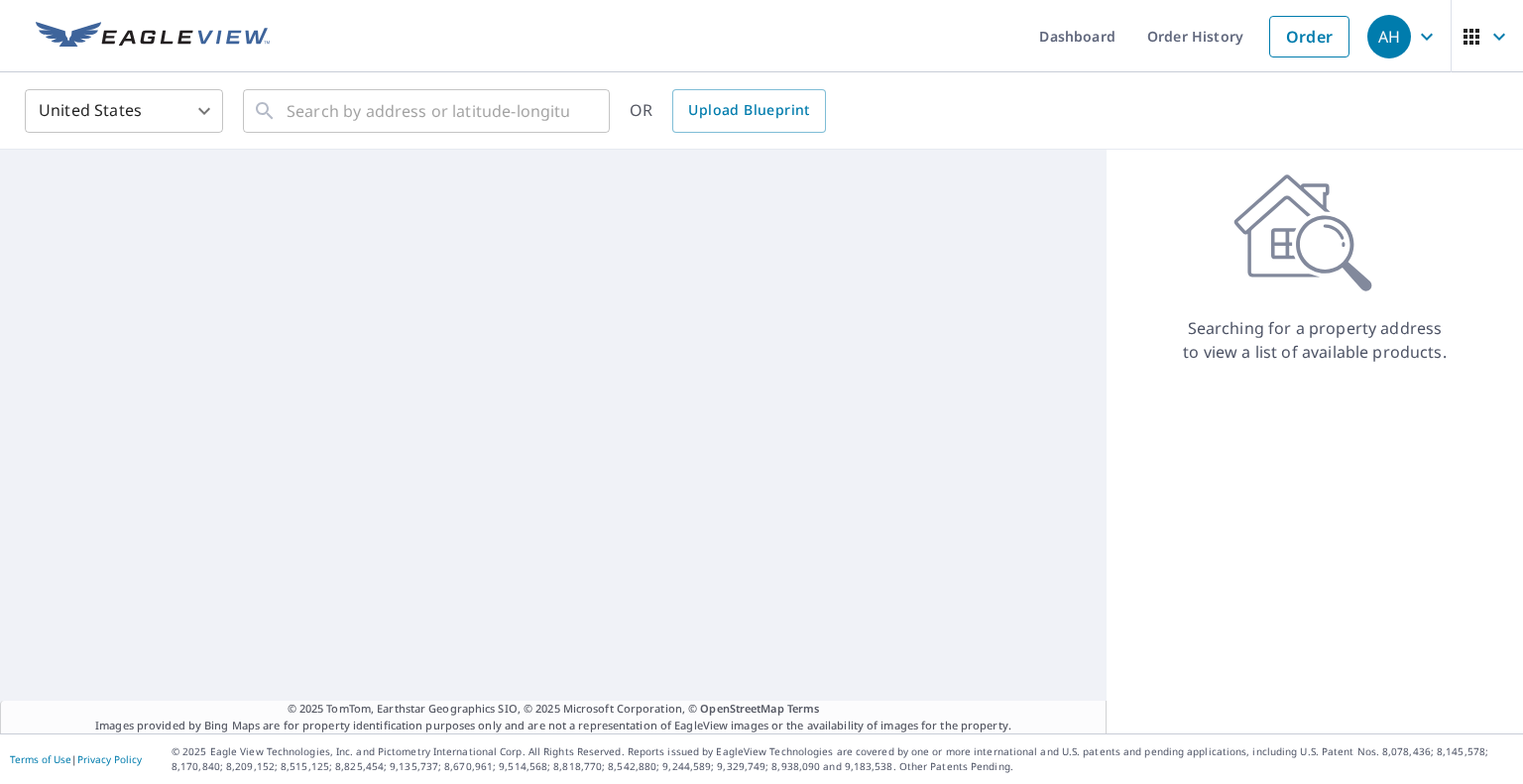 scroll, scrollTop: 0, scrollLeft: 0, axis: both 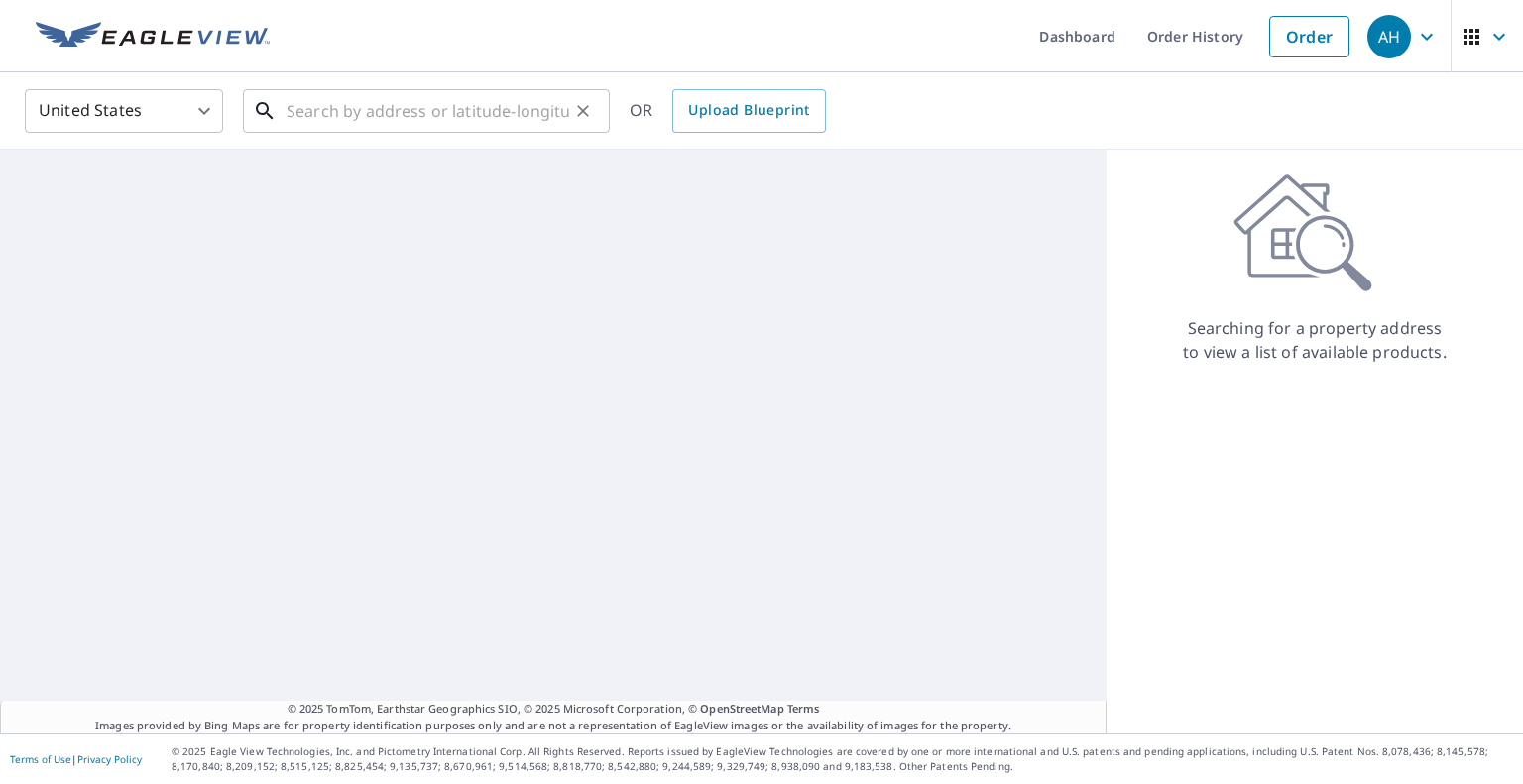 click at bounding box center [427, 111] 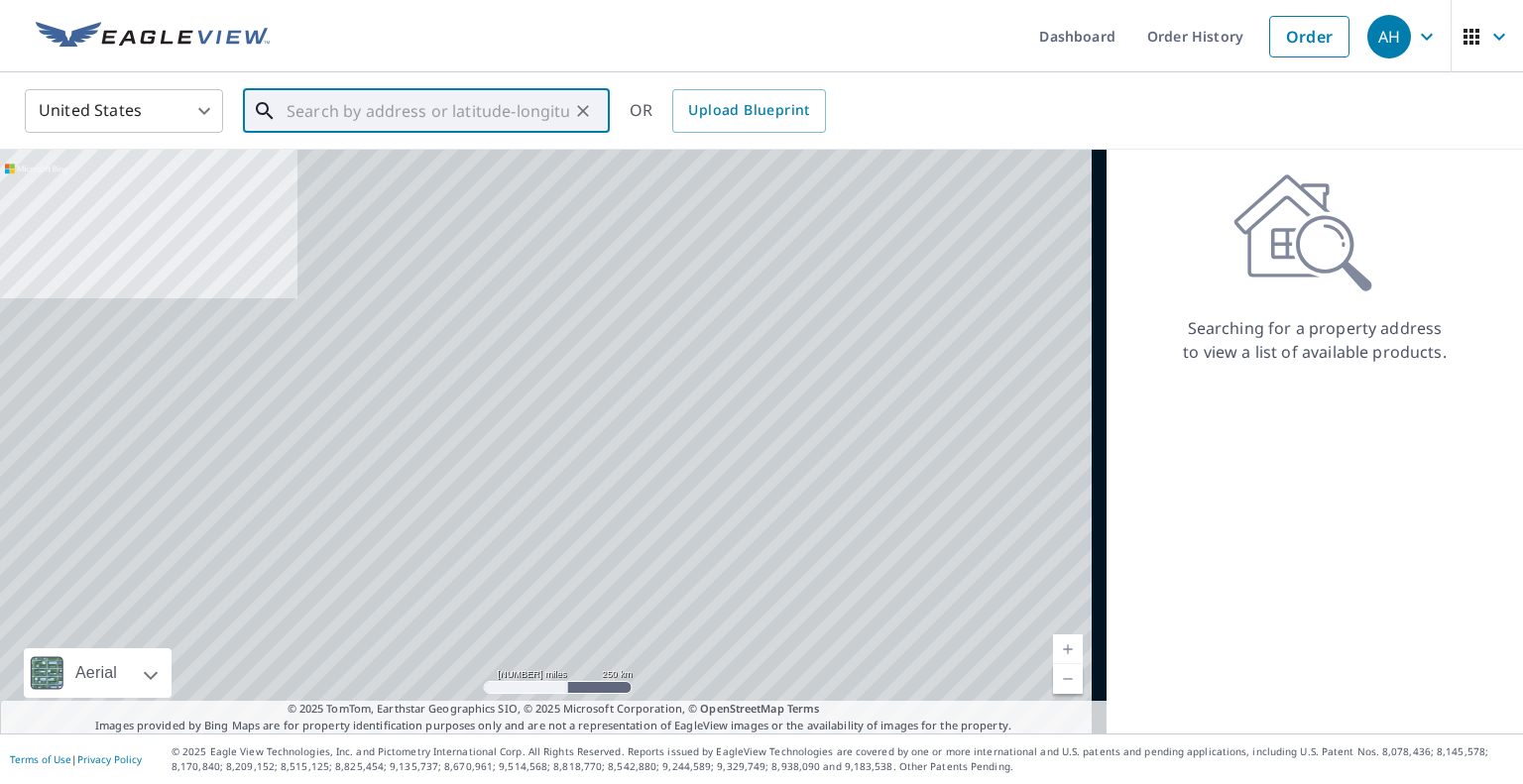 paste on "[NUMBER] Glenwood Dr SW" 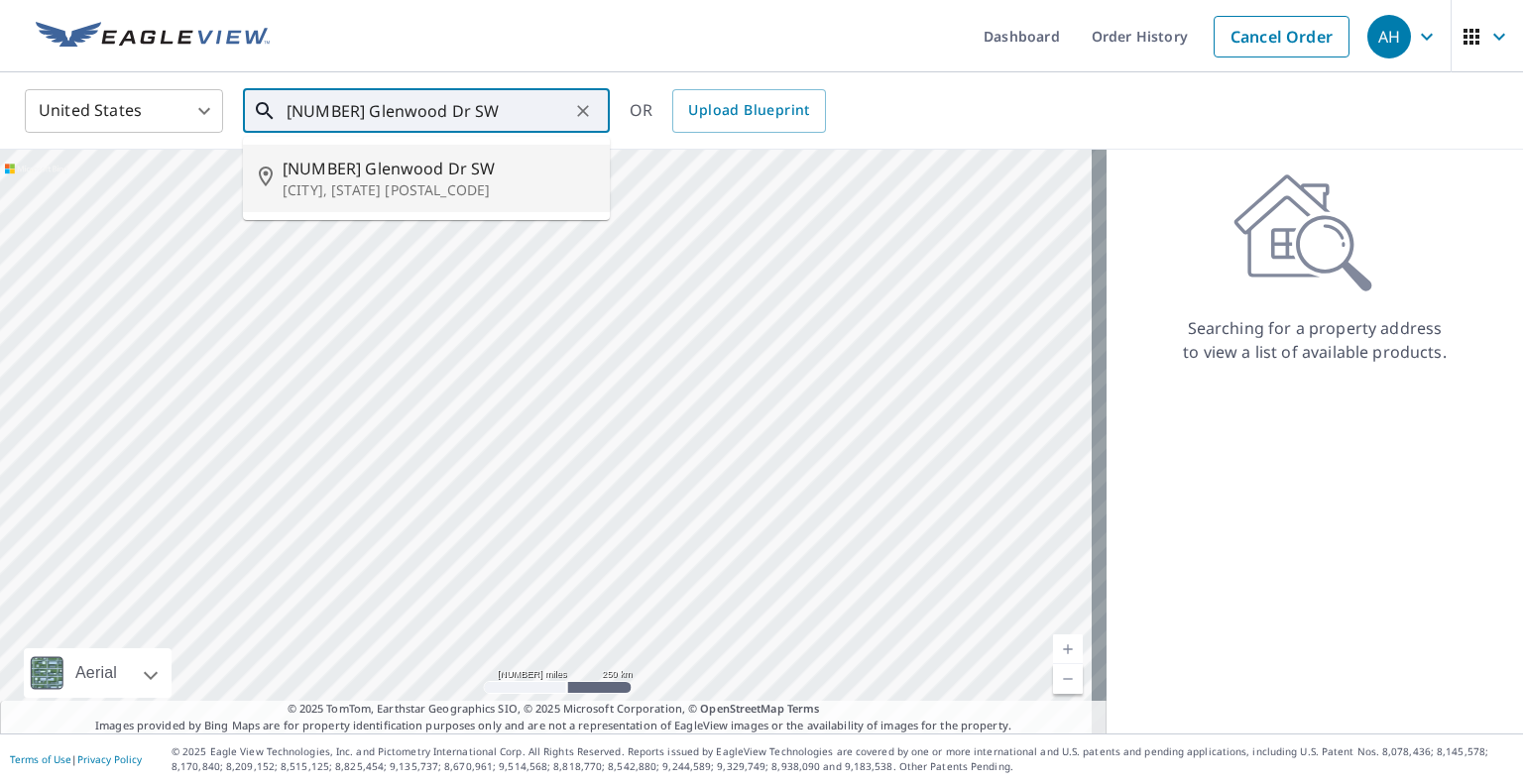 click on "[NUMBER] Glenwood Dr SW" at bounding box center [438, 168] 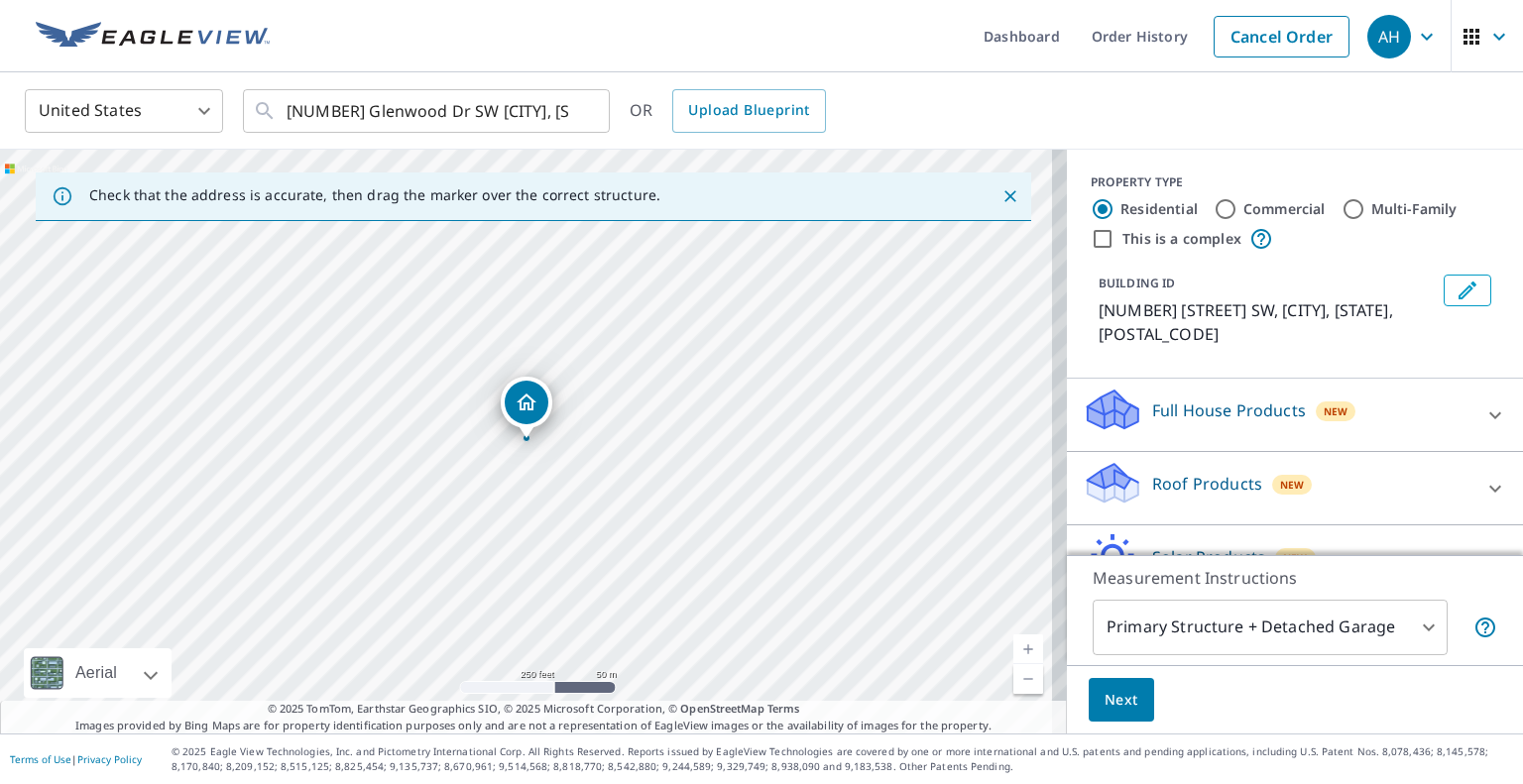 click on "Full House Products New Full House™" at bounding box center (1295, 415) 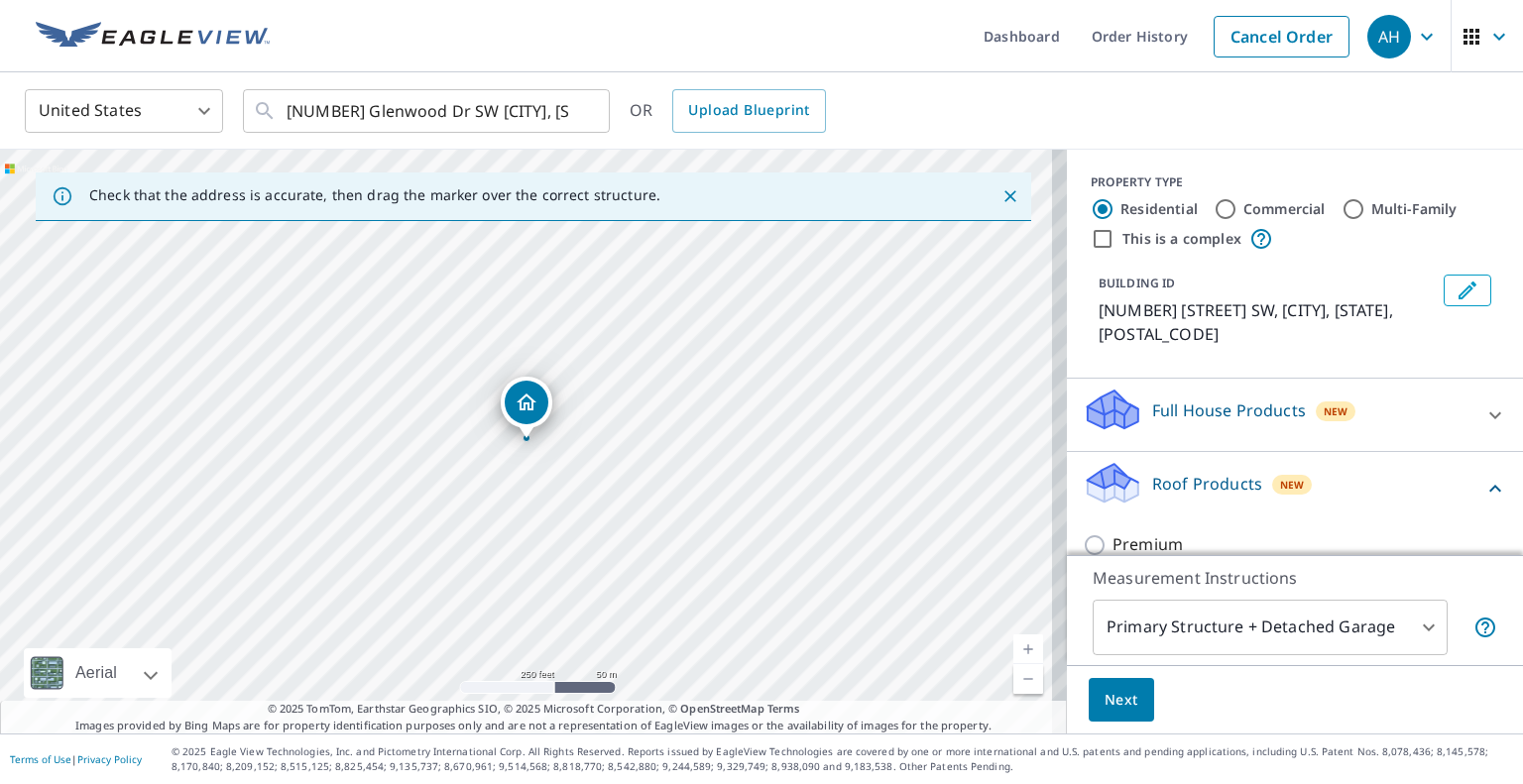 scroll, scrollTop: 198, scrollLeft: 0, axis: vertical 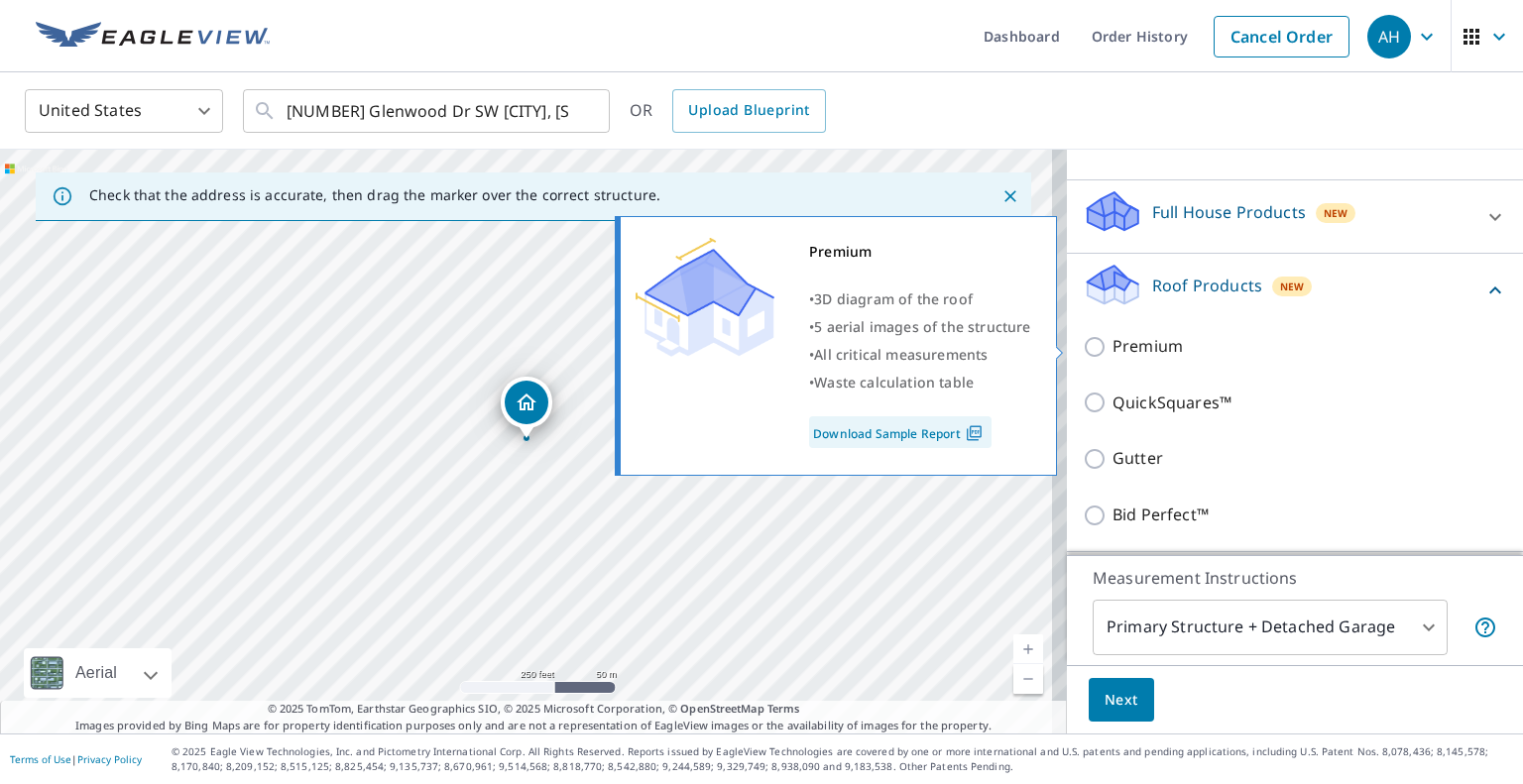 click on "Premium" at bounding box center [1147, 346] 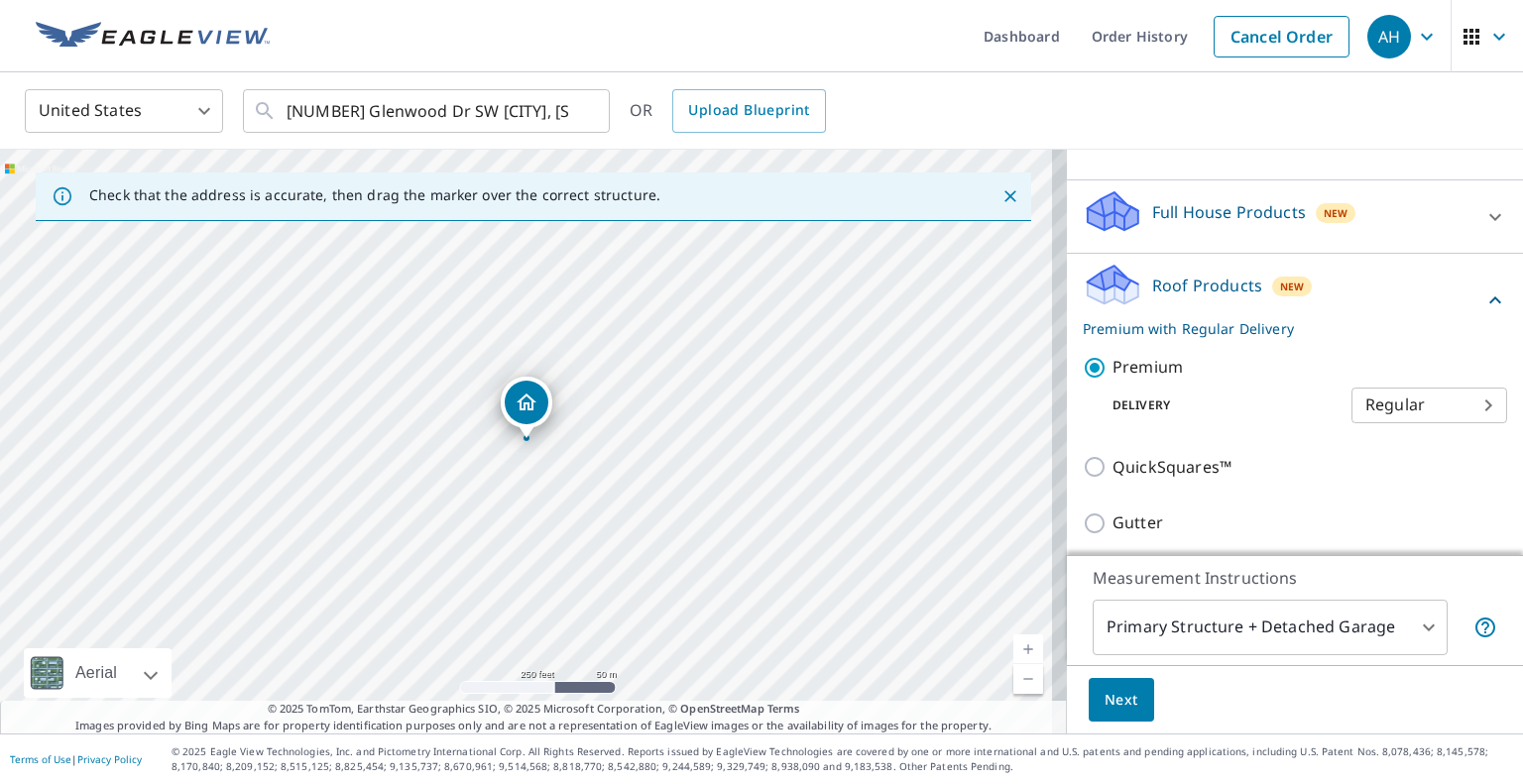 click on "Next" at bounding box center (1121, 700) 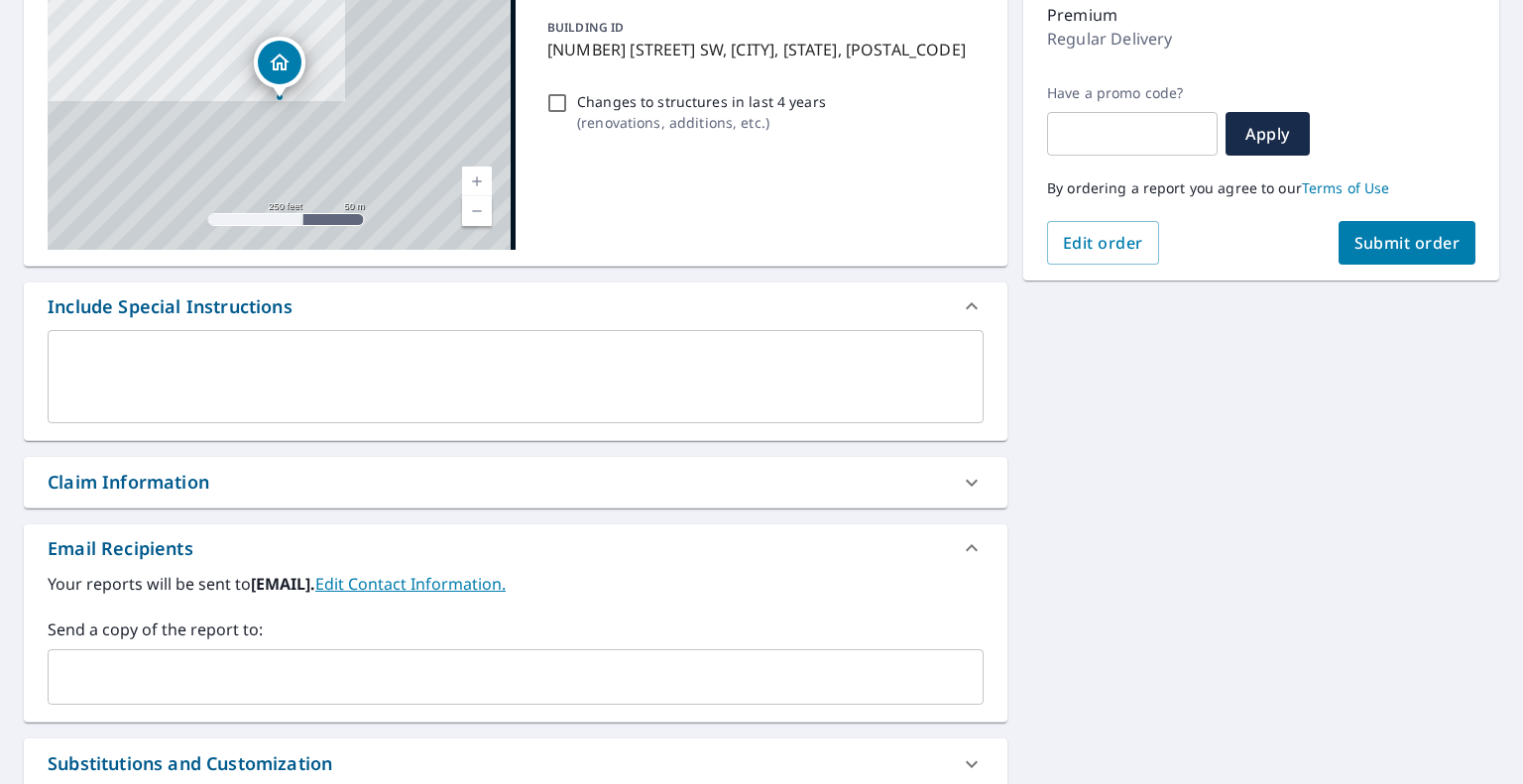 scroll, scrollTop: 297, scrollLeft: 0, axis: vertical 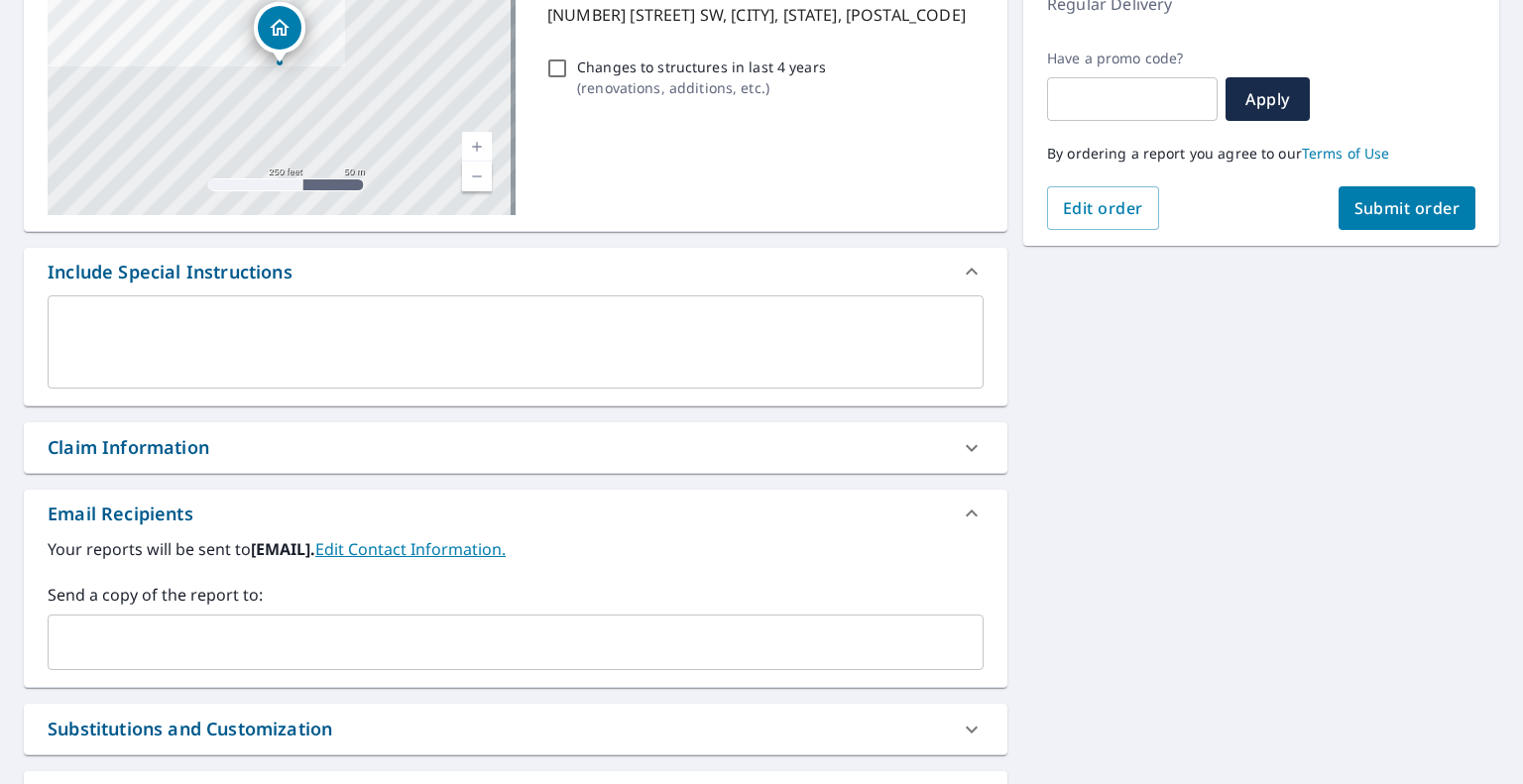 click at bounding box center [501, 642] 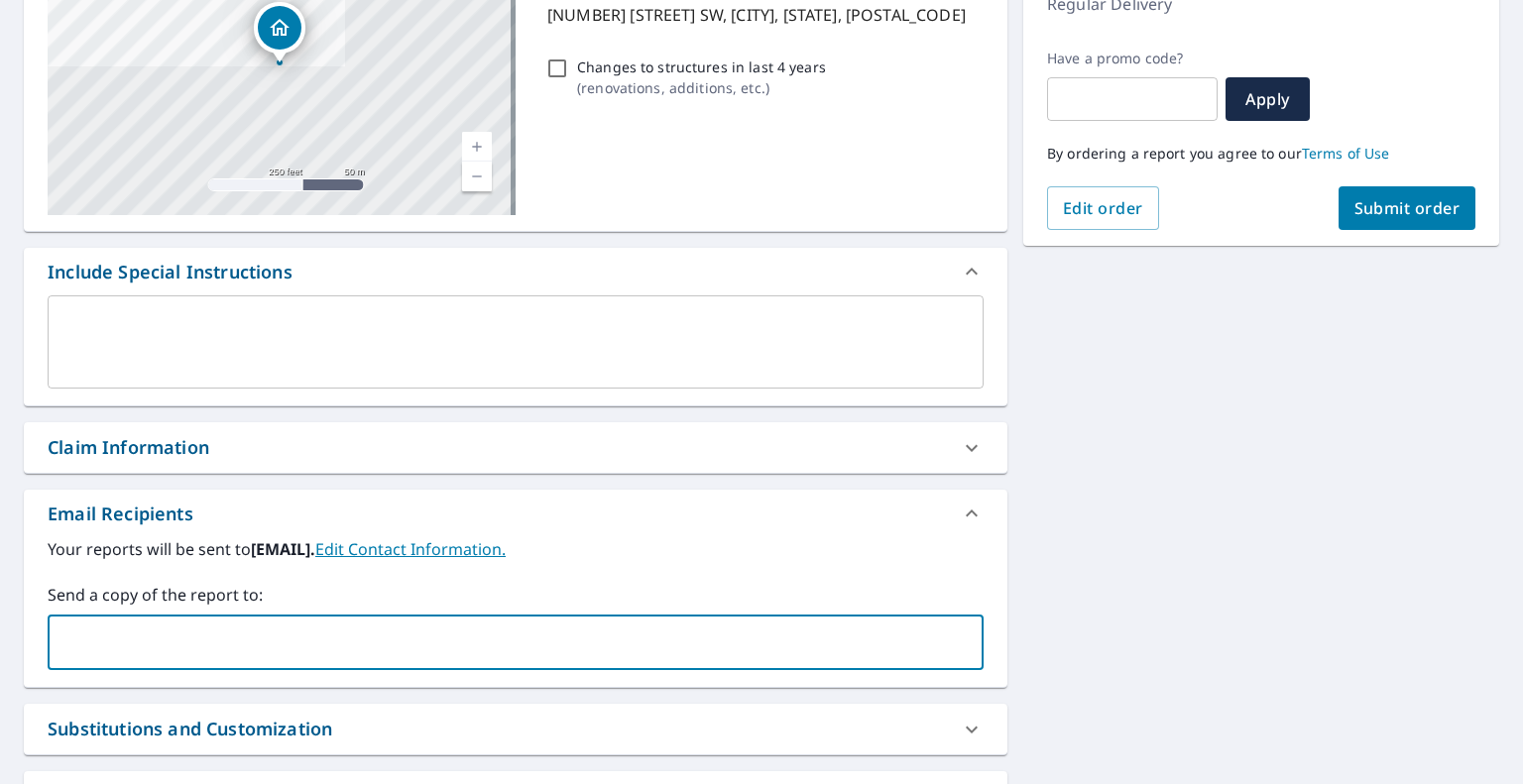 paste on "[EMAIL]" 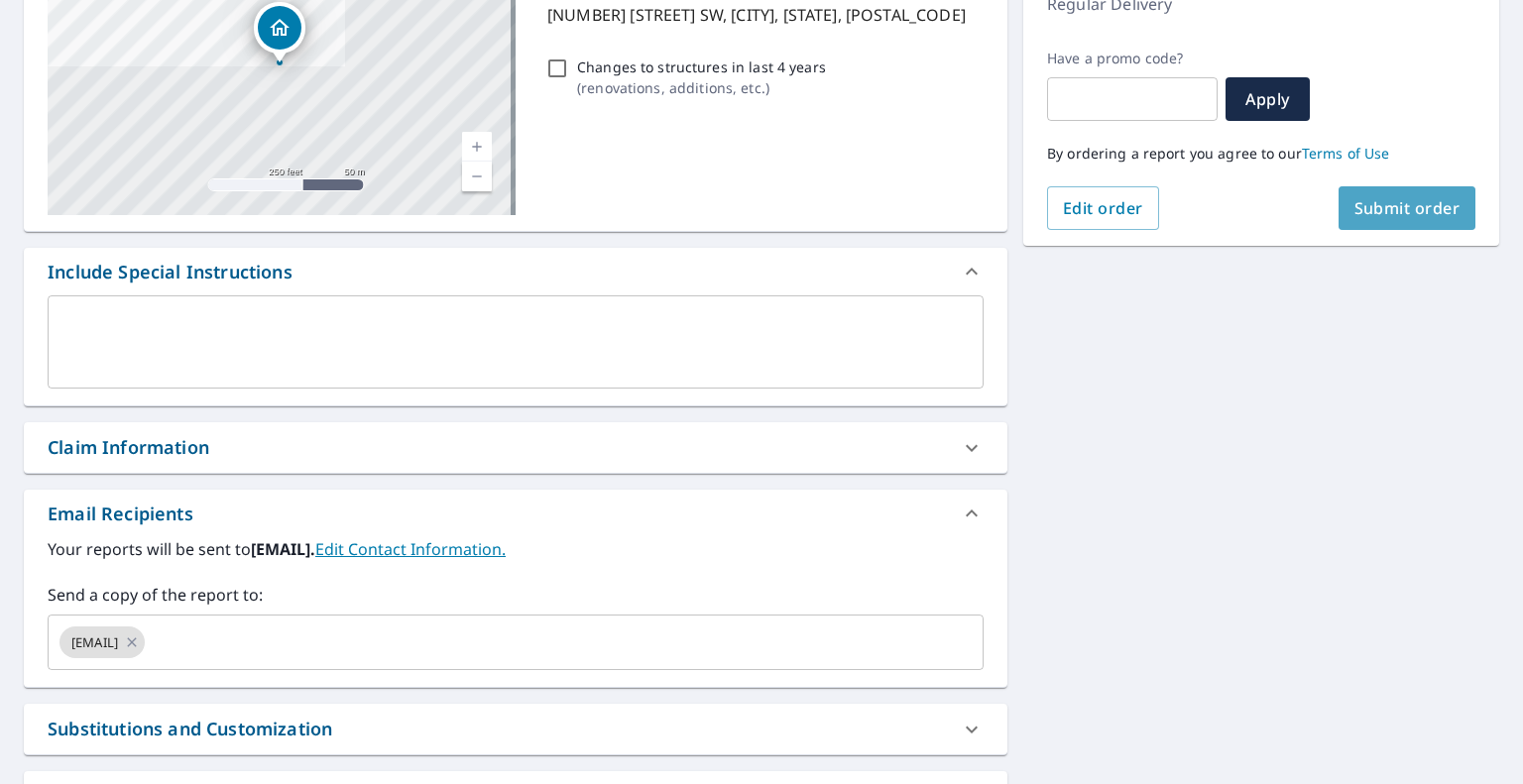 click on "Submit order" at bounding box center (1407, 208) 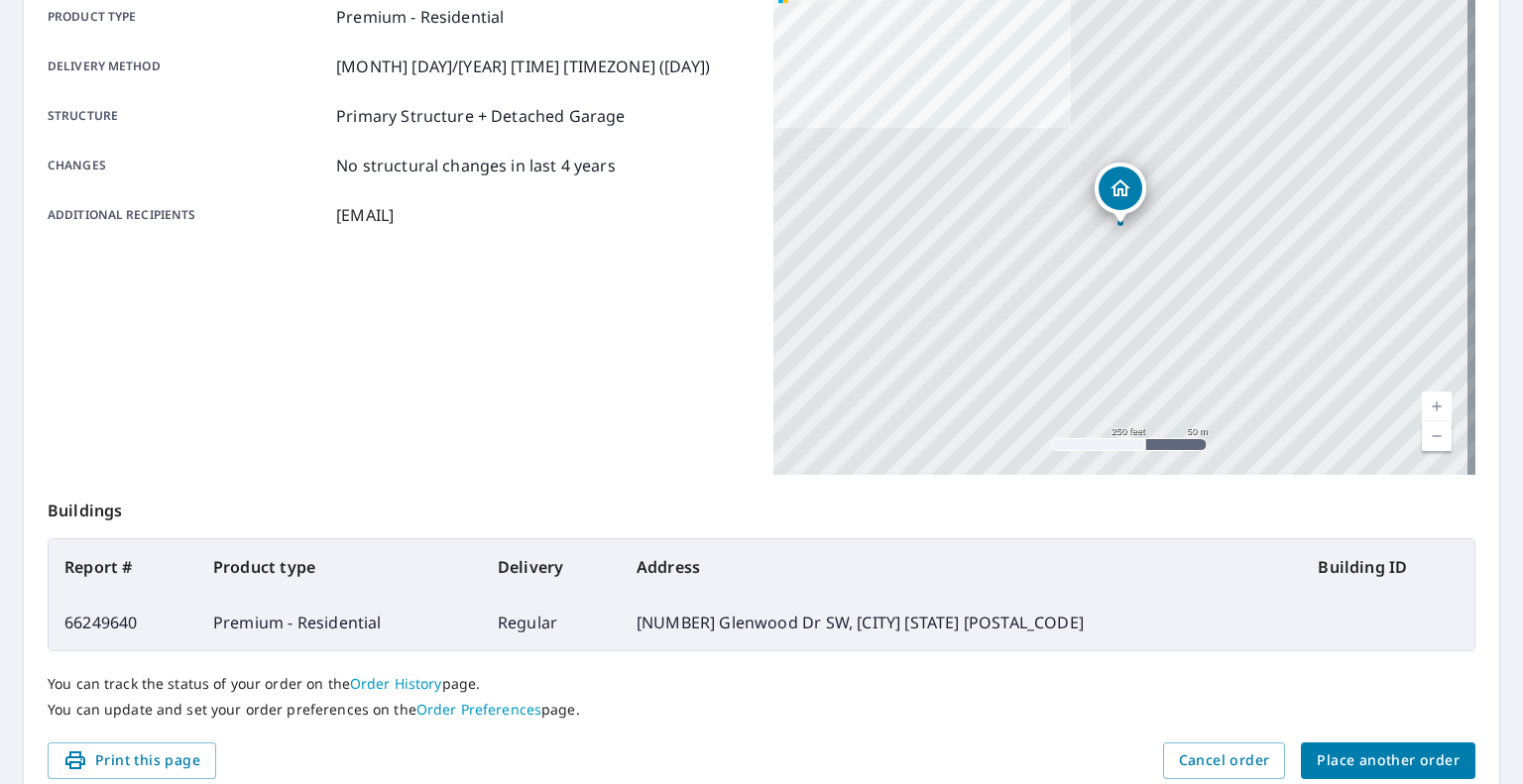 click on "Place another order" at bounding box center (1388, 760) 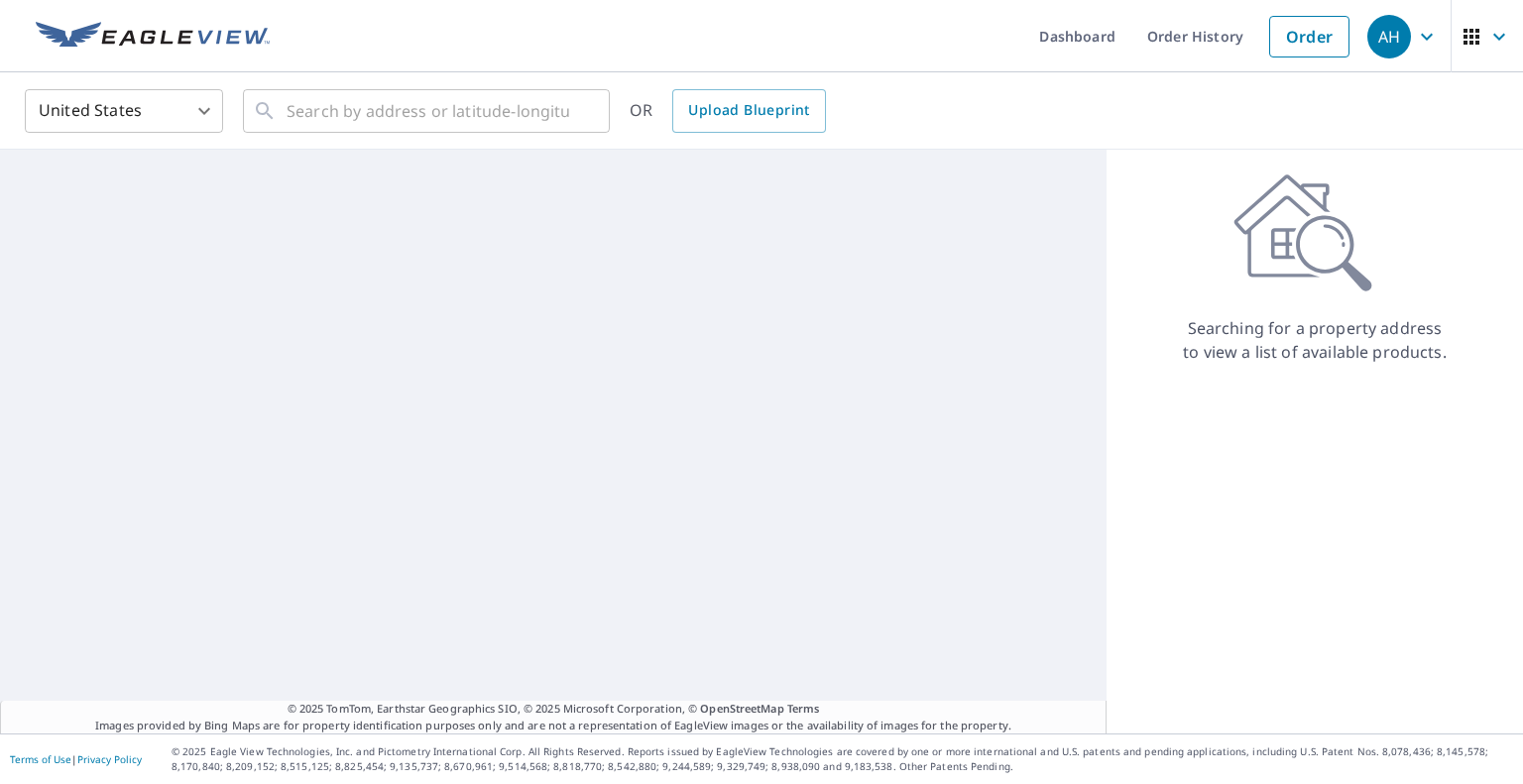 scroll, scrollTop: 0, scrollLeft: 0, axis: both 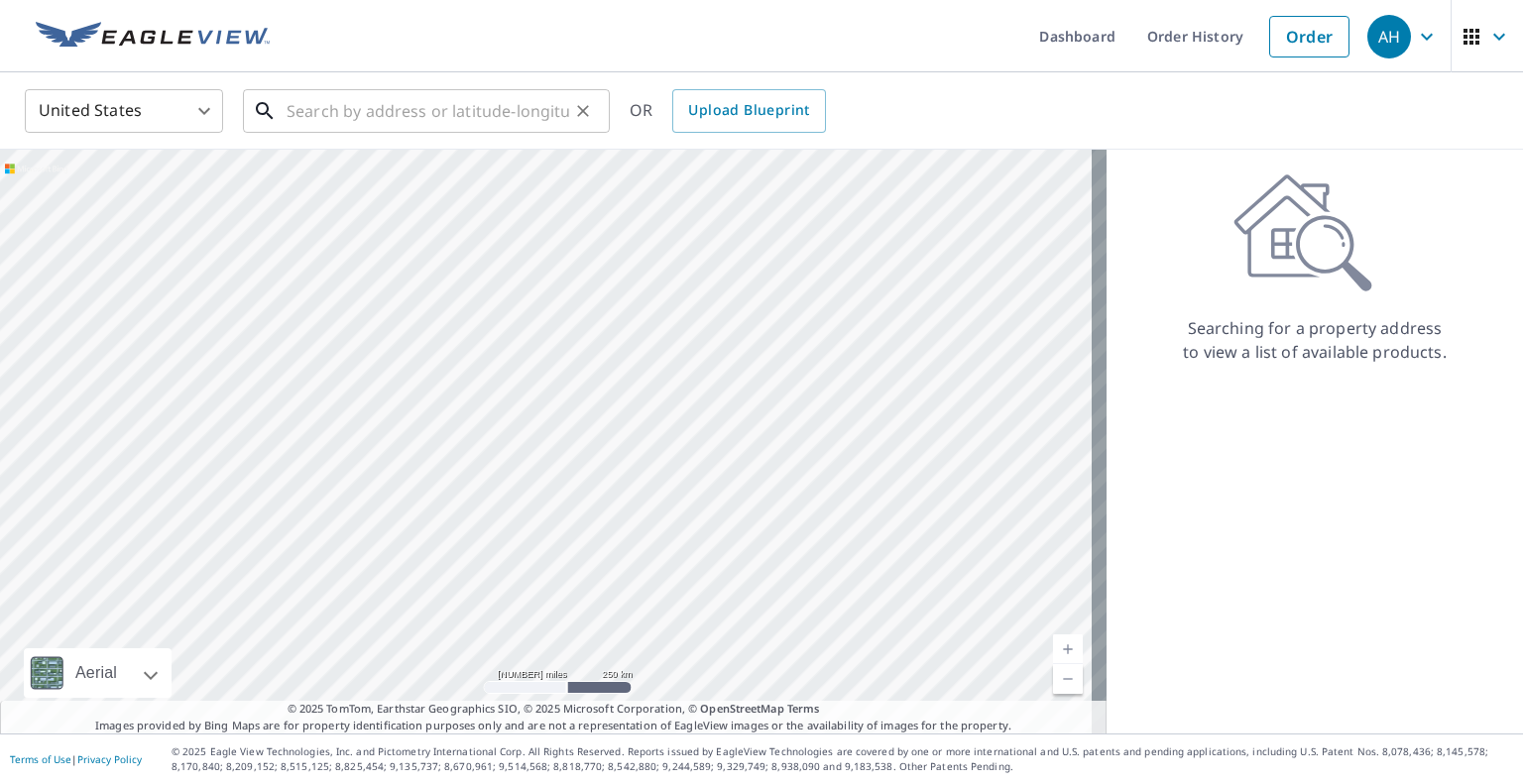 click at bounding box center (427, 111) 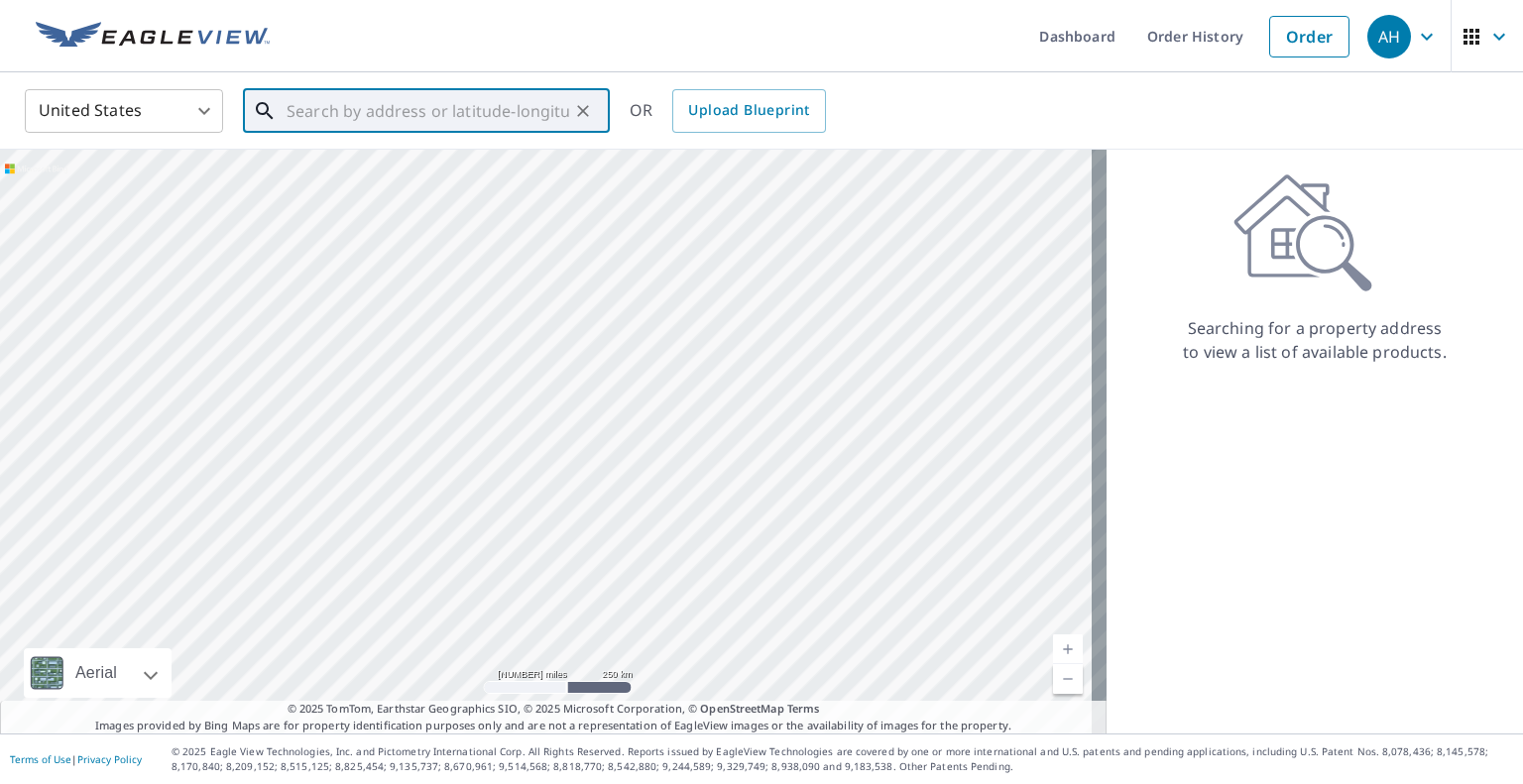 paste on "[NUMBER] Sherman St" 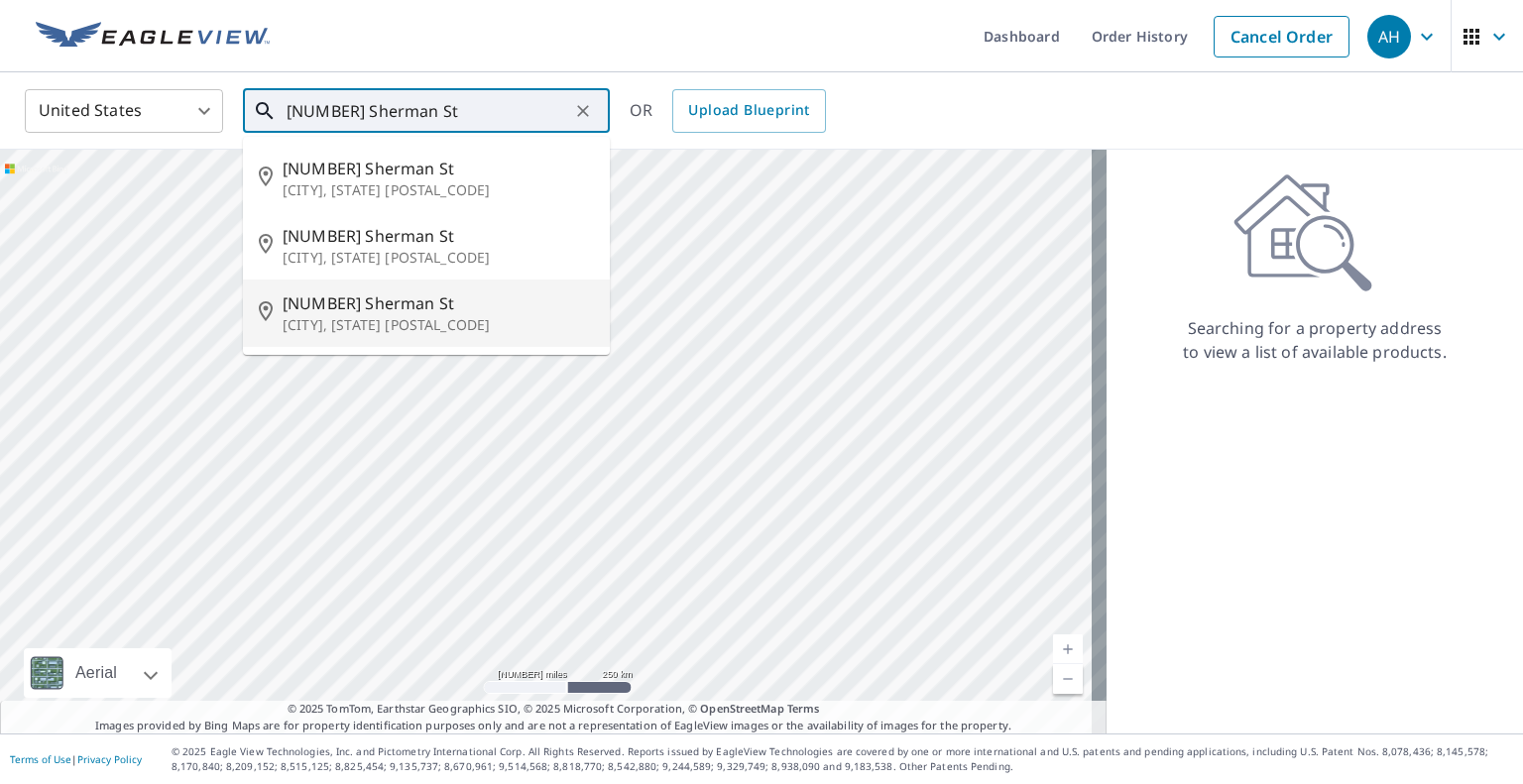 click on "[NUMBER] Sherman St" at bounding box center [438, 303] 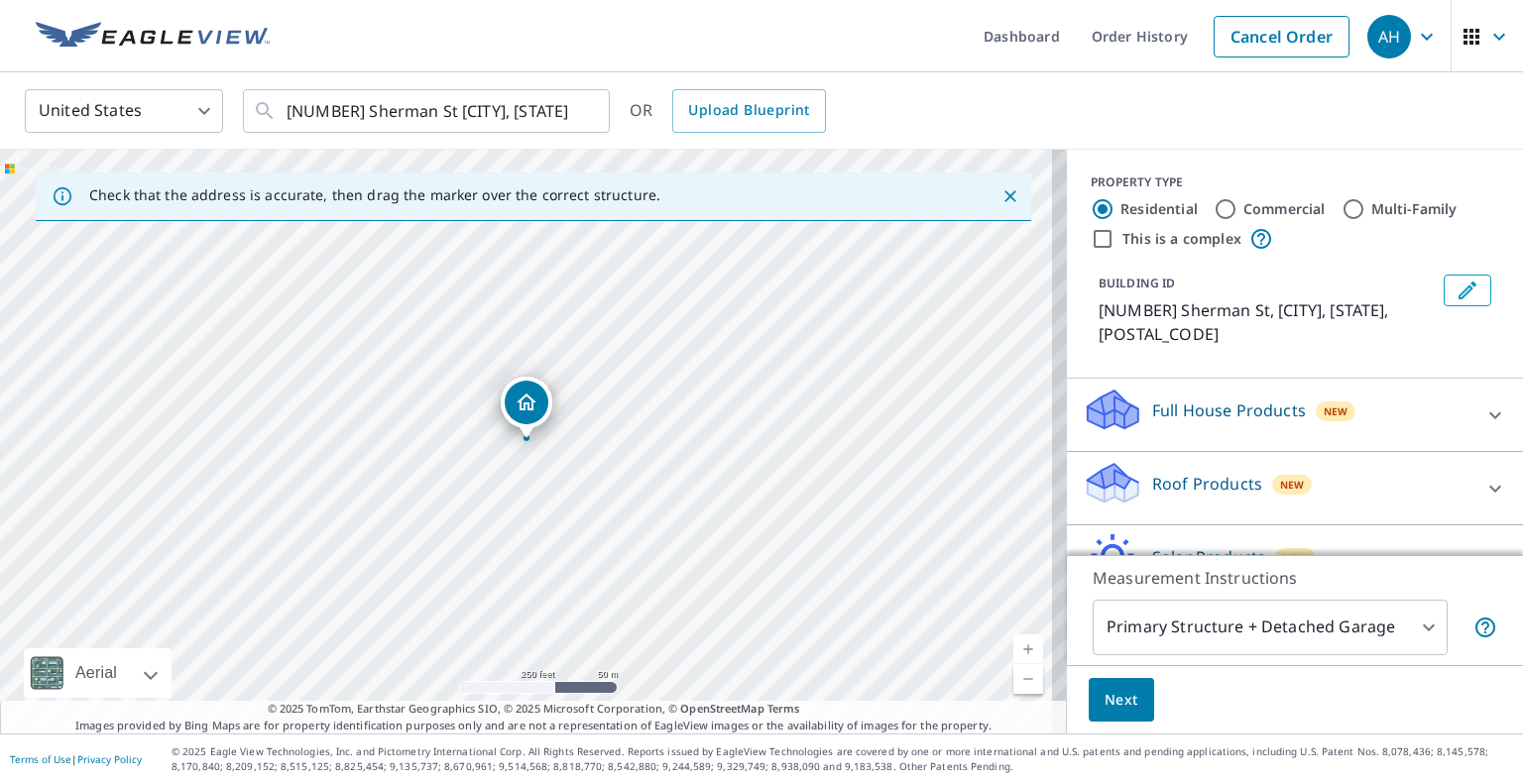drag, startPoint x: 1201, startPoint y: 479, endPoint x: 1190, endPoint y: 503, distance: 26.400758 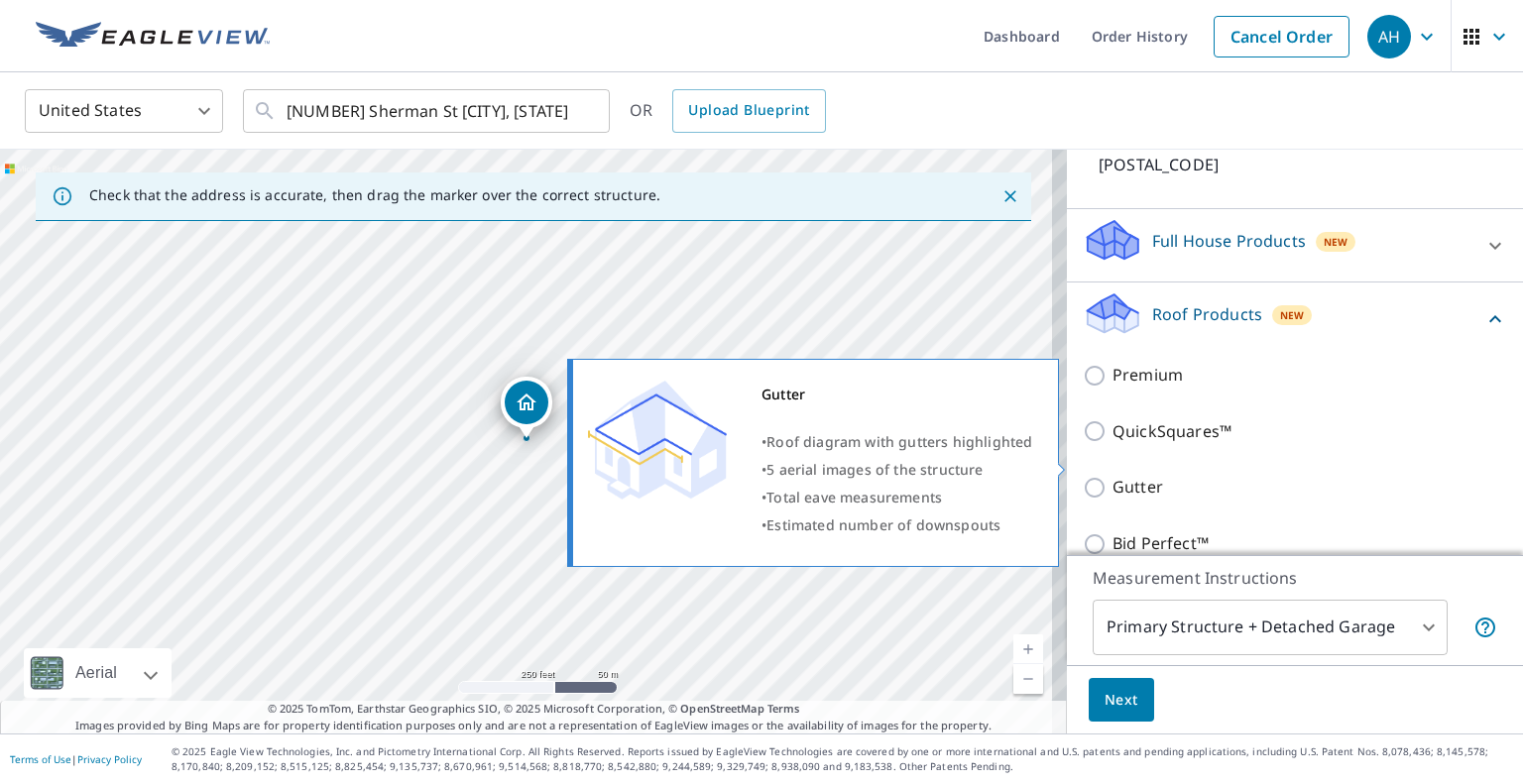 scroll, scrollTop: 99, scrollLeft: 0, axis: vertical 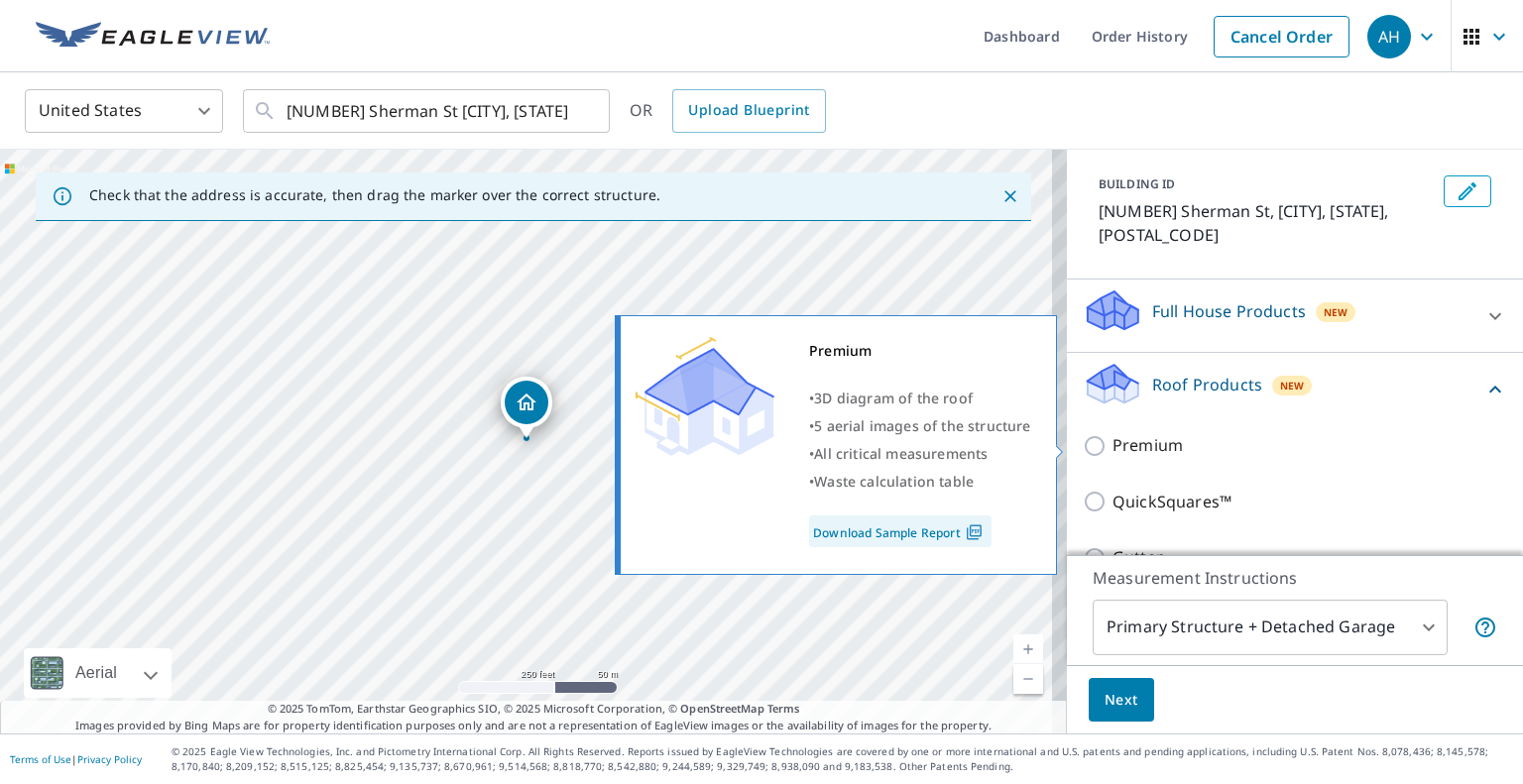 click on "Premium" at bounding box center (1147, 445) 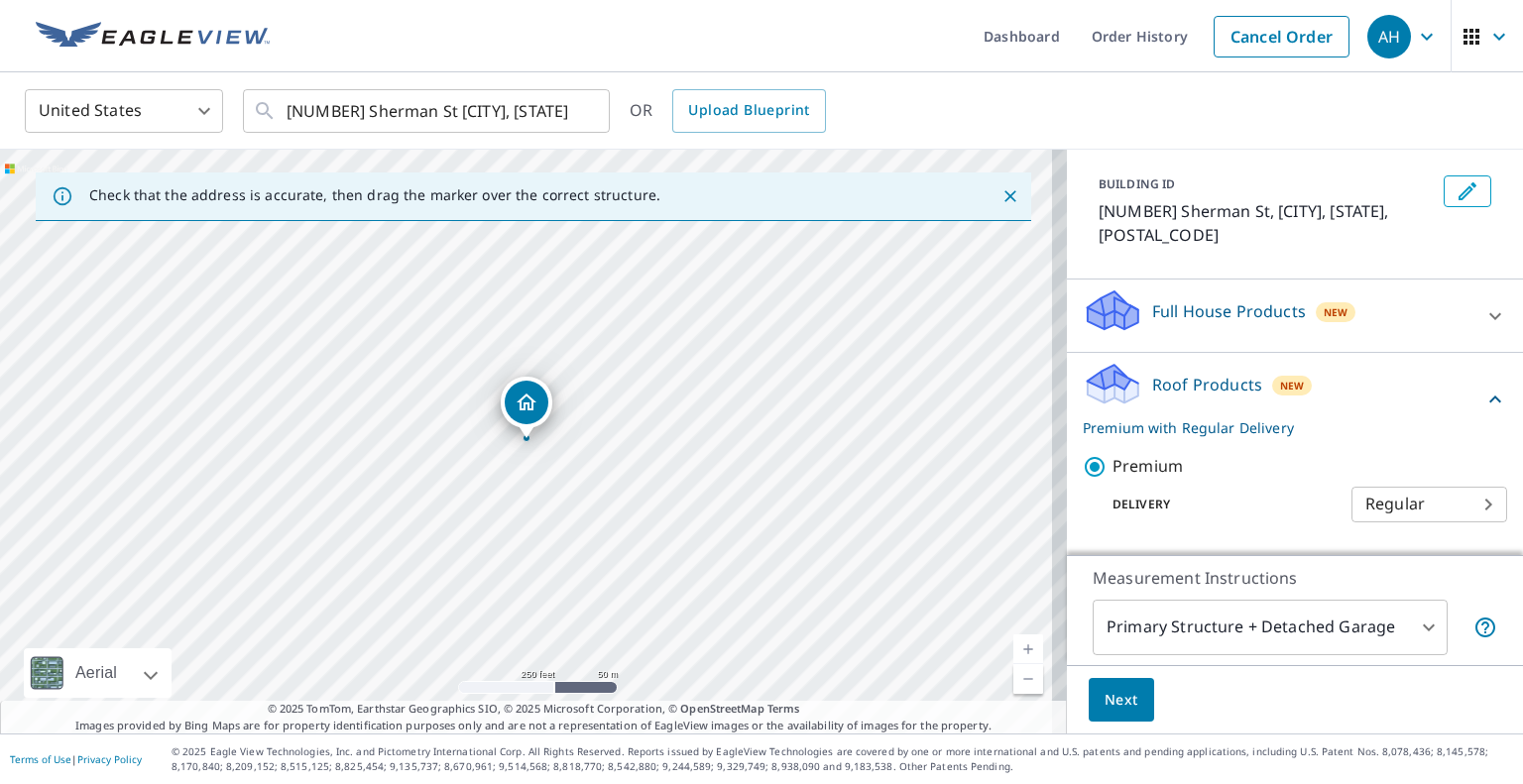 click on "Next" at bounding box center [1121, 700] 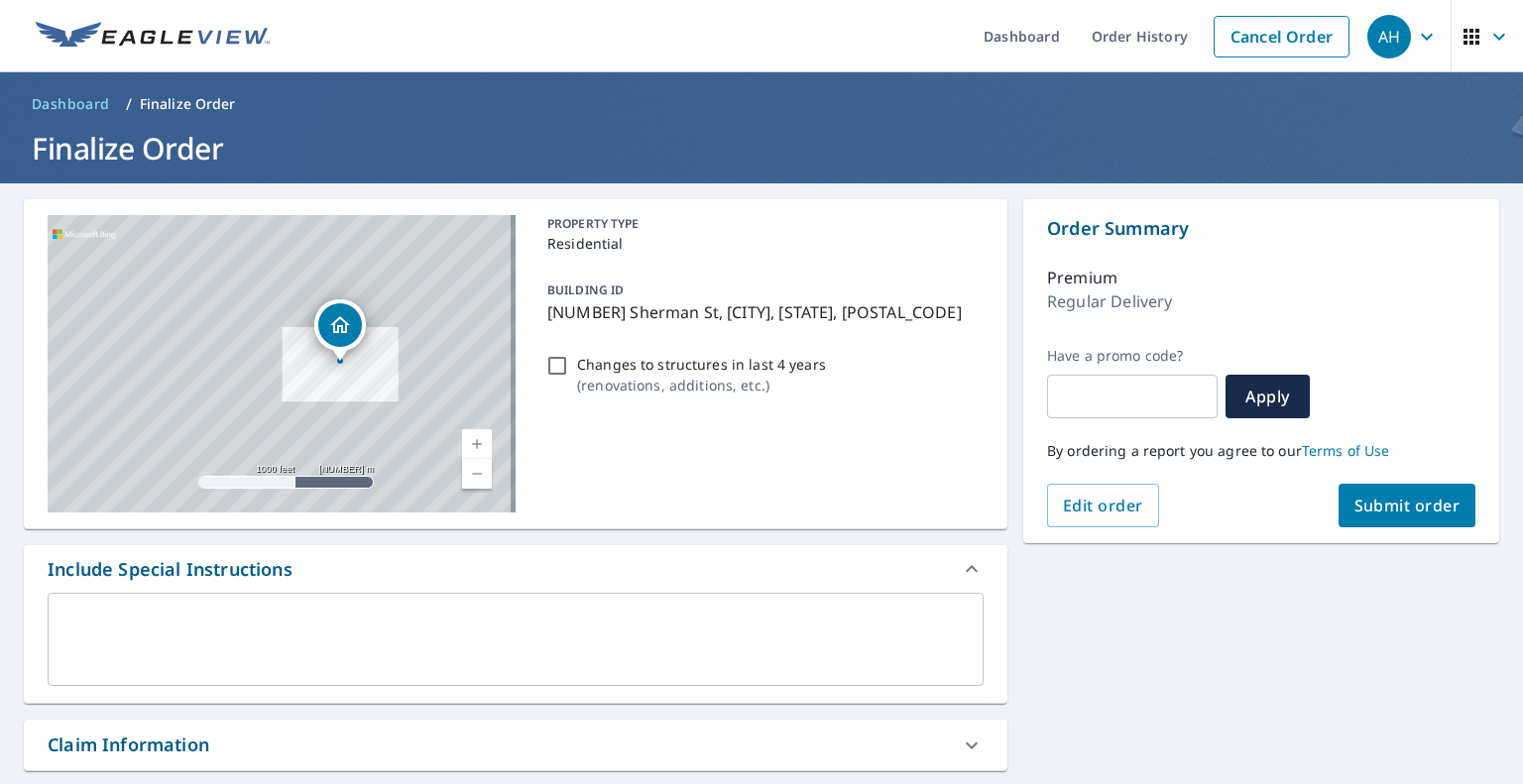 scroll, scrollTop: 396, scrollLeft: 0, axis: vertical 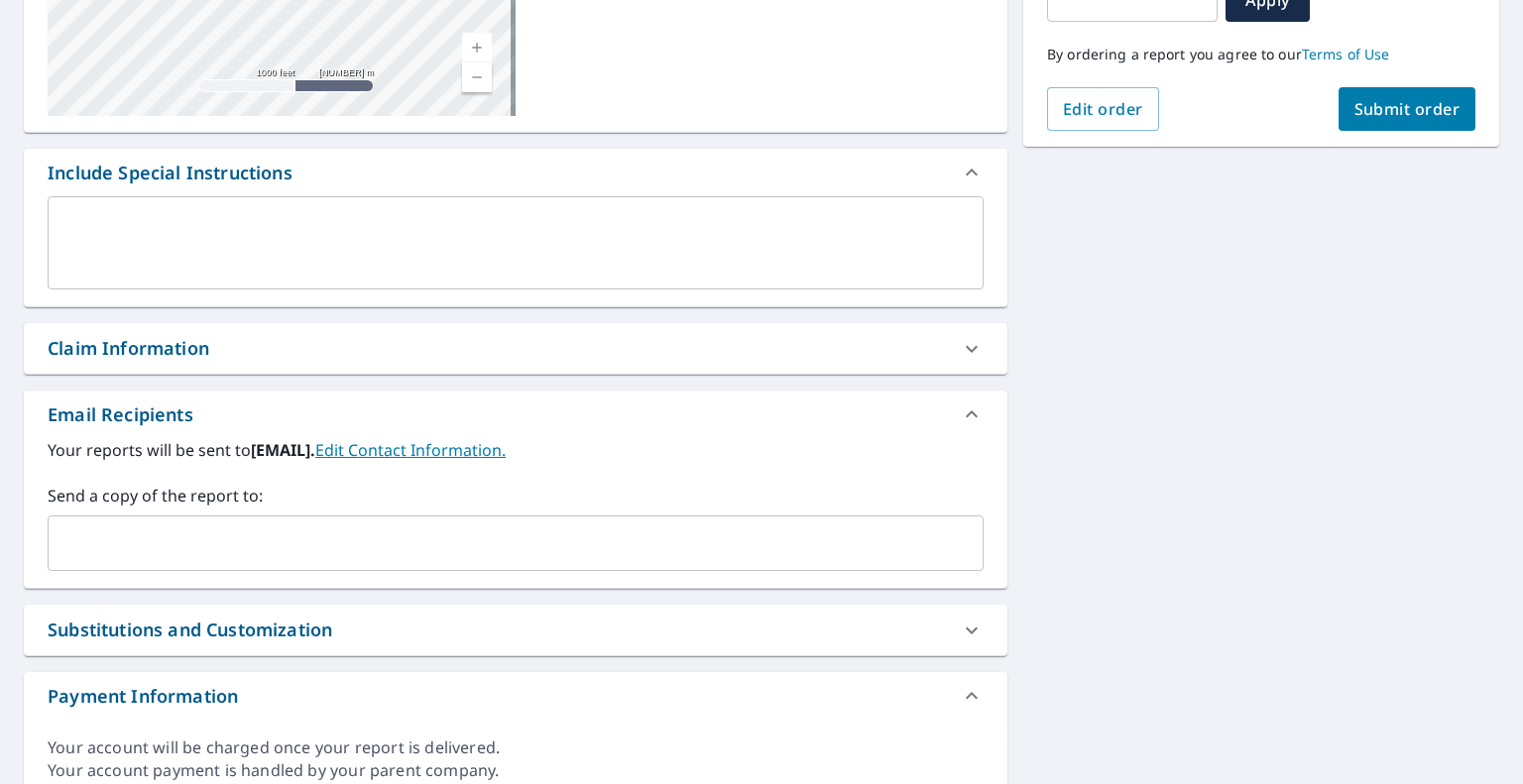 click on "​" at bounding box center (516, 543) 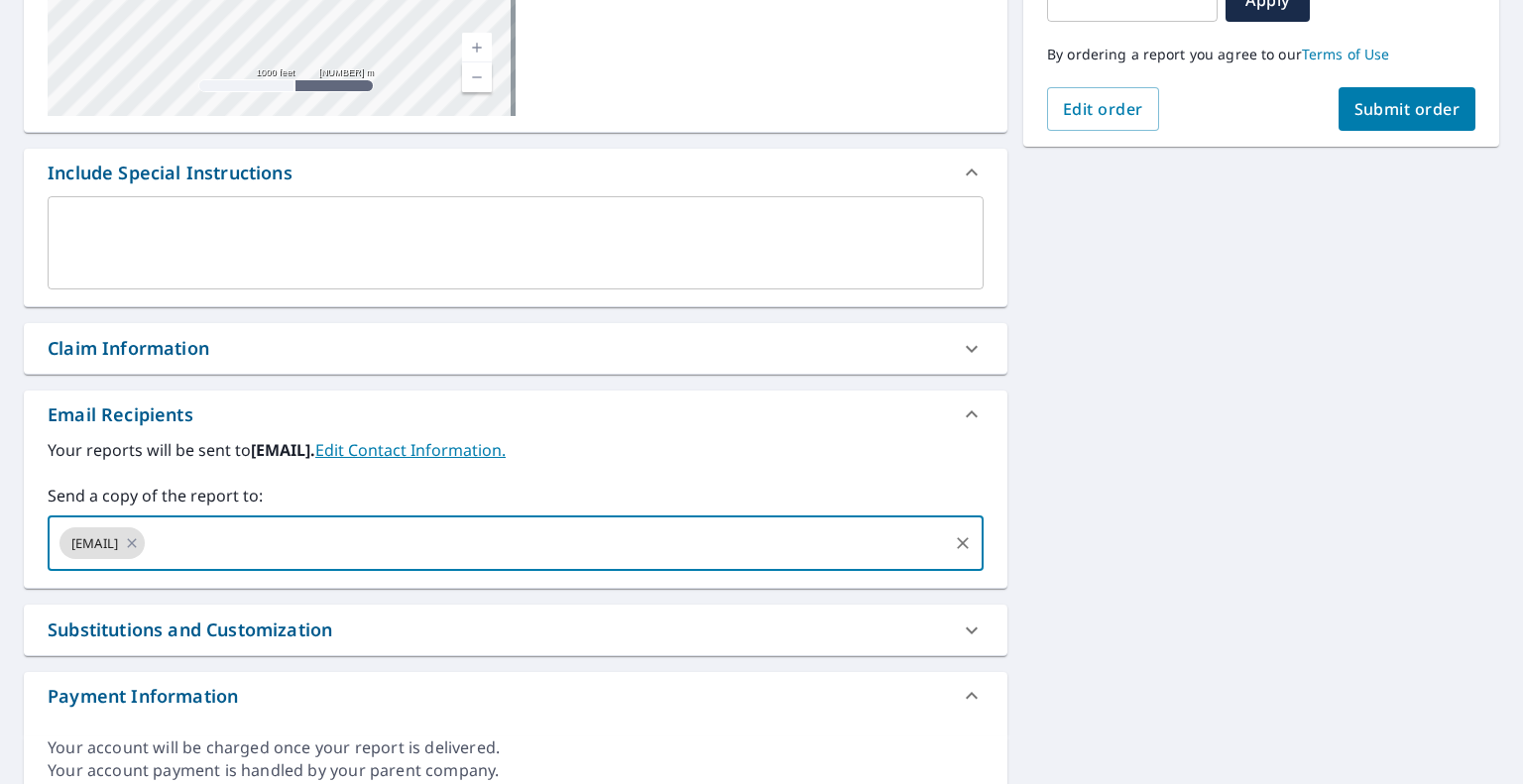 click on "Submit order" at bounding box center (1407, 109) 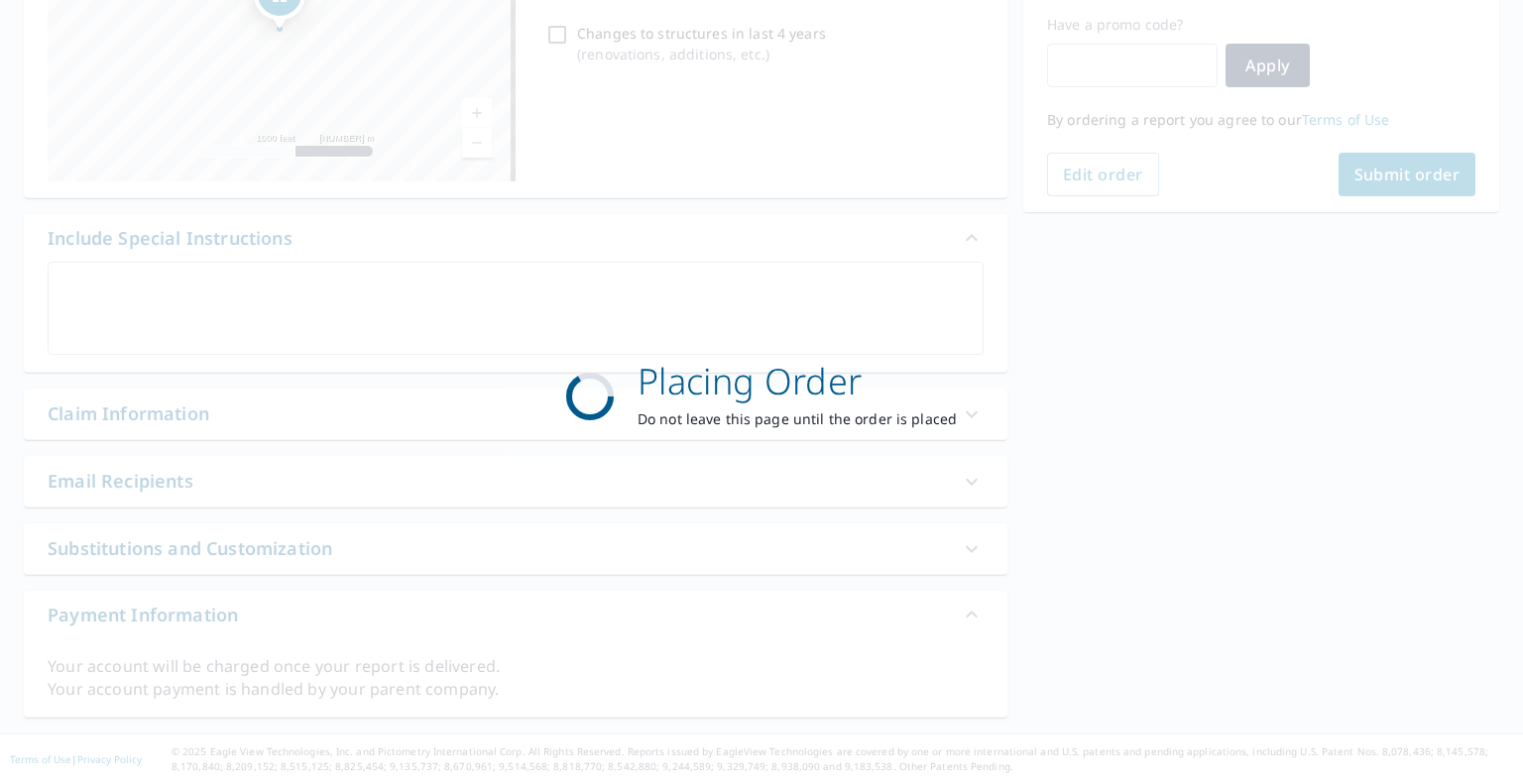 scroll, scrollTop: 329, scrollLeft: 0, axis: vertical 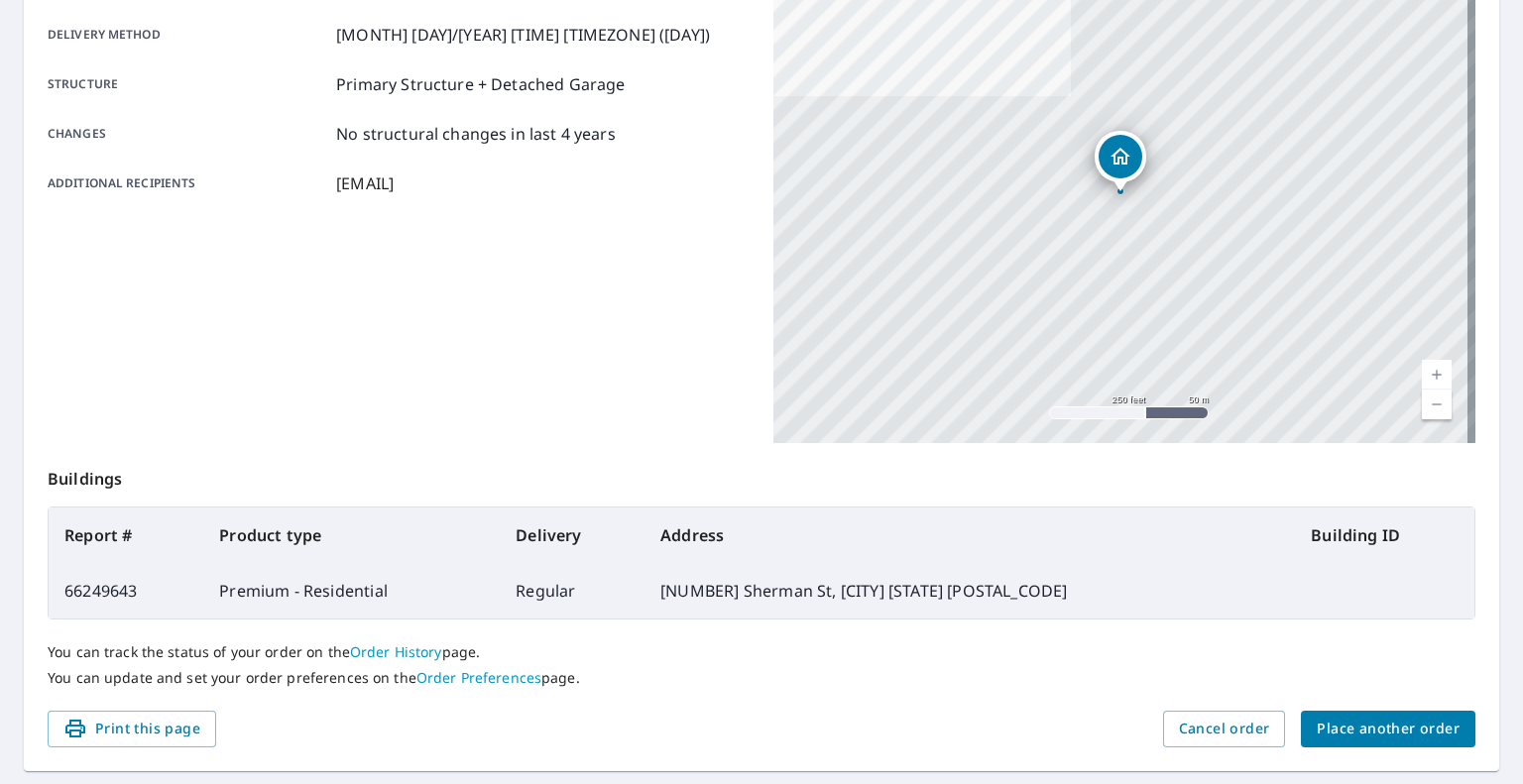 click on "Place another order" at bounding box center [1388, 728] 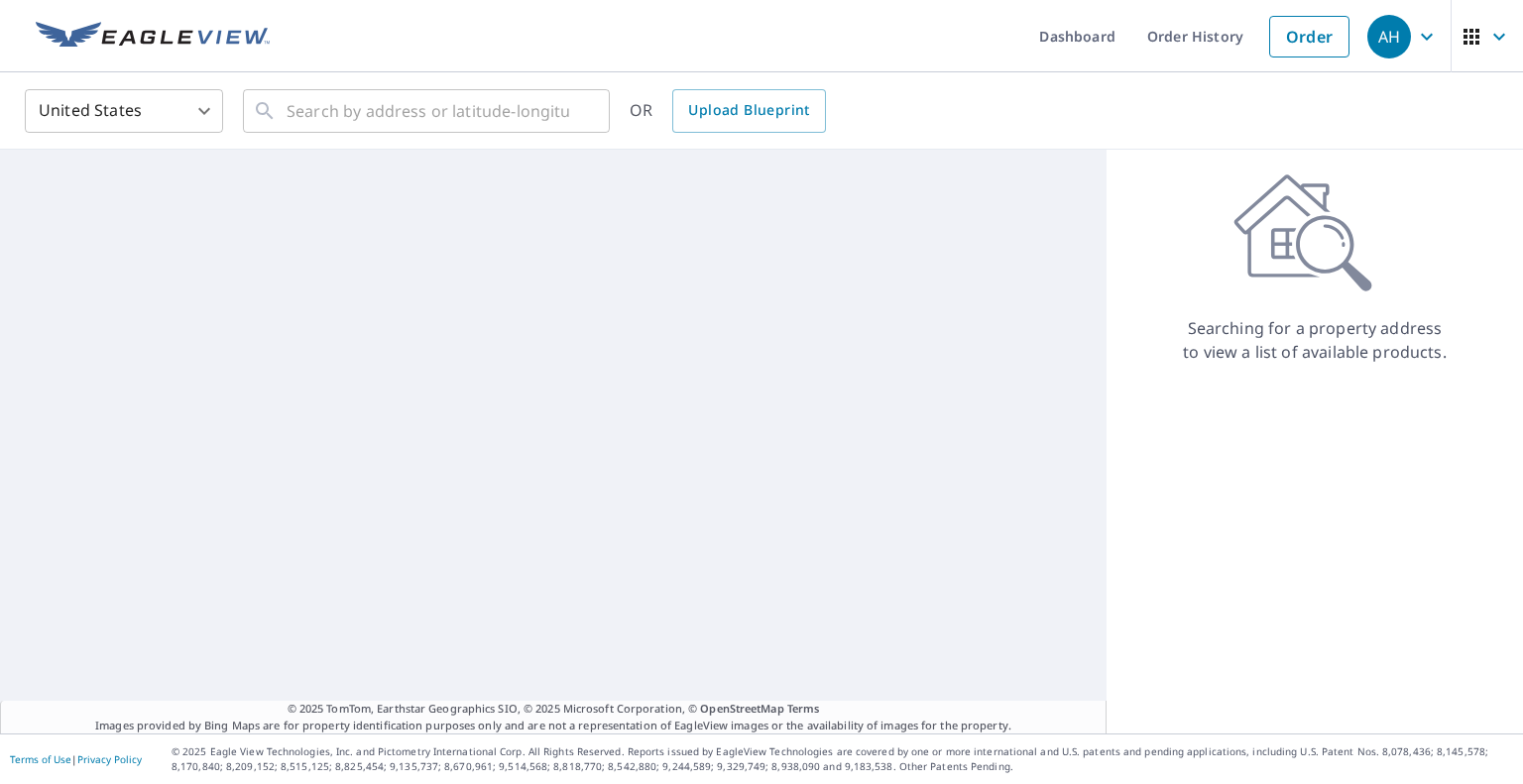 scroll, scrollTop: 0, scrollLeft: 0, axis: both 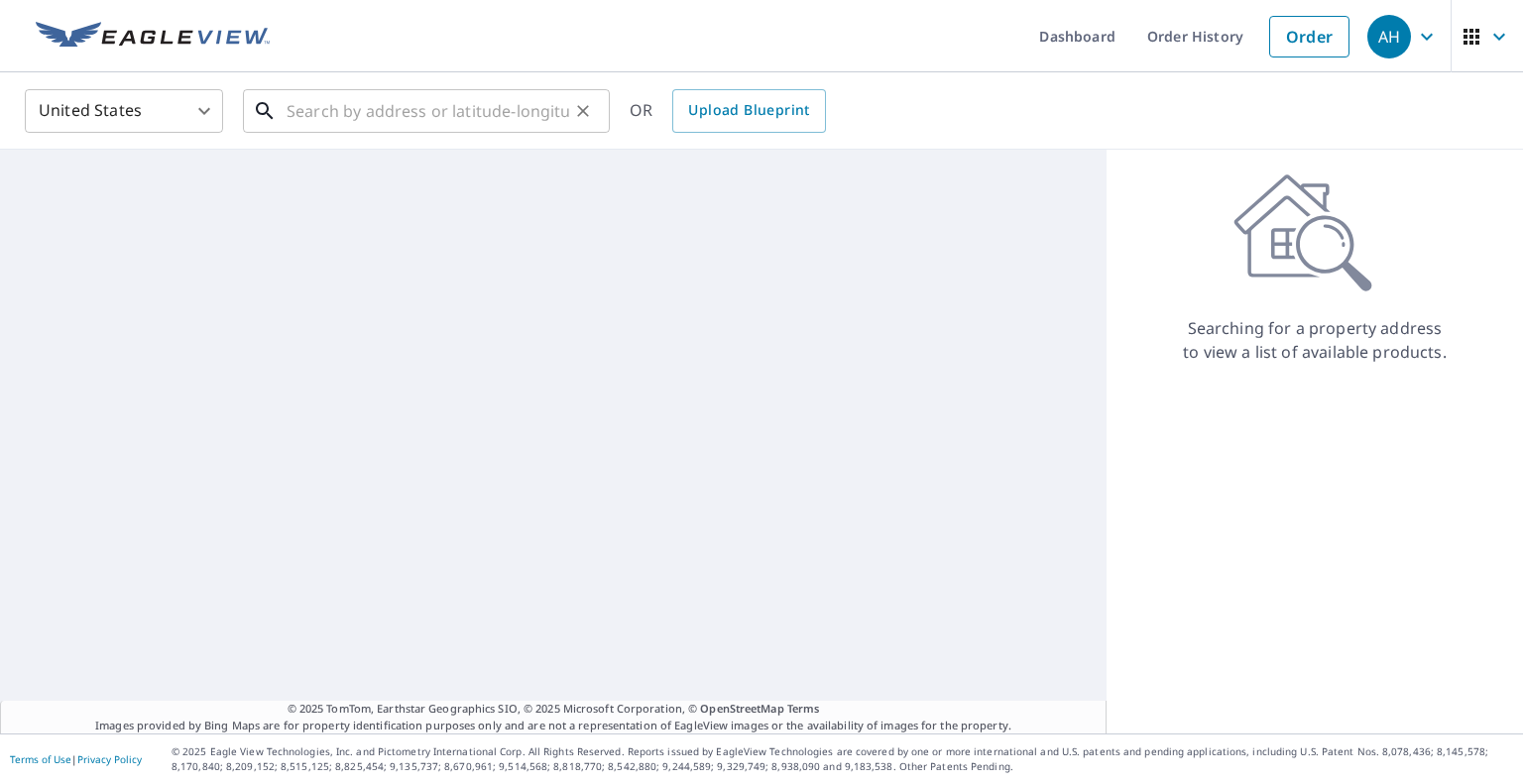 click at bounding box center (427, 111) 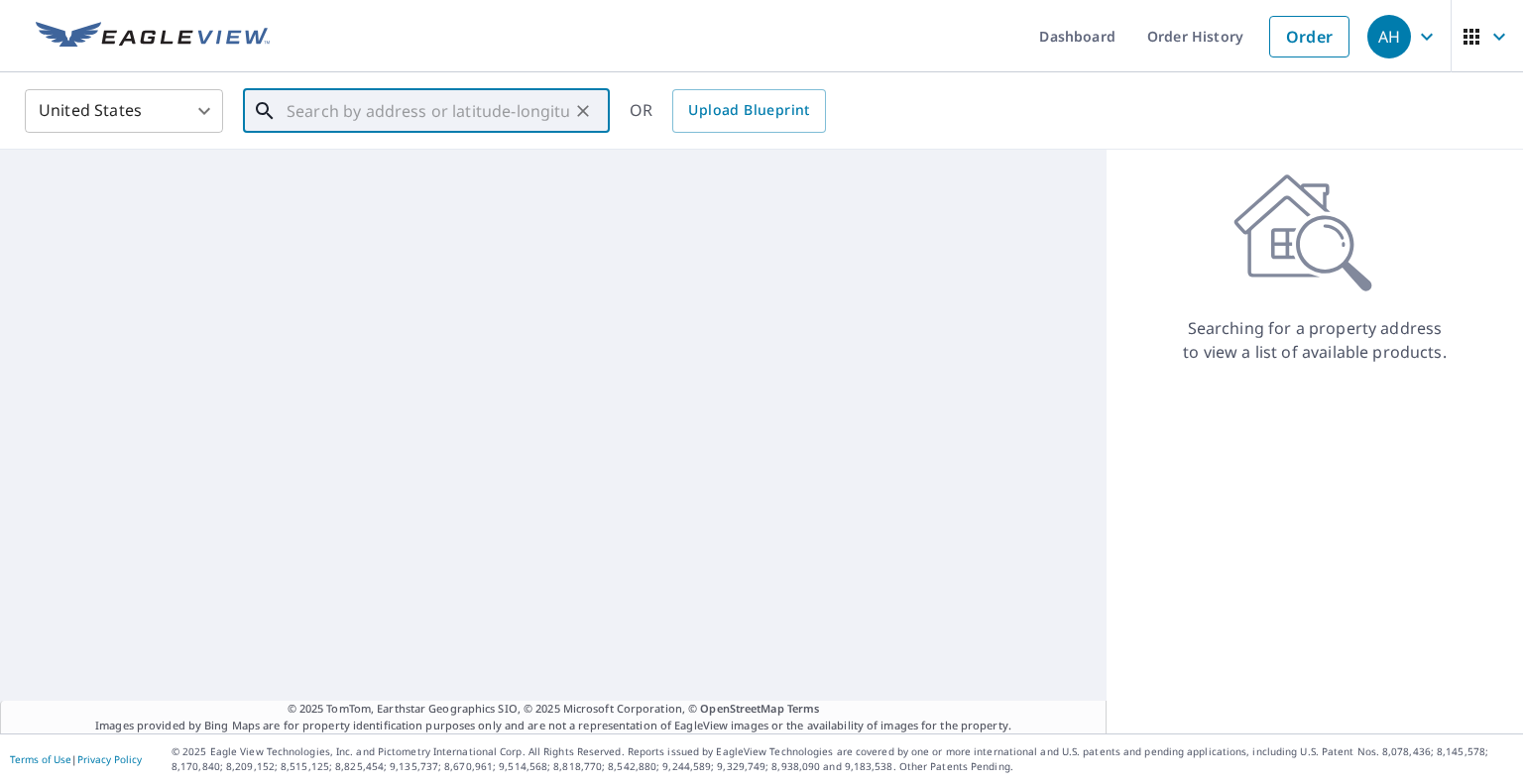 paste on "[NUMBER] NE Knott St" 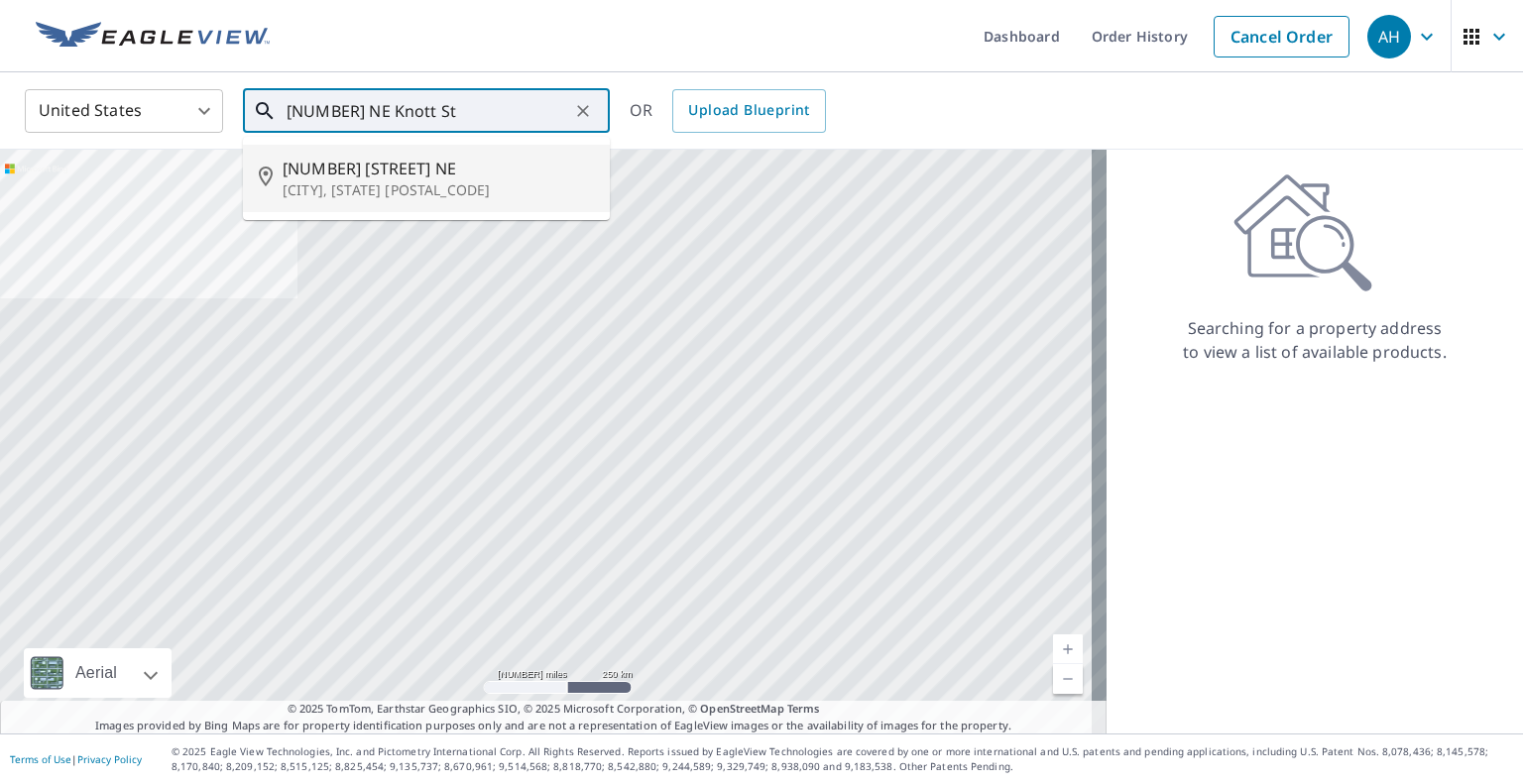 click on "[CITY], [STATE] [POSTAL_CODE]" at bounding box center (438, 190) 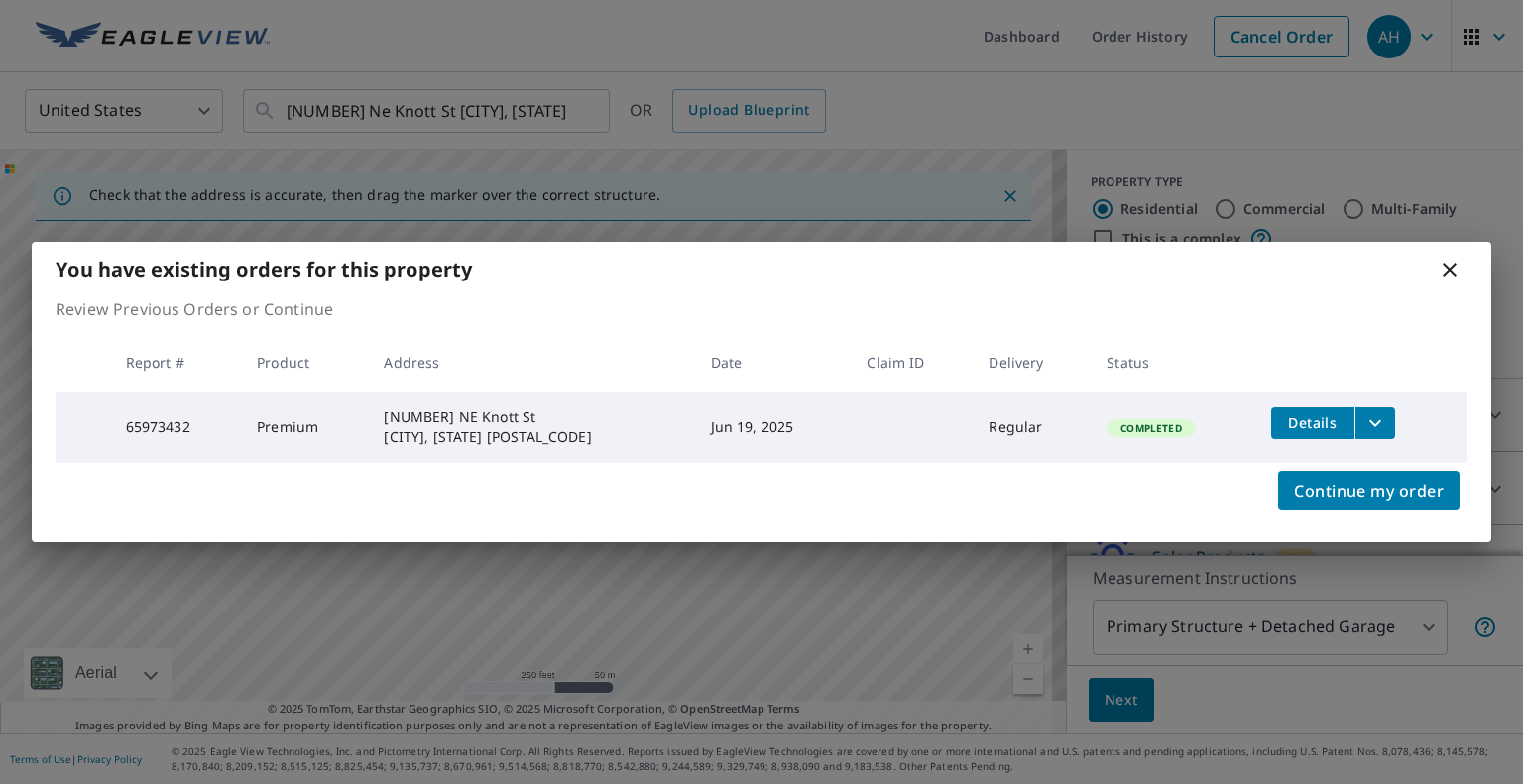 click at bounding box center [1375, 423] 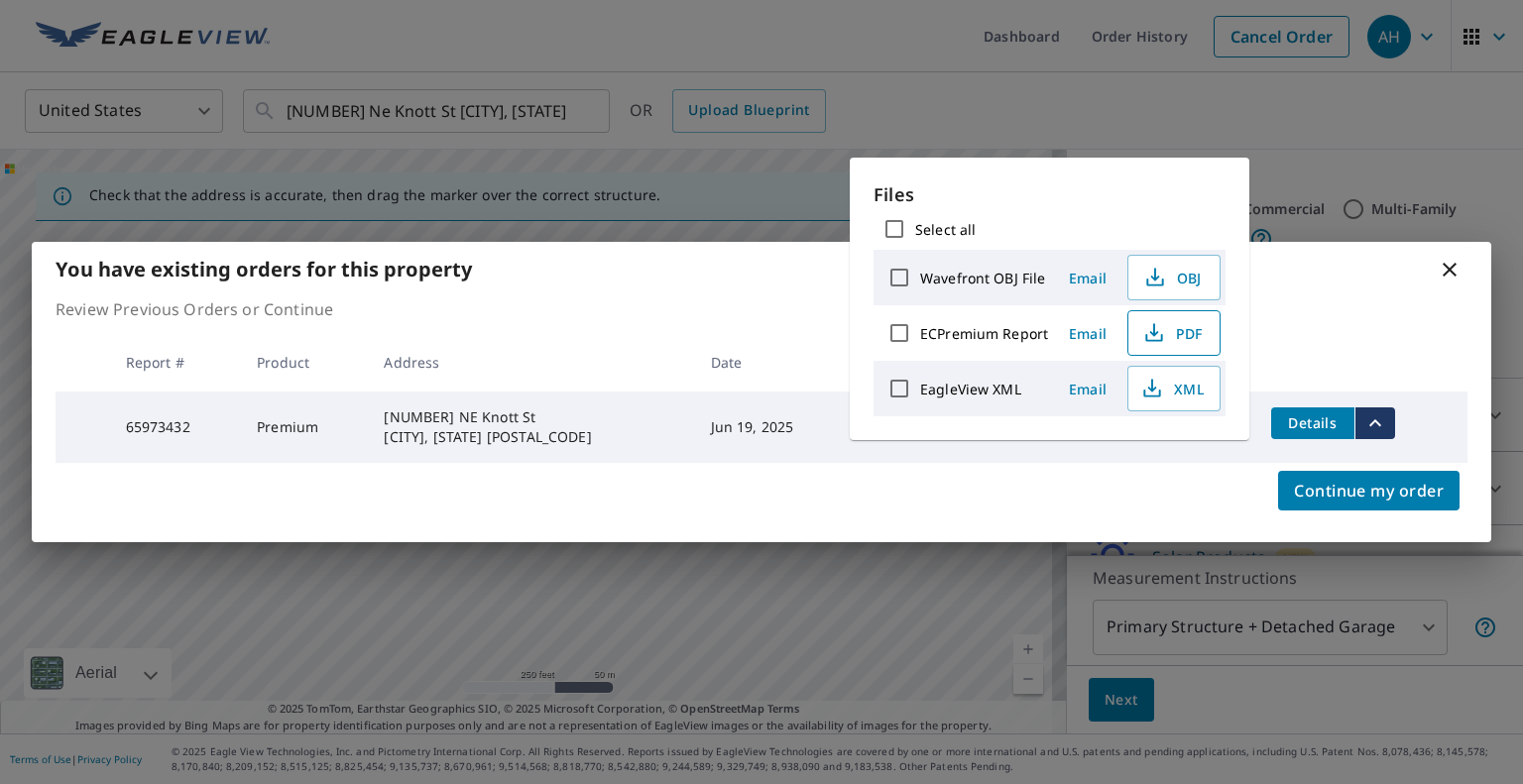 click on "PDF" at bounding box center [1172, 333] 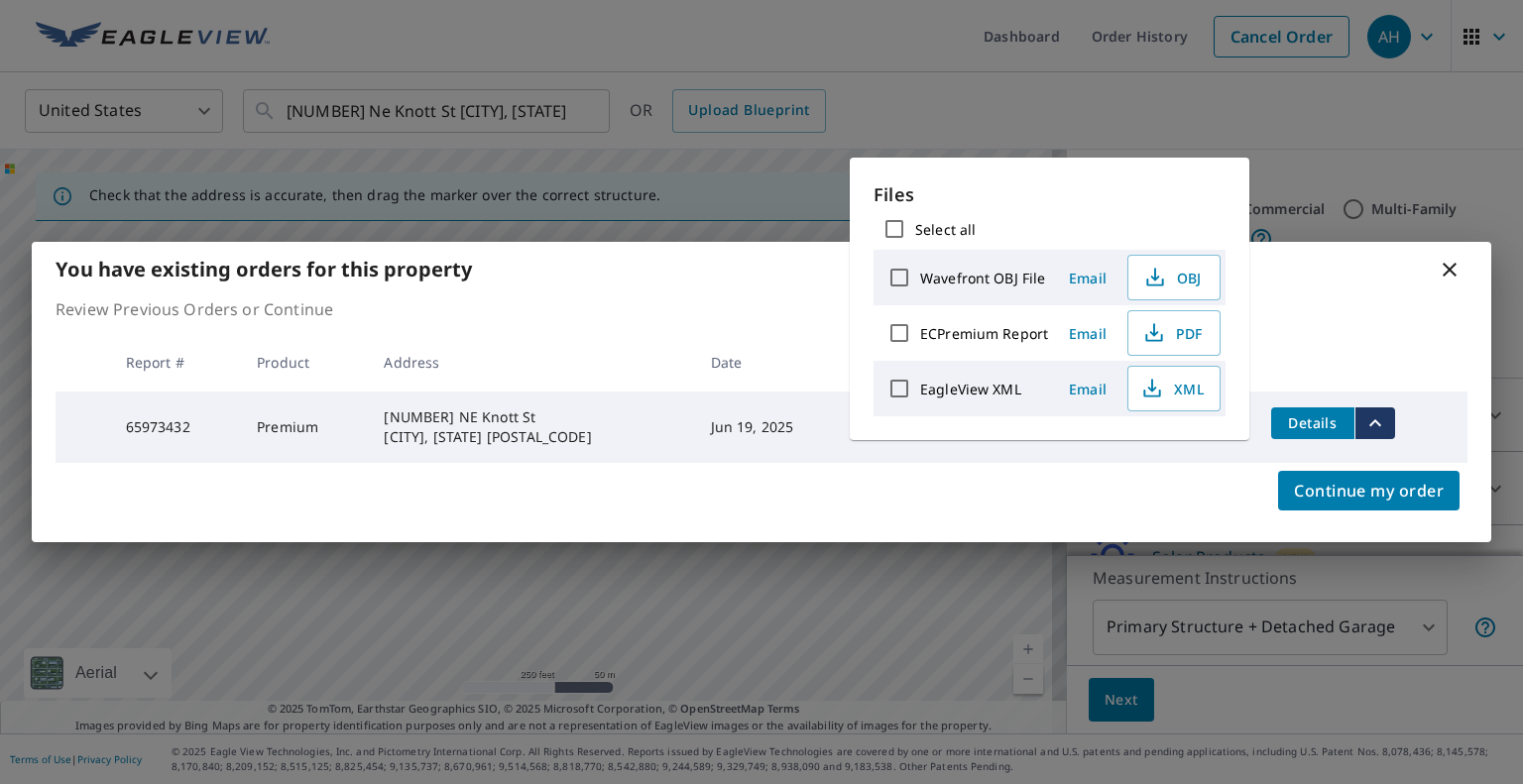 click at bounding box center [1450, 270] 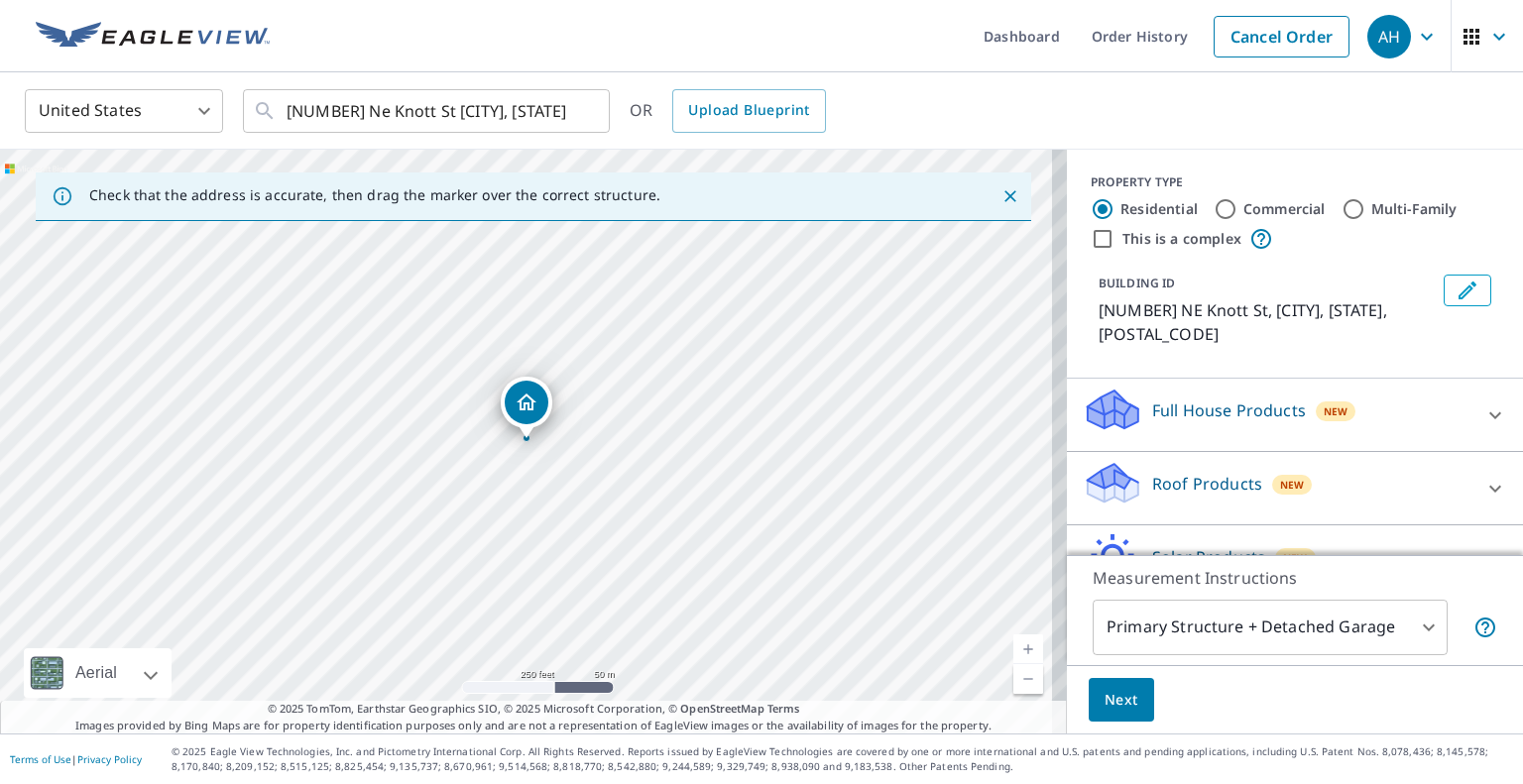 click on "Cancel Order" at bounding box center [1281, 37] 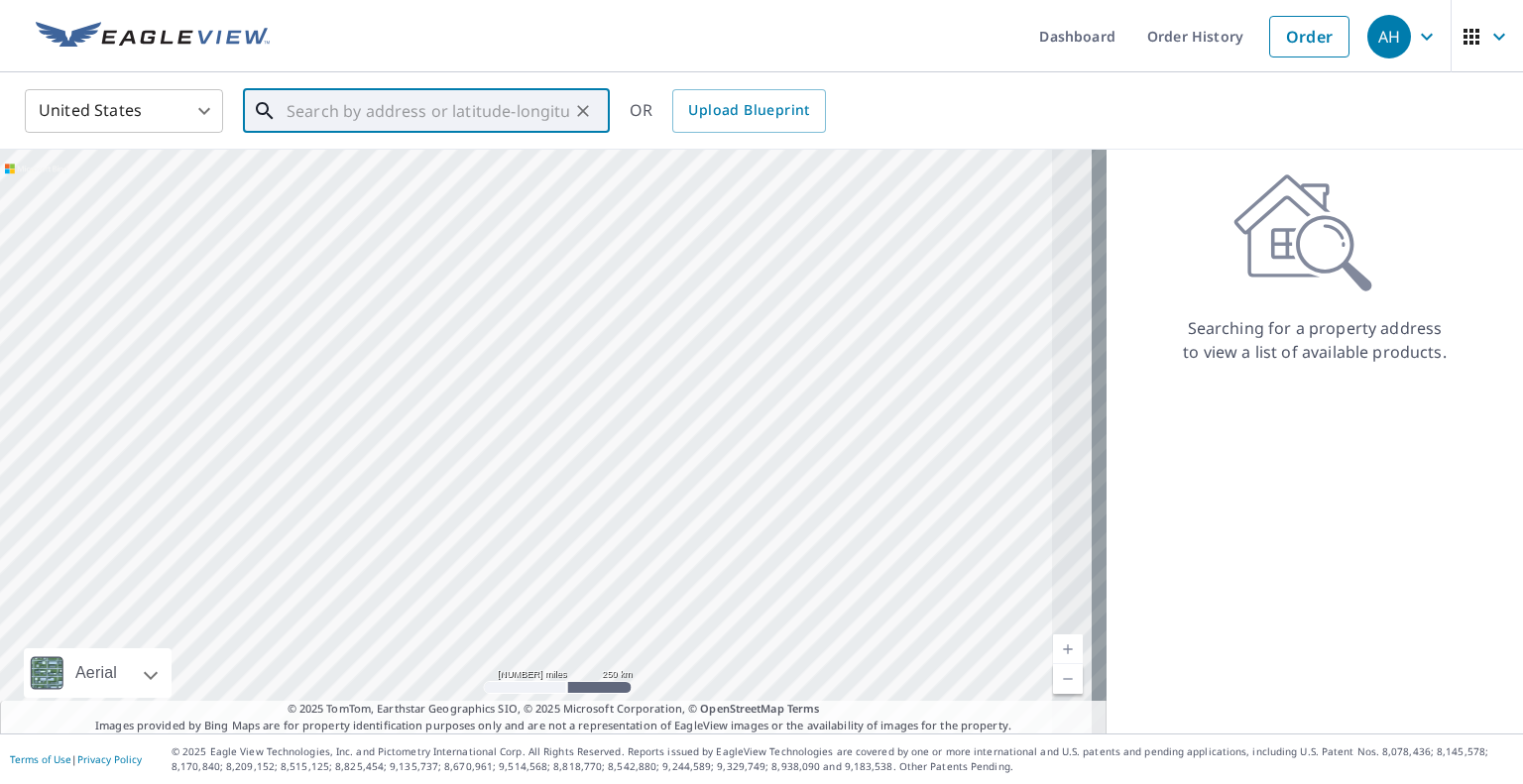 click at bounding box center (427, 111) 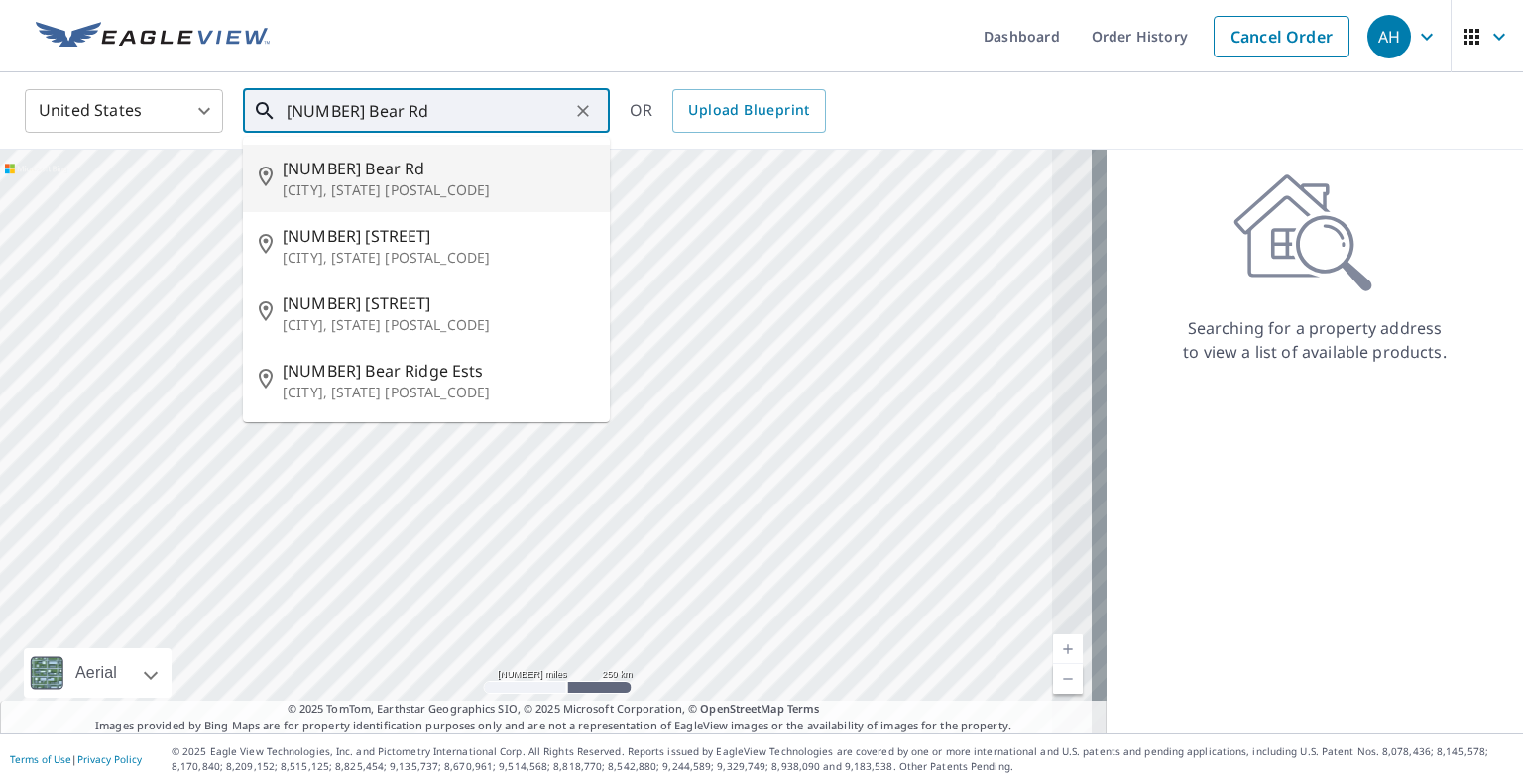 click on "[CITY], [STATE] [POSTAL_CODE]" at bounding box center (438, 190) 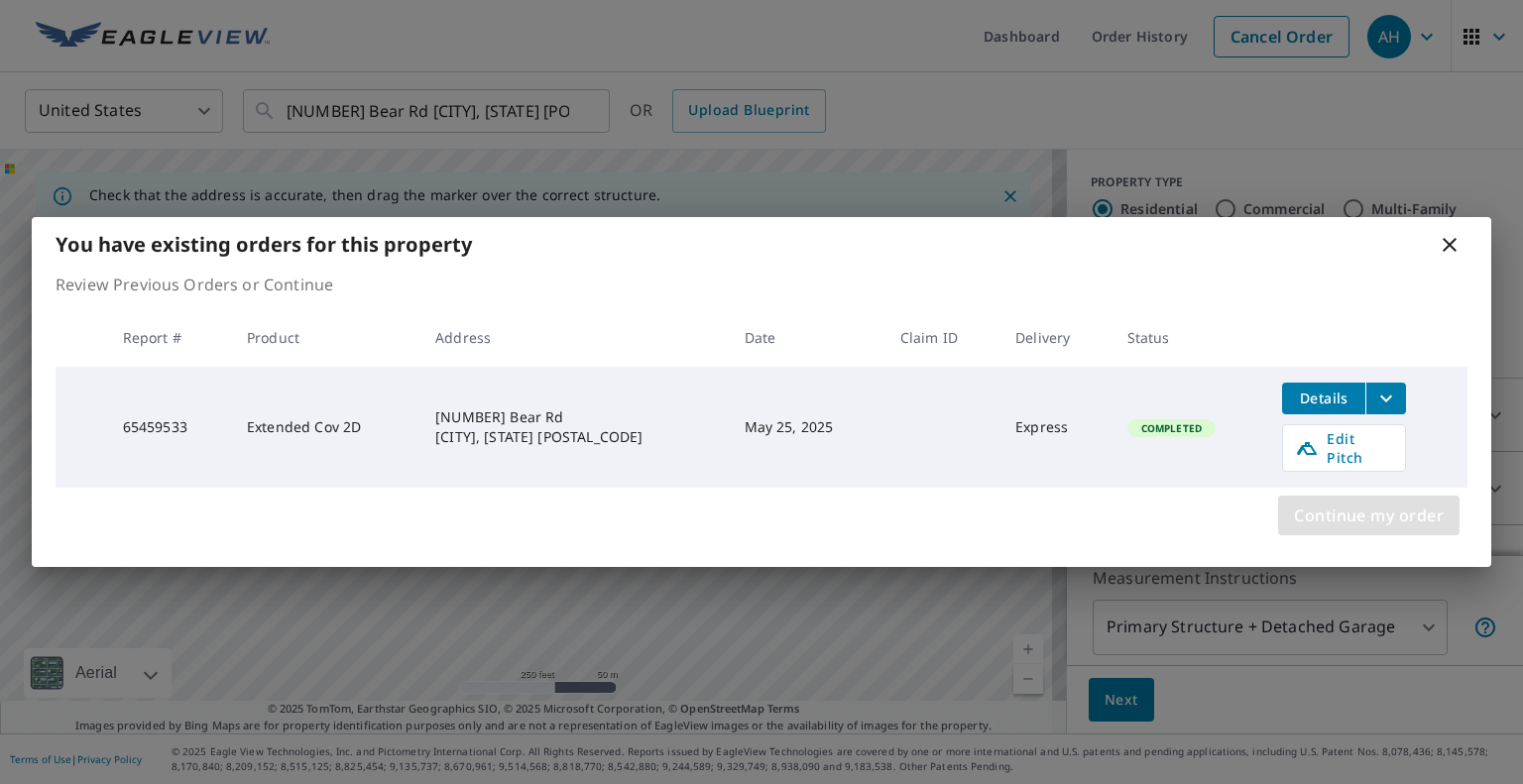 click on "Continue my order" at bounding box center (1368, 515) 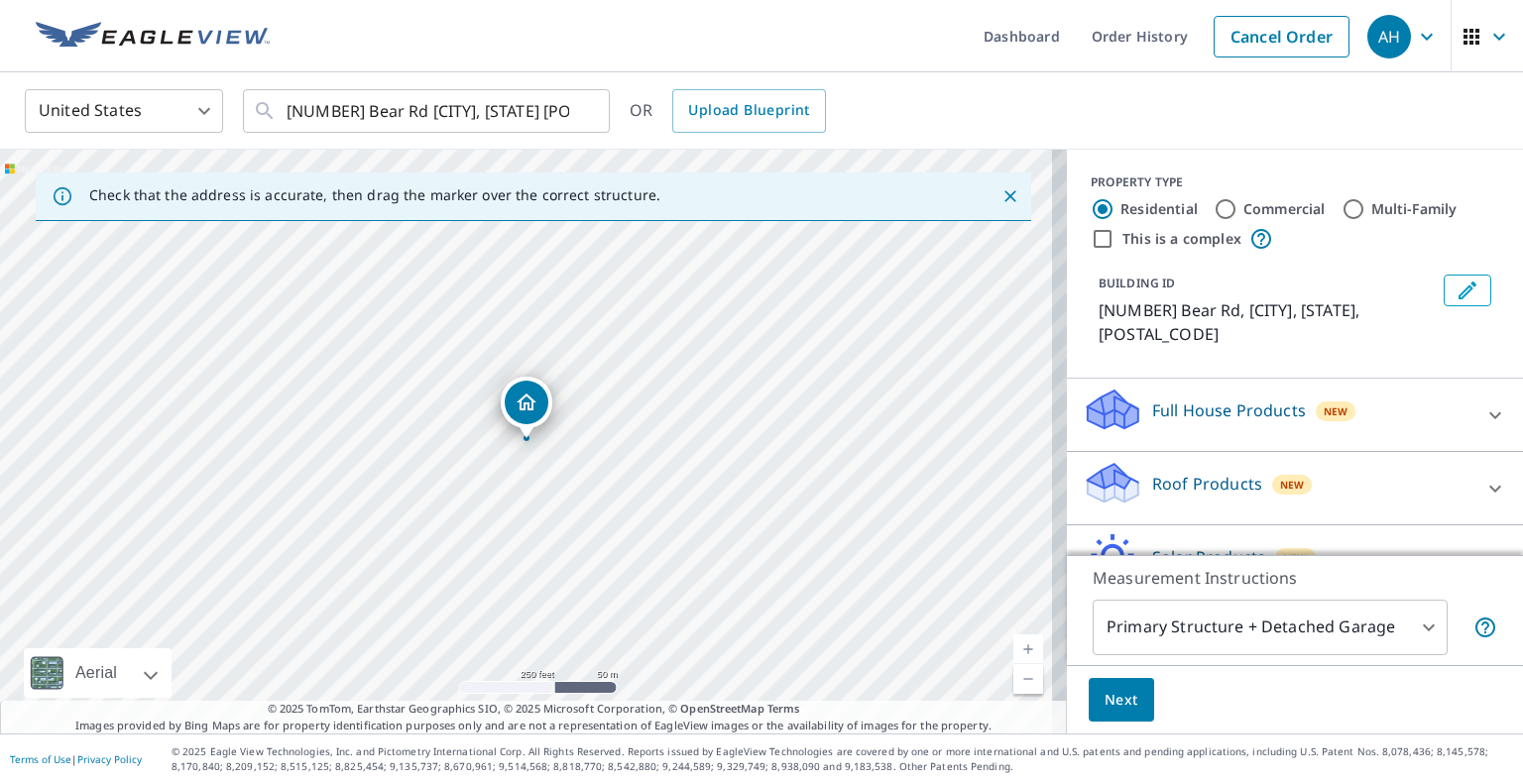 click on "Roof Products New" at bounding box center [1277, 414] 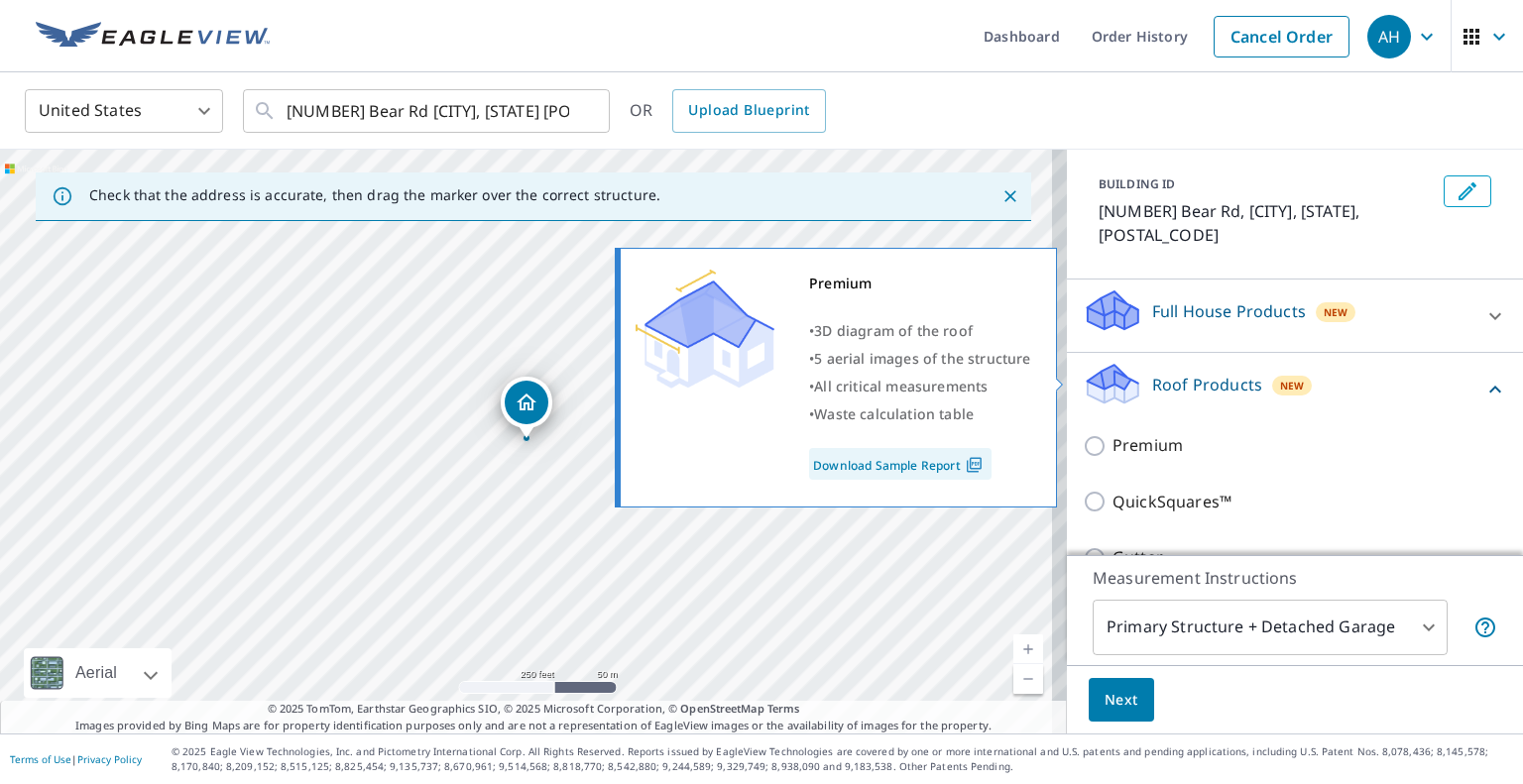 scroll, scrollTop: 99, scrollLeft: 0, axis: vertical 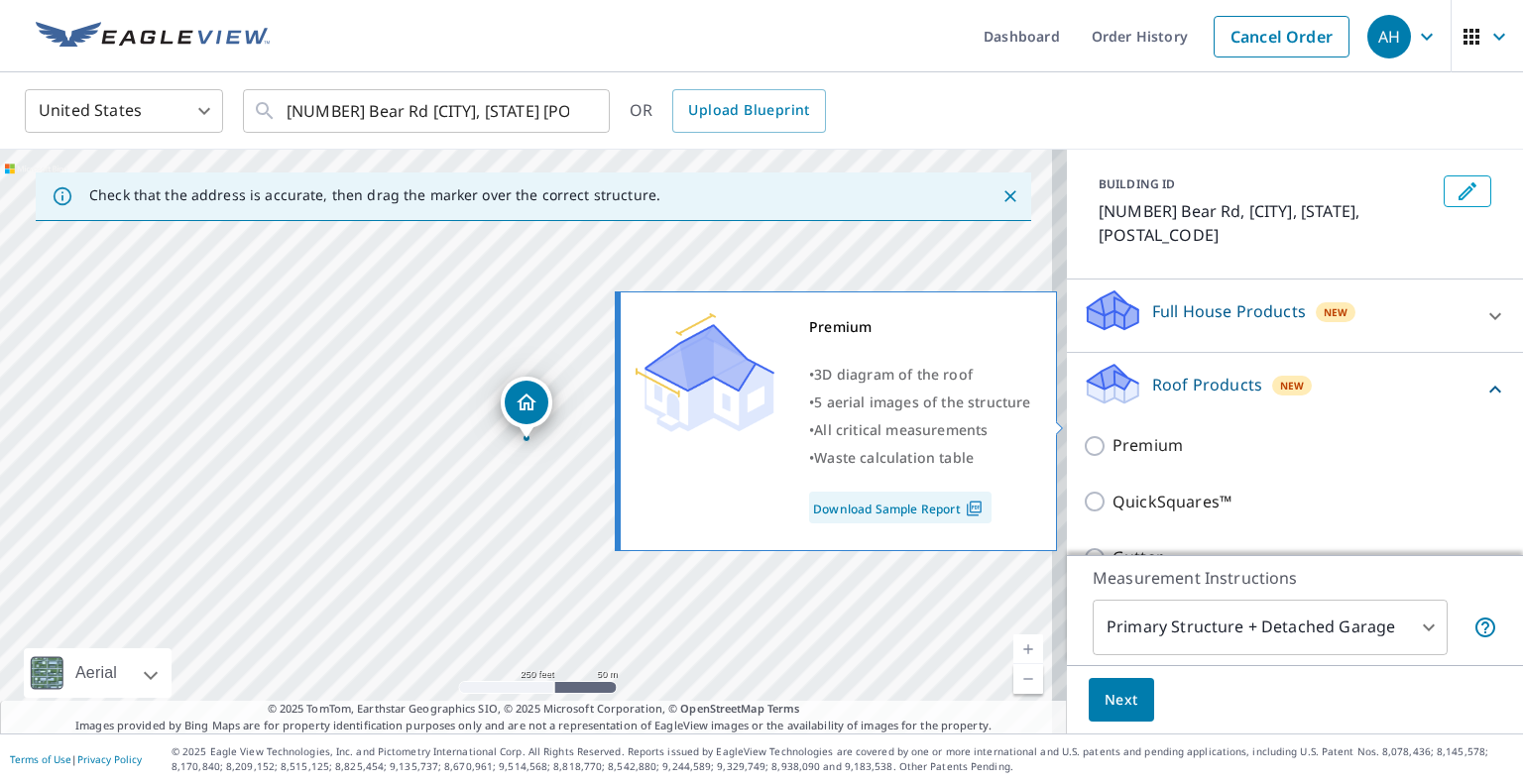 drag, startPoint x: 1120, startPoint y: 399, endPoint x: 1119, endPoint y: 415, distance: 16.03122 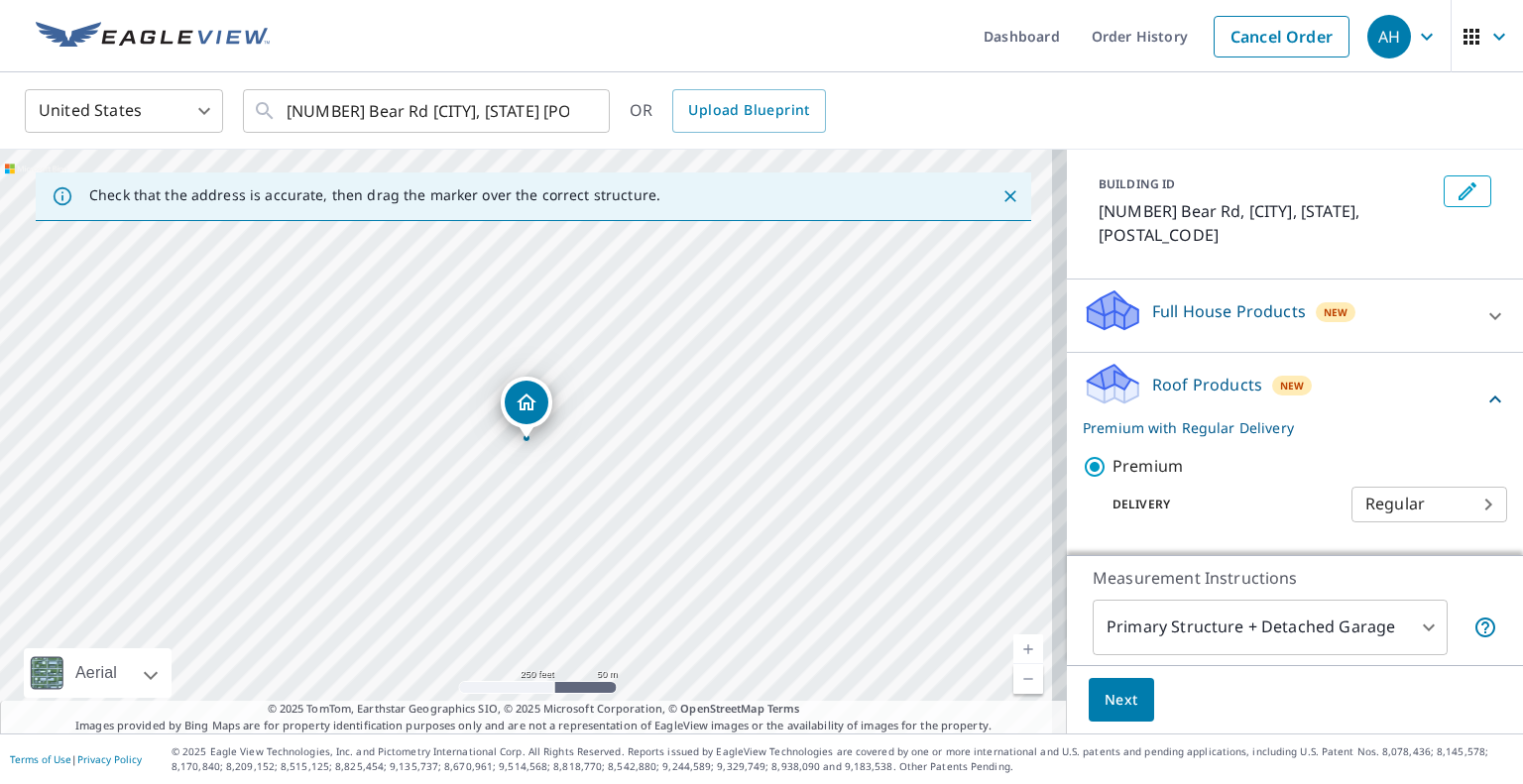 click on "Next" at bounding box center (1121, 700) 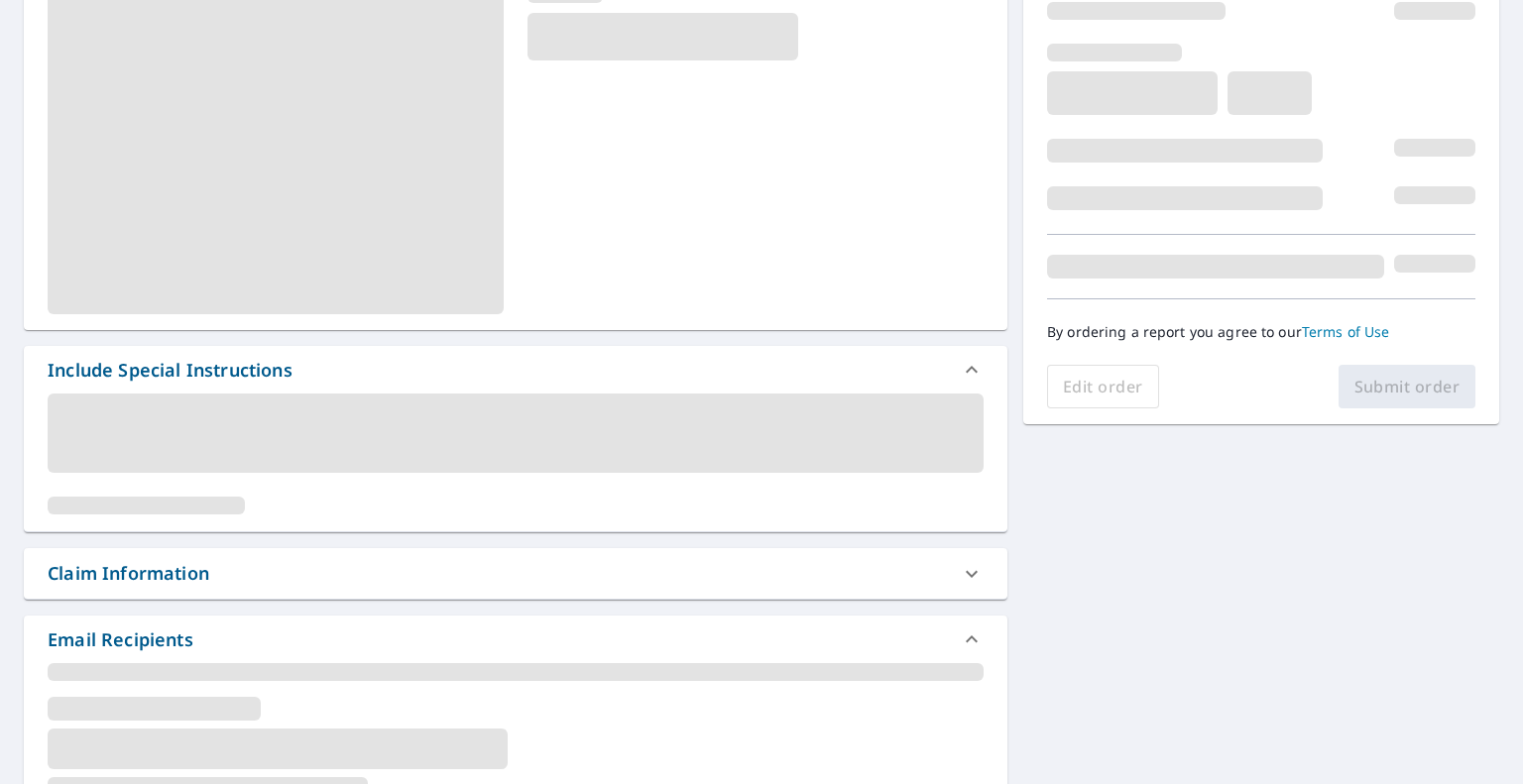 scroll, scrollTop: 396, scrollLeft: 0, axis: vertical 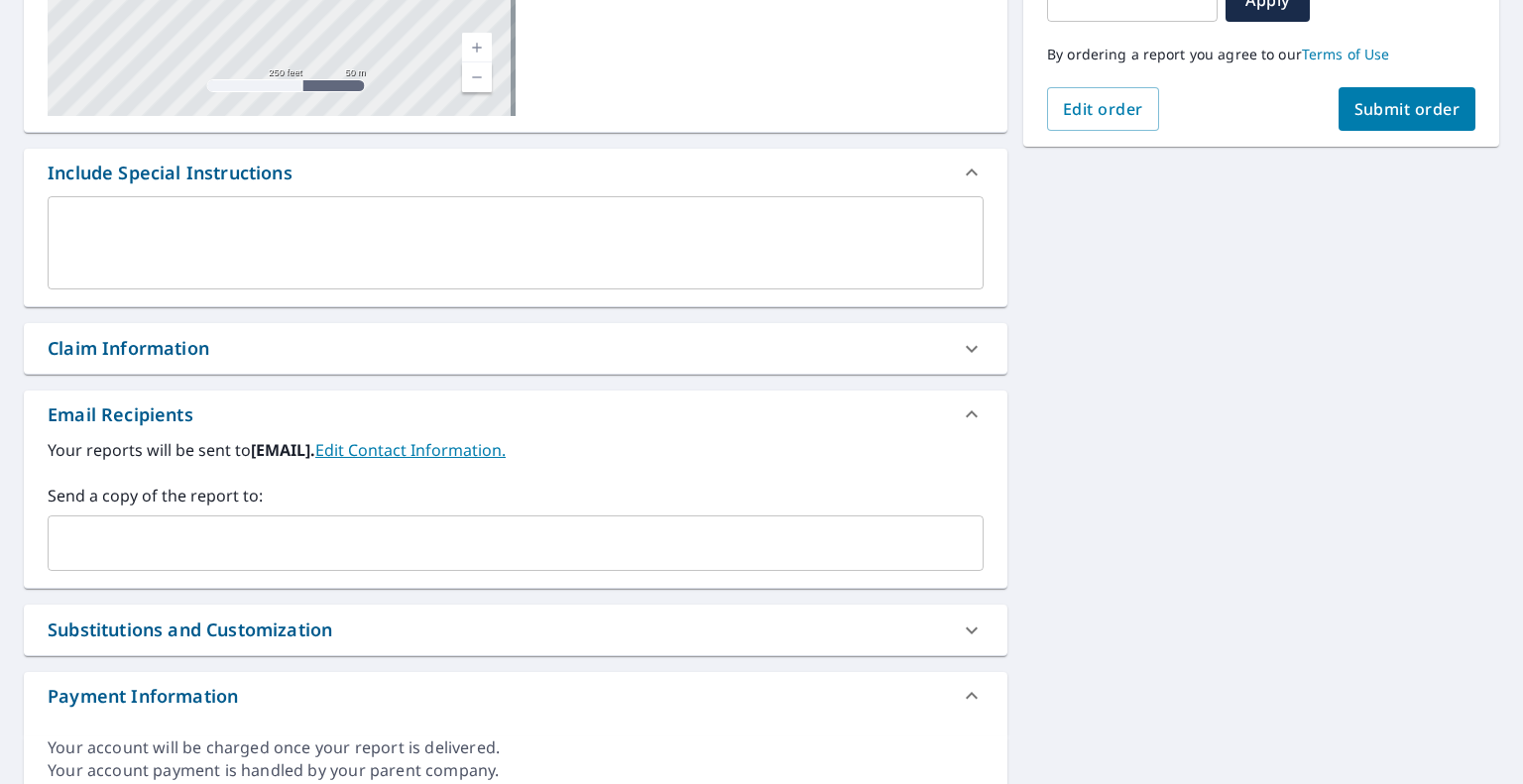 click at bounding box center (501, 543) 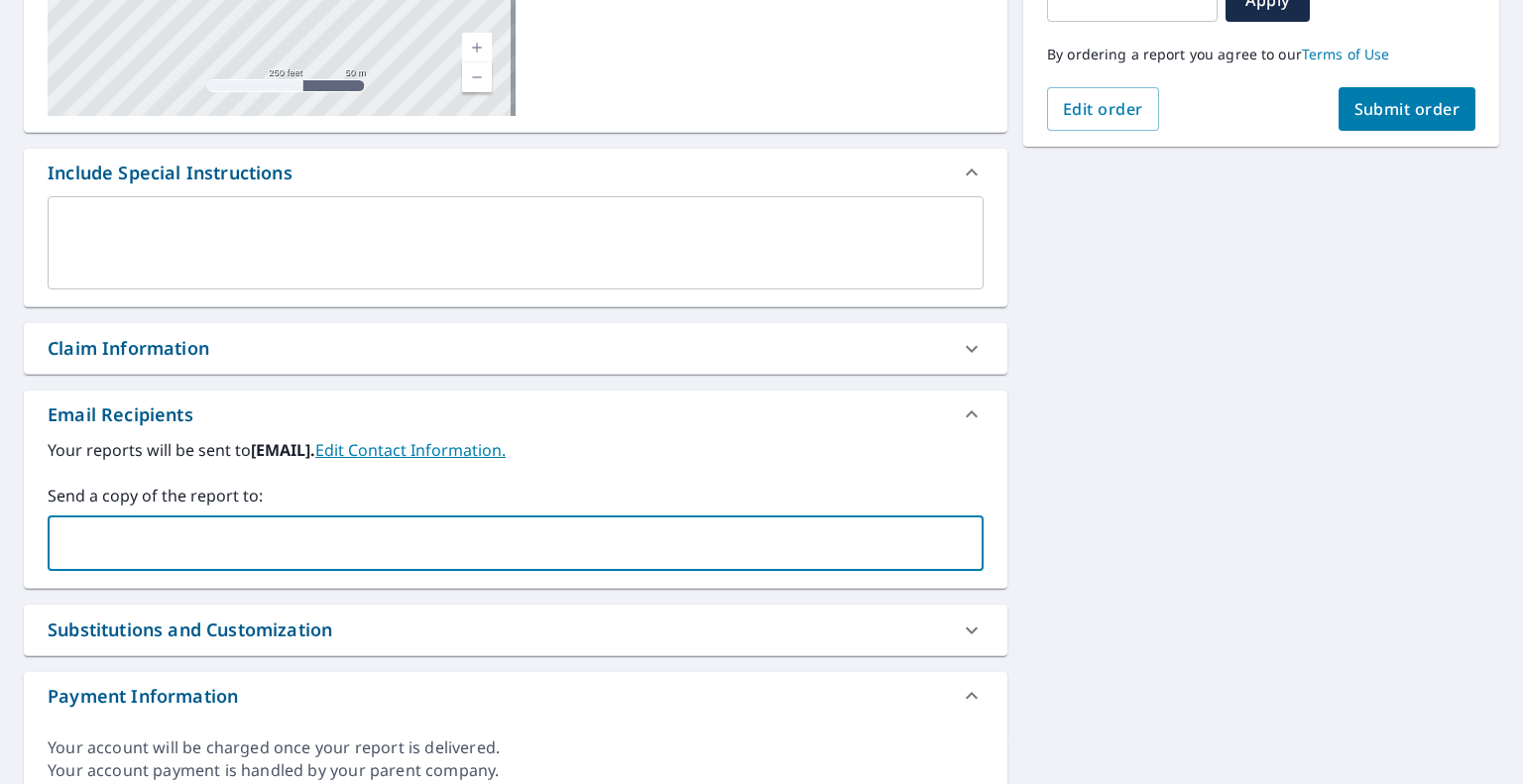 paste on "[EMAIL]" 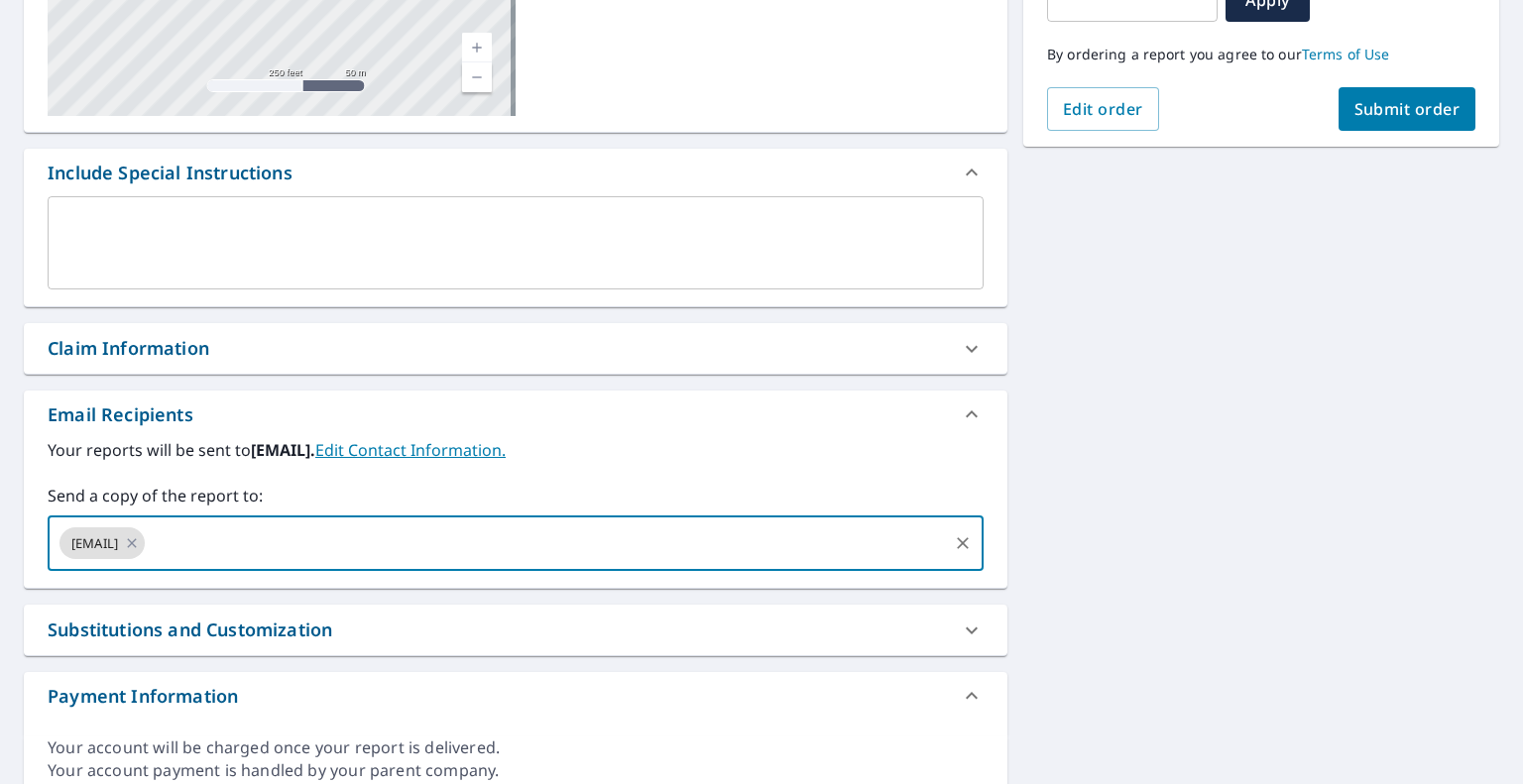click on "Submit order" at bounding box center [1407, 109] 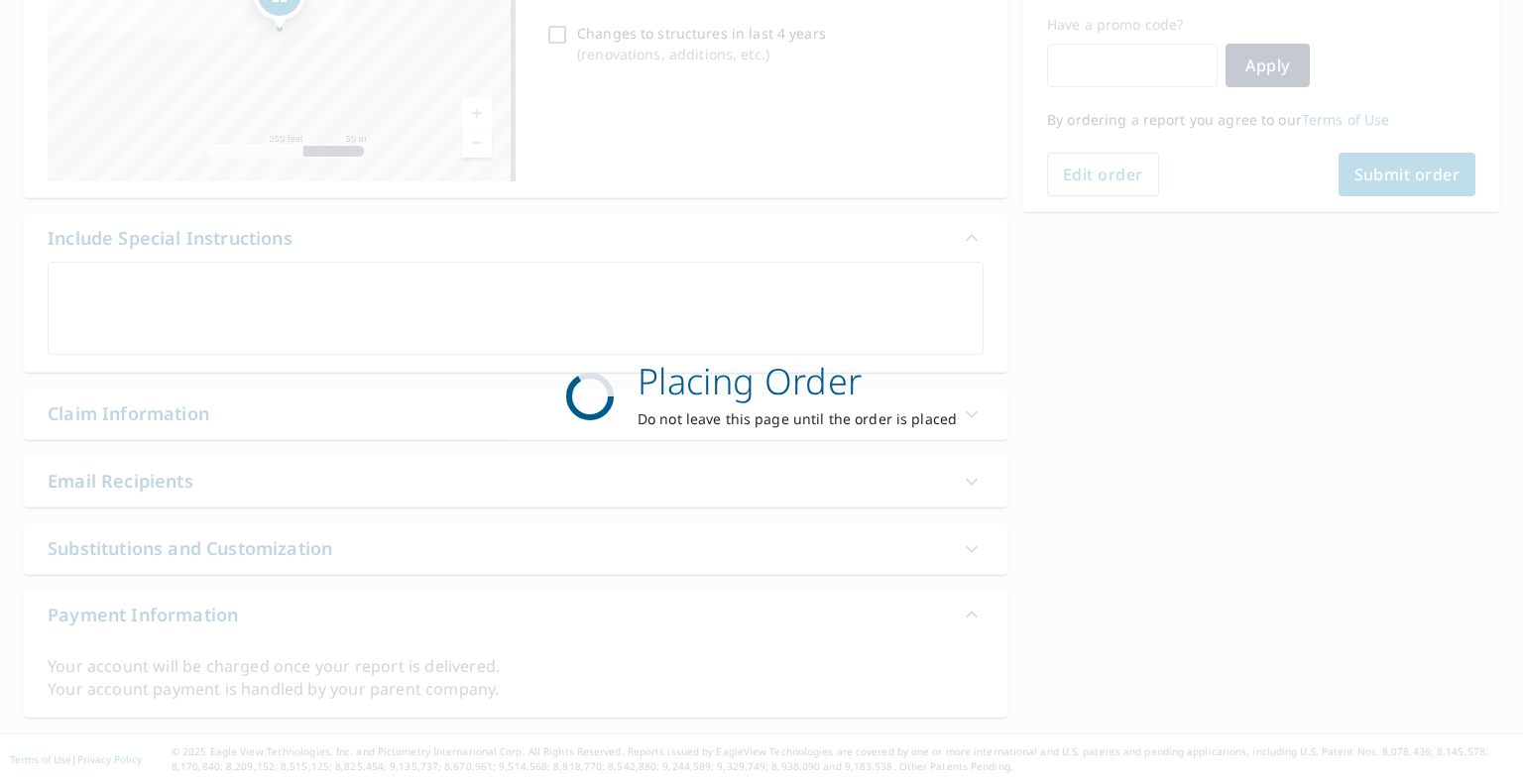 scroll, scrollTop: 329, scrollLeft: 0, axis: vertical 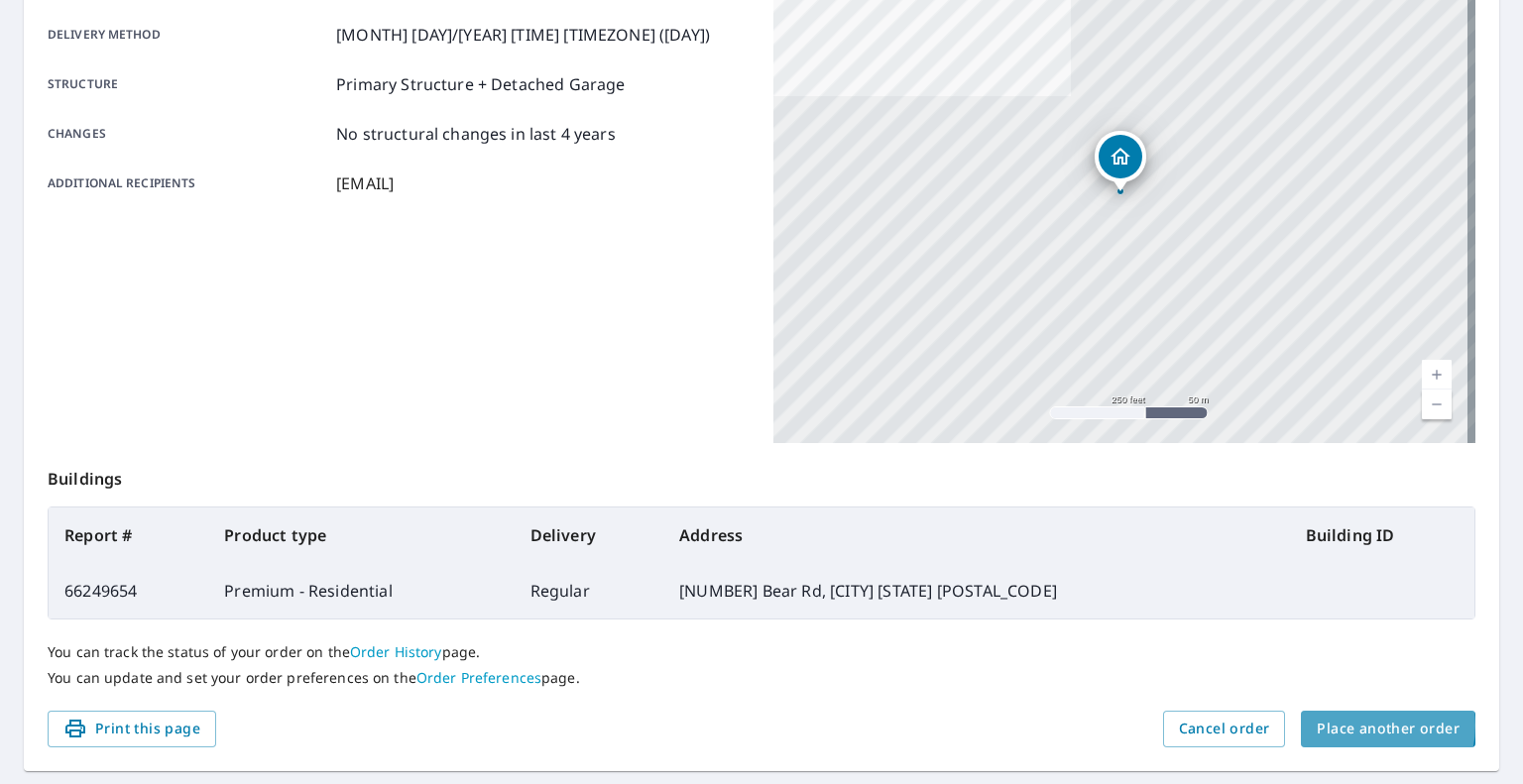 click on "Place another order" at bounding box center (1388, 728) 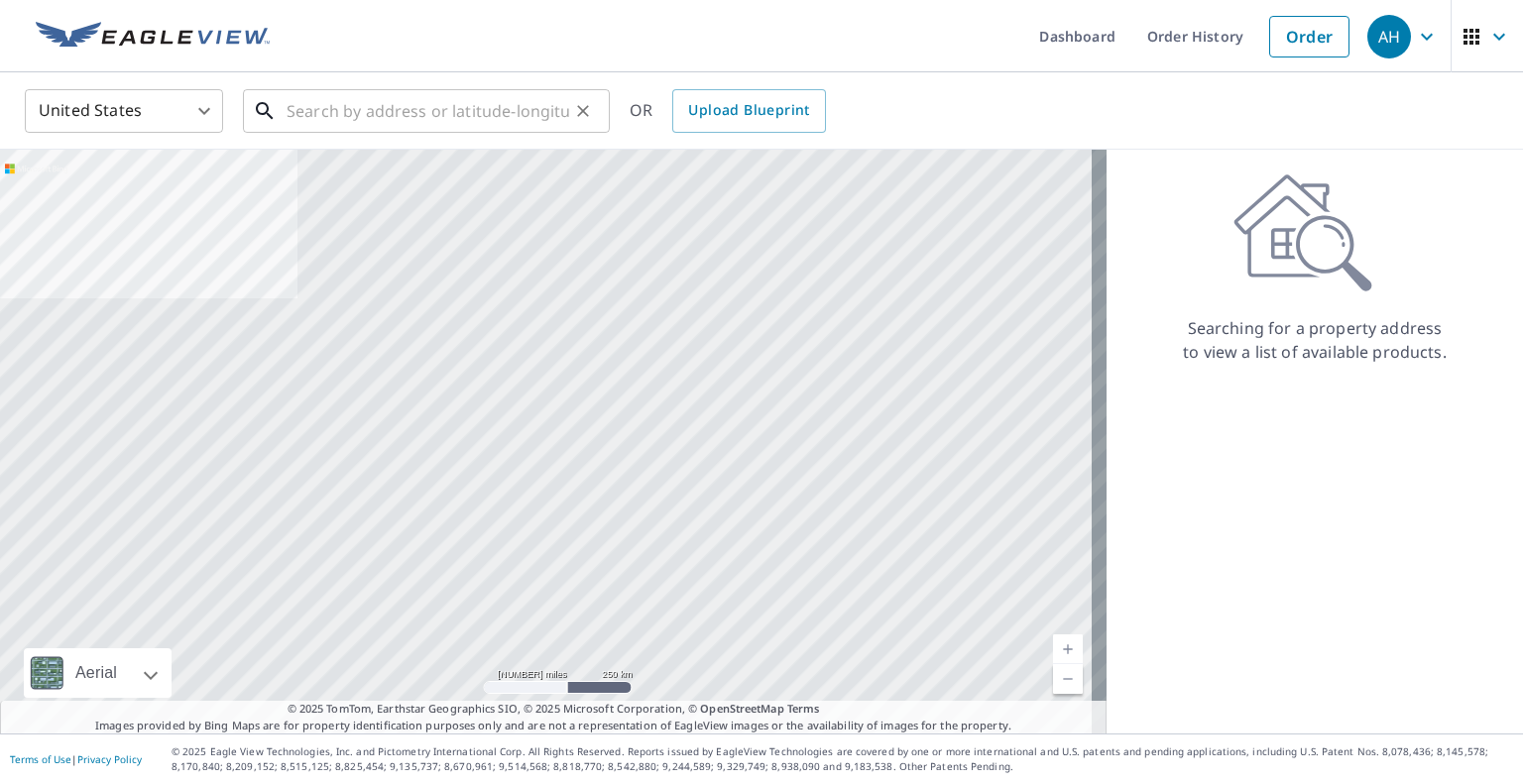 click at bounding box center [427, 111] 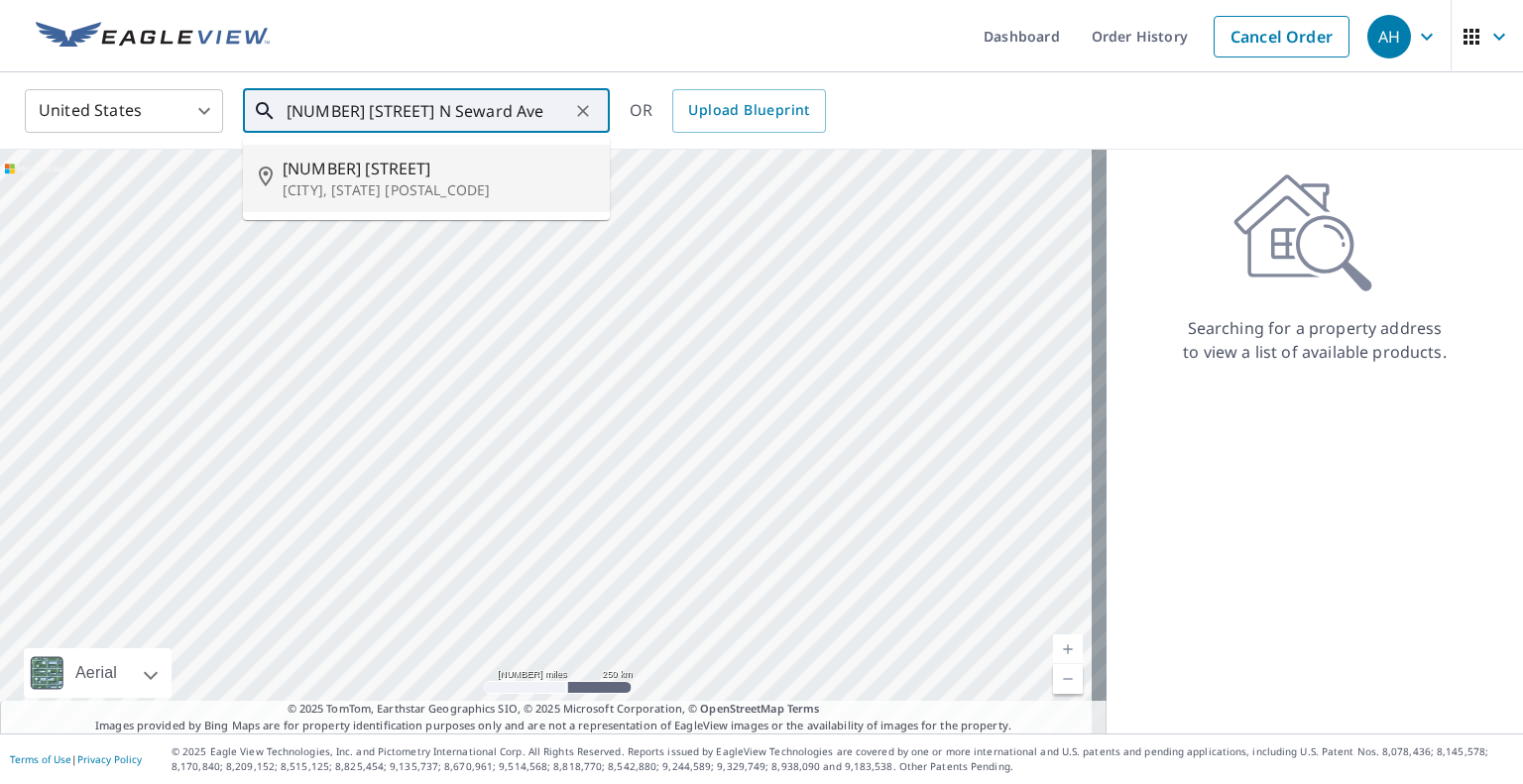 click on "[NUMBER] [STREET]" at bounding box center (438, 168) 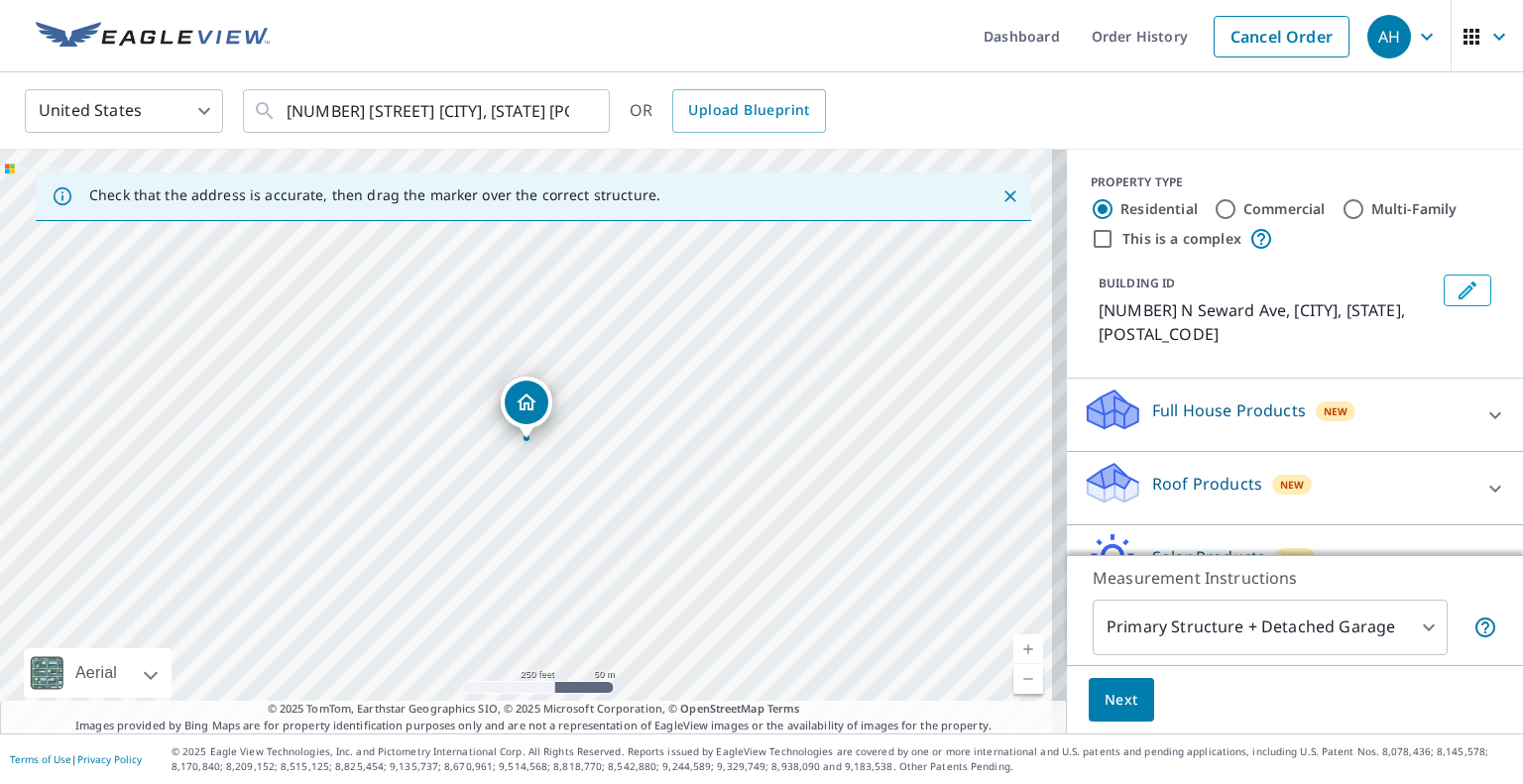 click on "Full House Products New Full House™" at bounding box center (1295, 415) 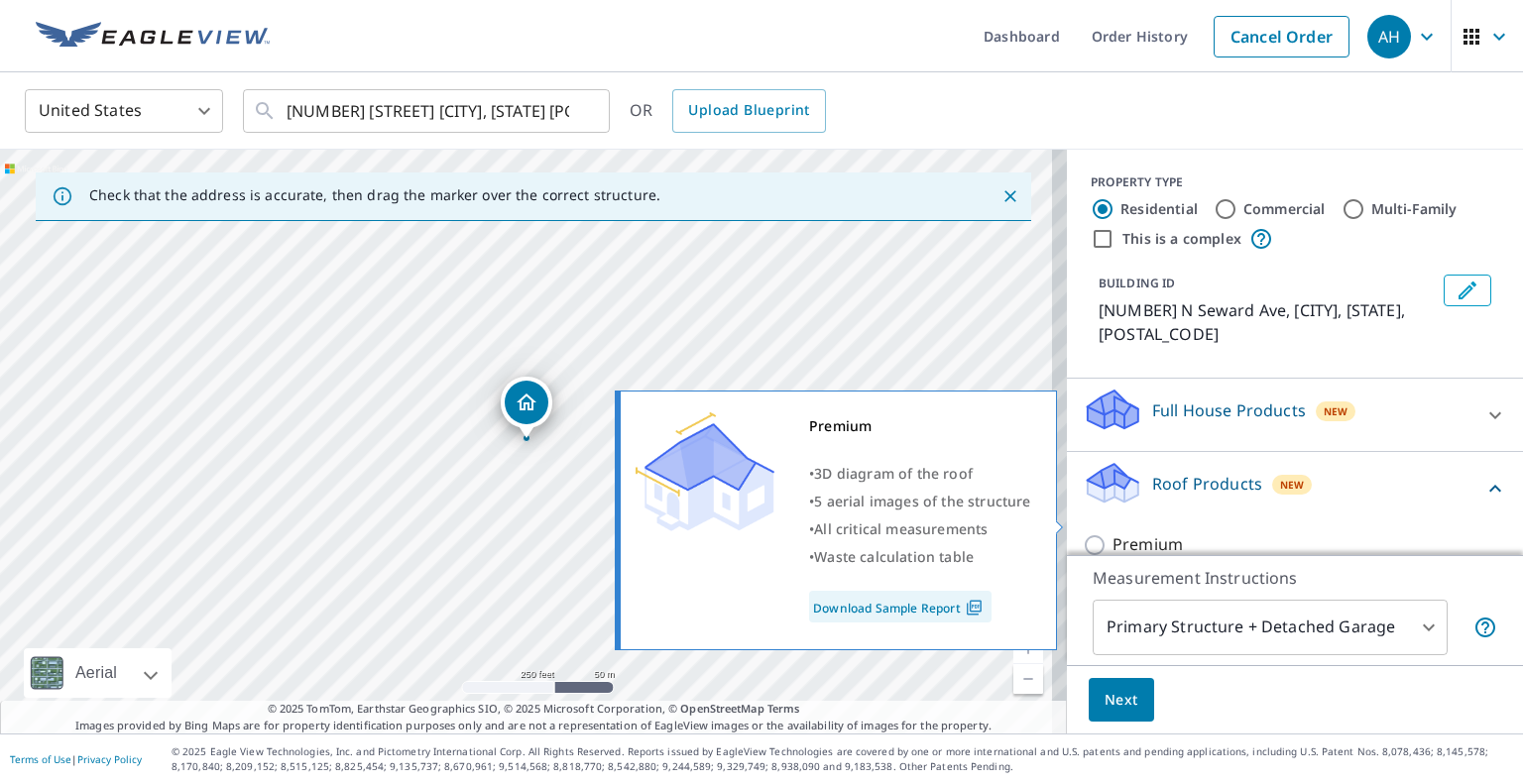 click on "Premium" at bounding box center [1147, 544] 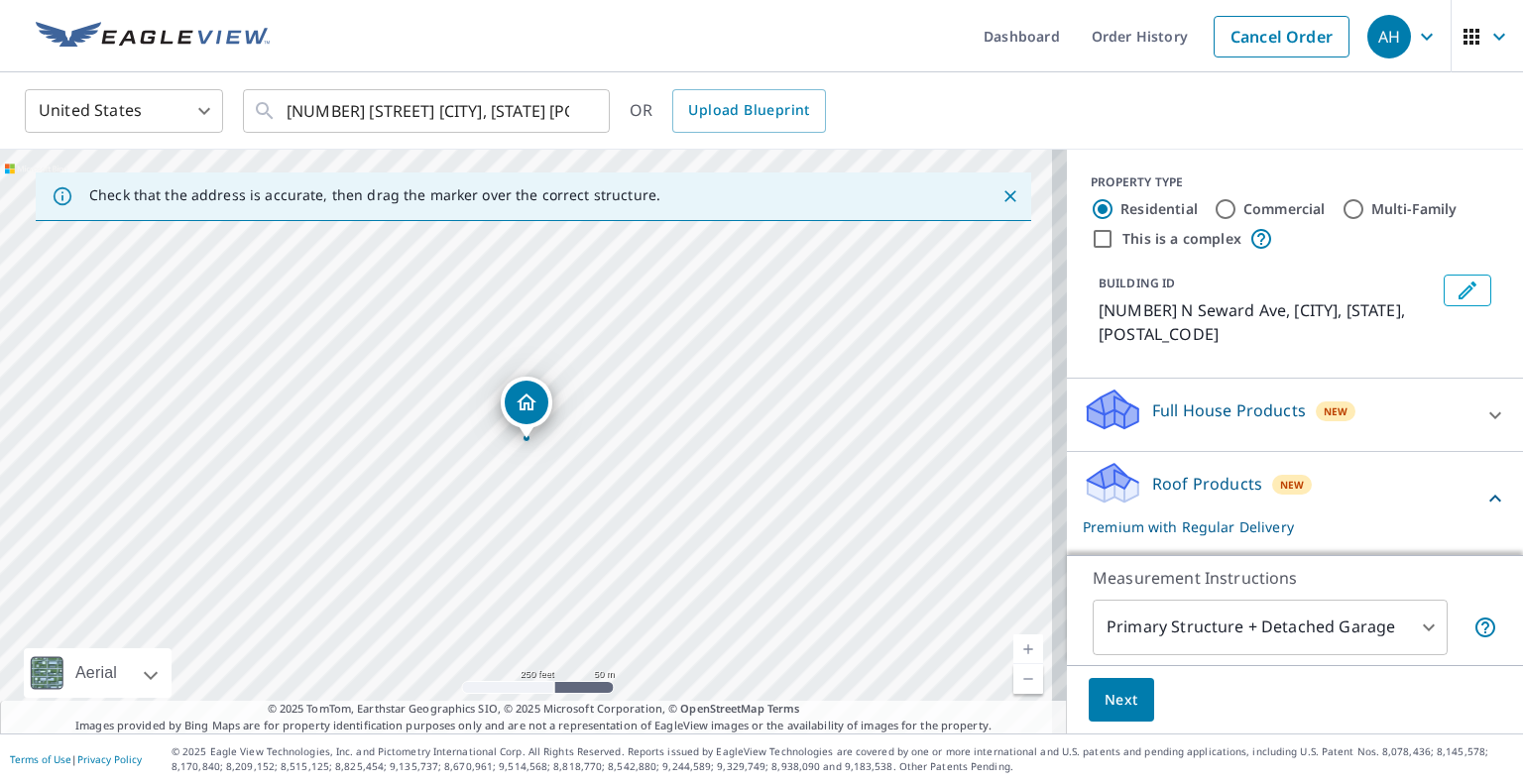 click on "Next" at bounding box center [1121, 700] 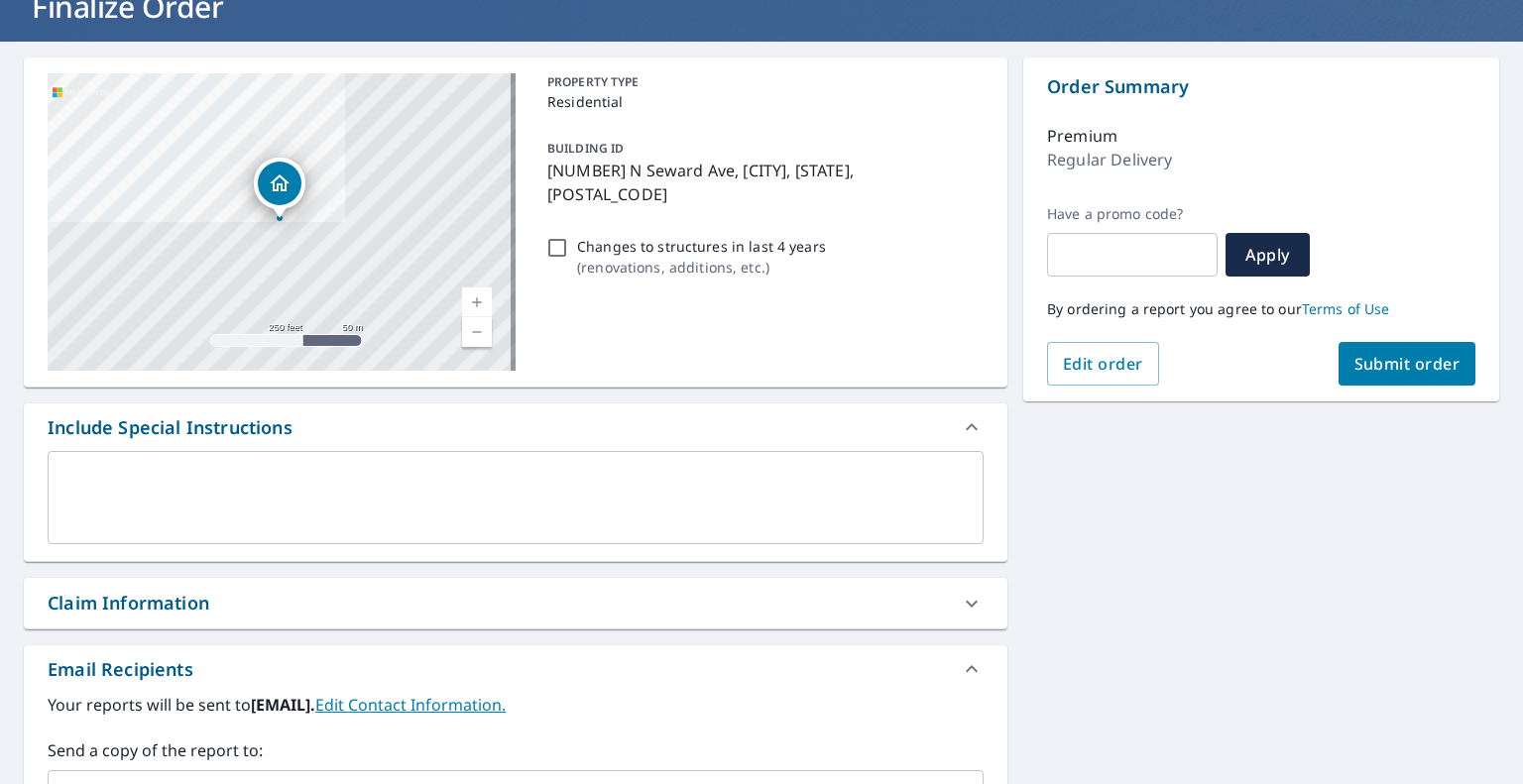 scroll, scrollTop: 396, scrollLeft: 0, axis: vertical 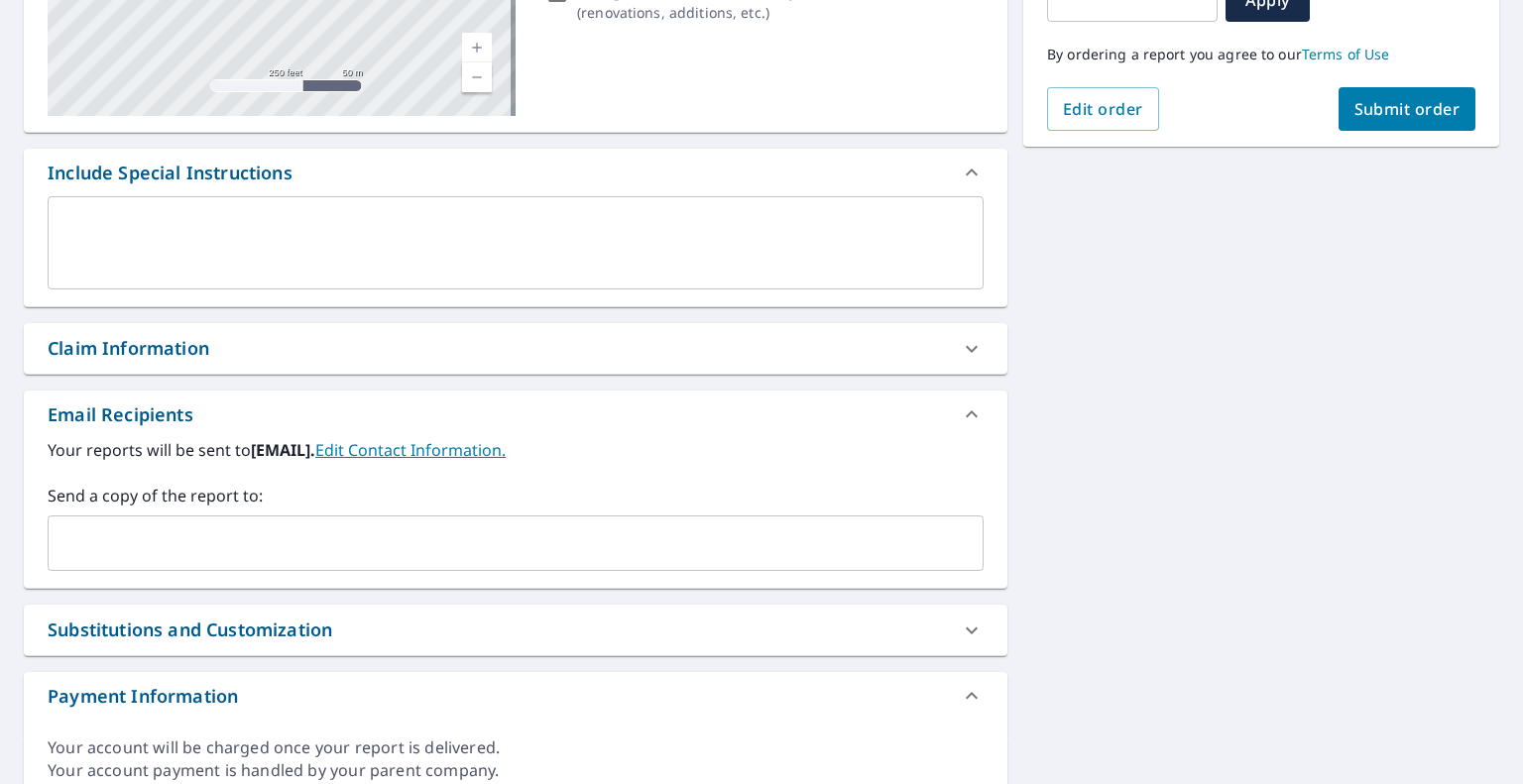 click on "​" at bounding box center [516, 543] 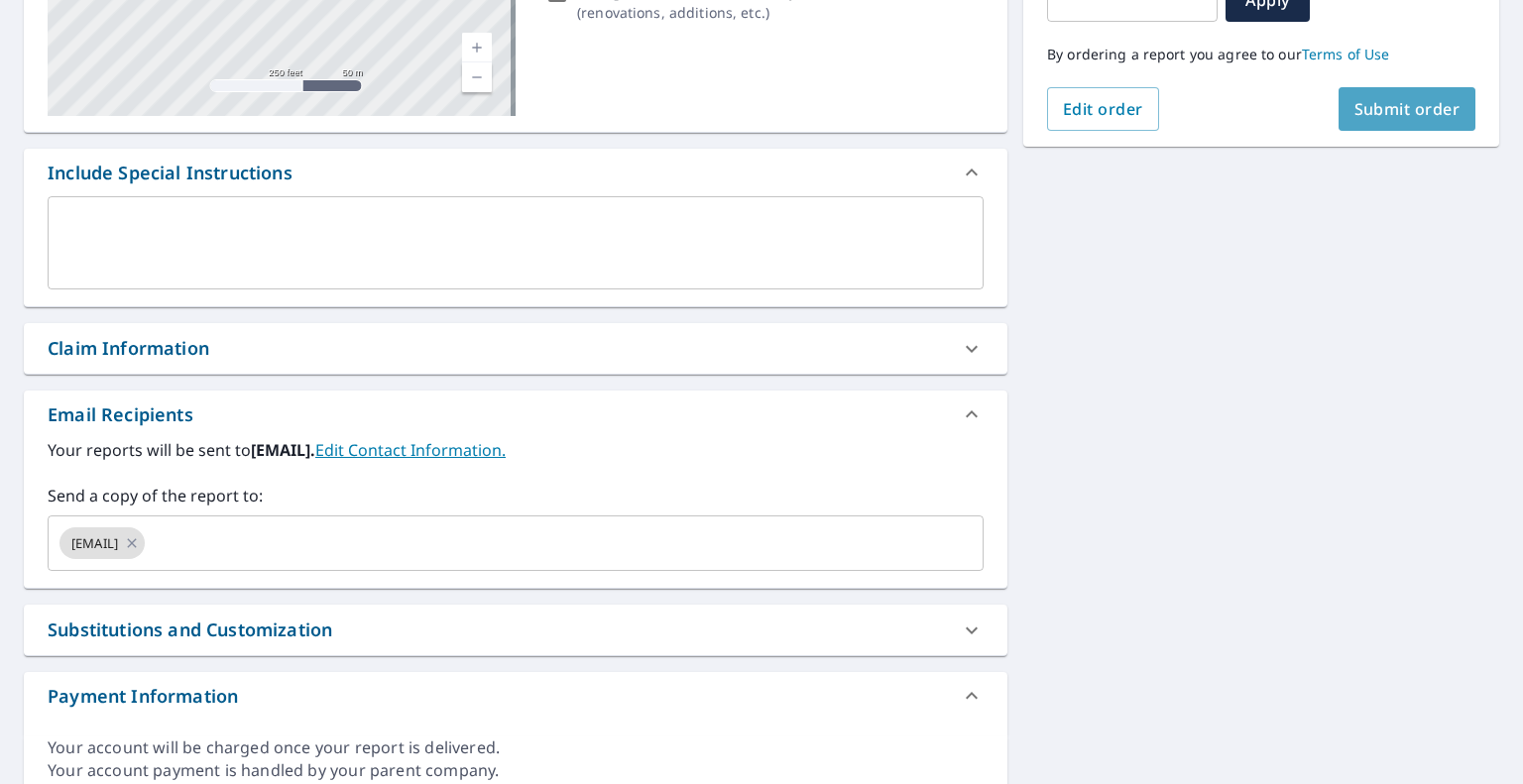 click on "Submit order" at bounding box center [1407, 109] 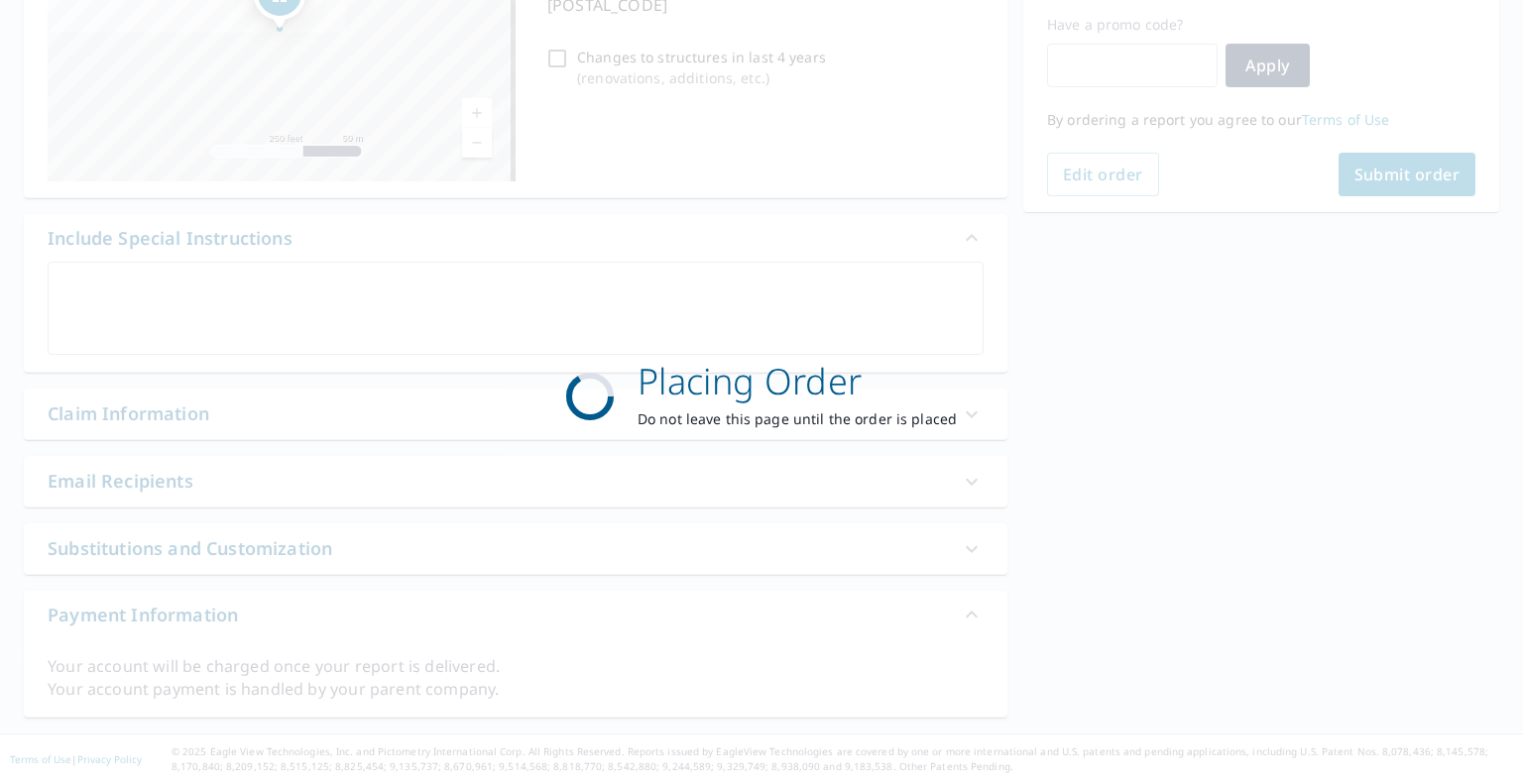scroll, scrollTop: 329, scrollLeft: 0, axis: vertical 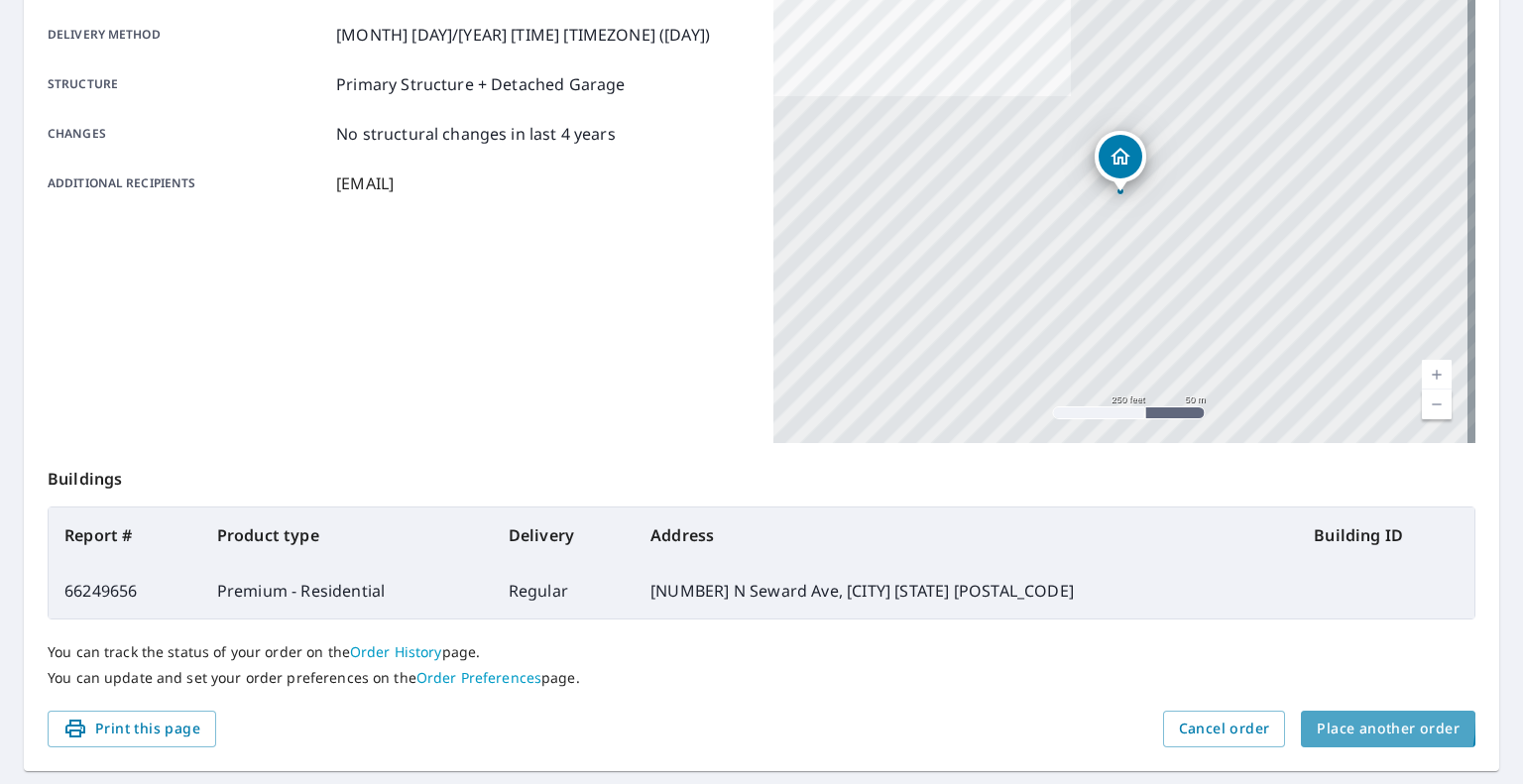 click on "Place another order" at bounding box center [1388, 728] 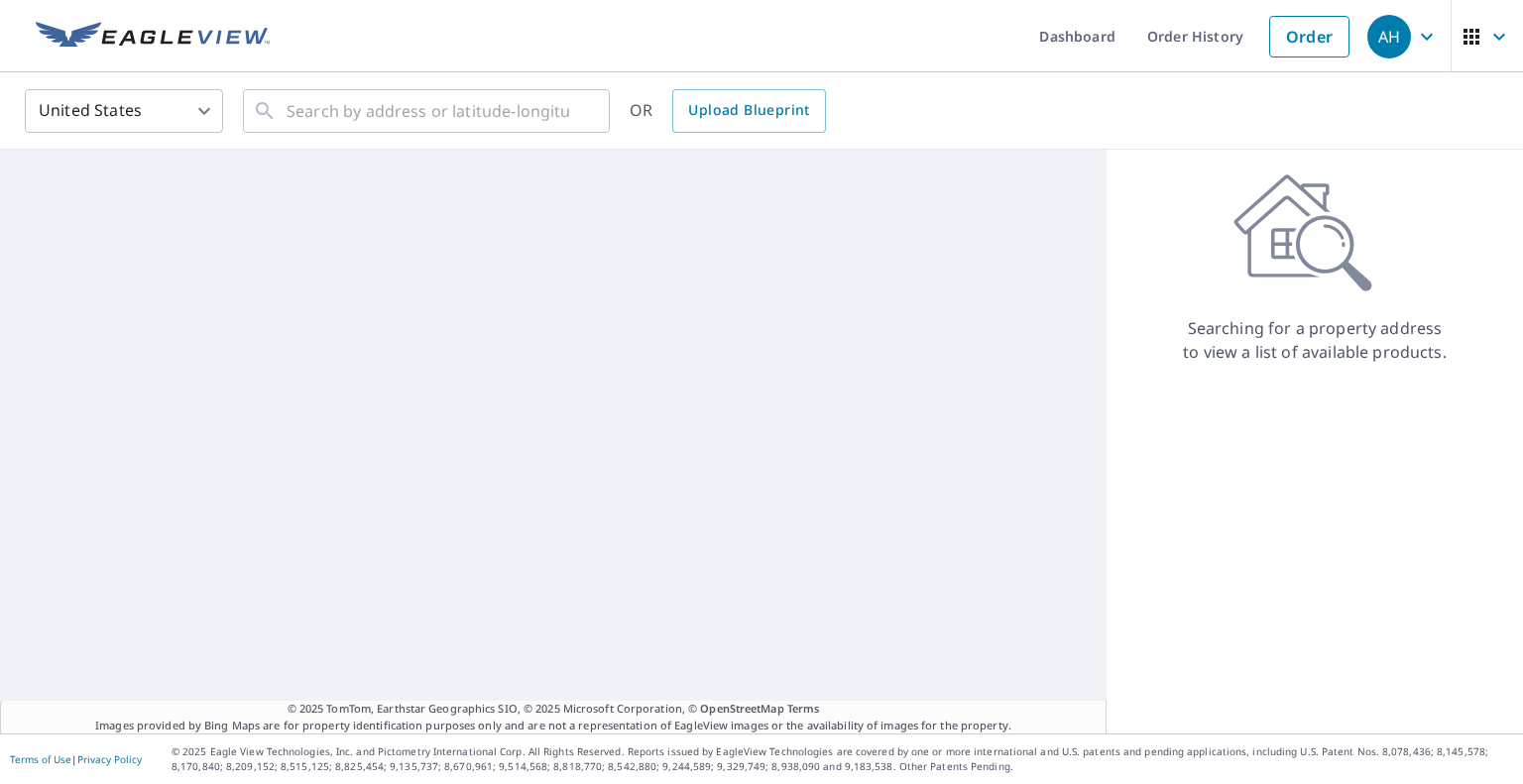 scroll, scrollTop: 0, scrollLeft: 0, axis: both 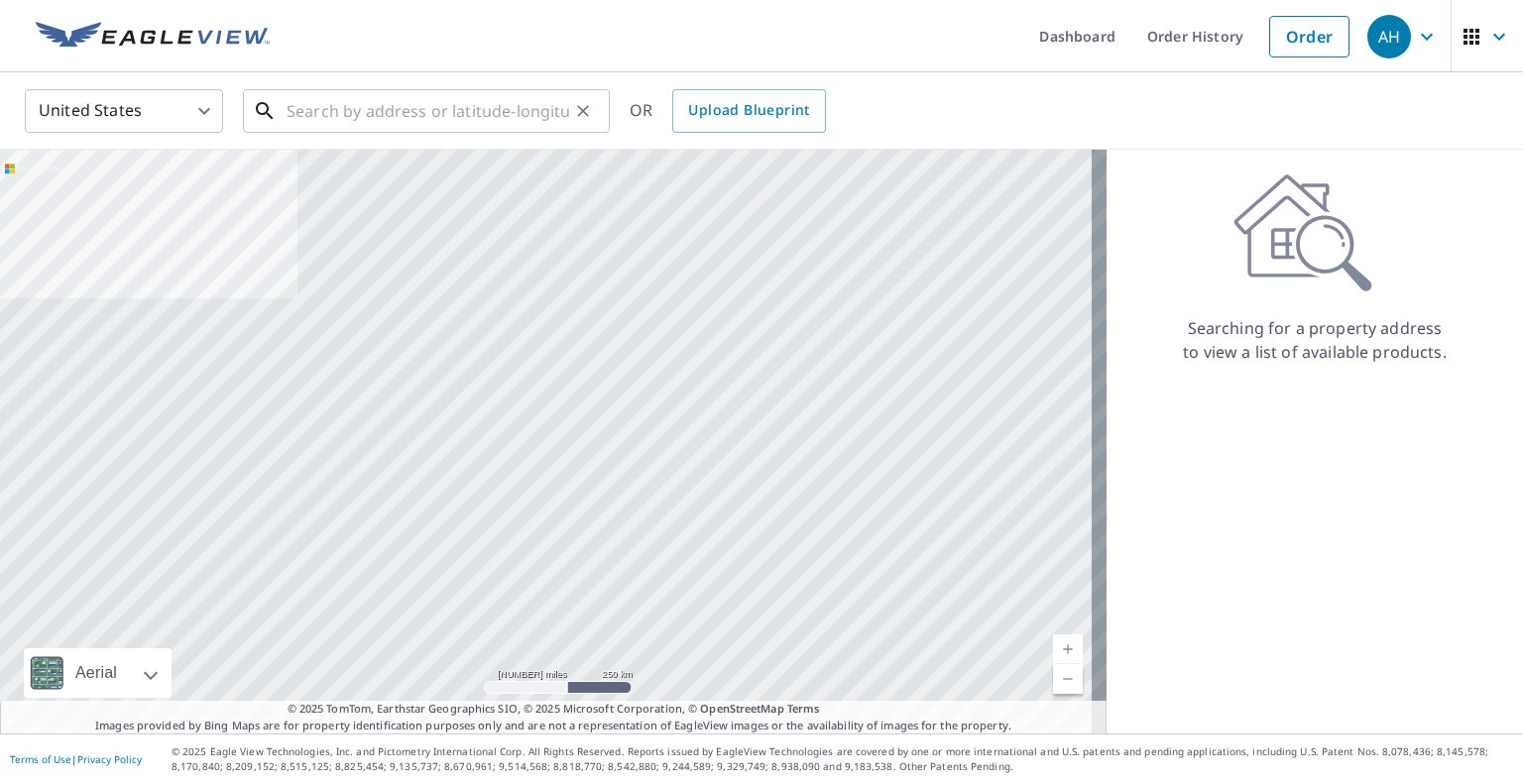 click at bounding box center [427, 111] 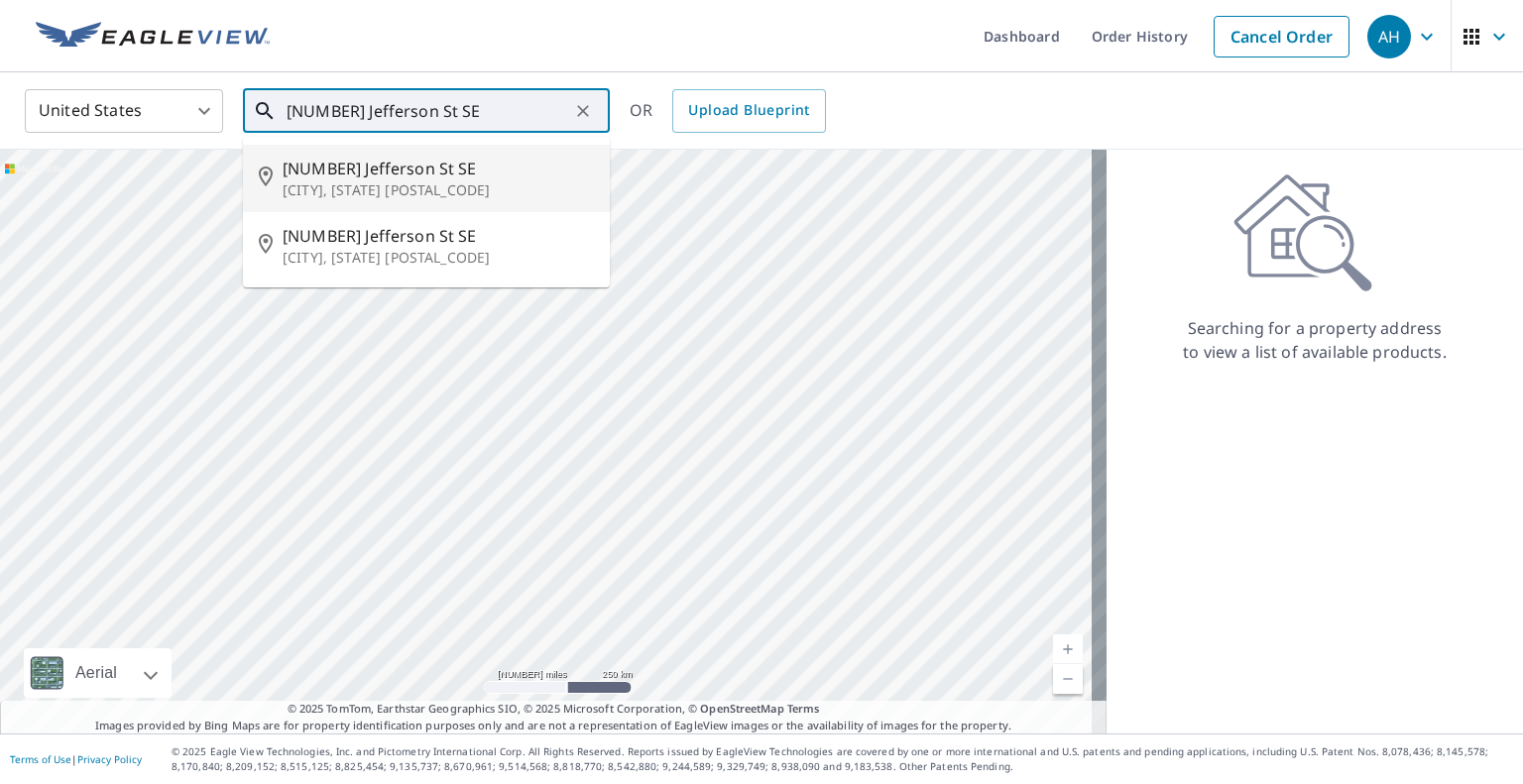 click on "[CITY], [STATE] [POSTAL_CODE]" at bounding box center (438, 190) 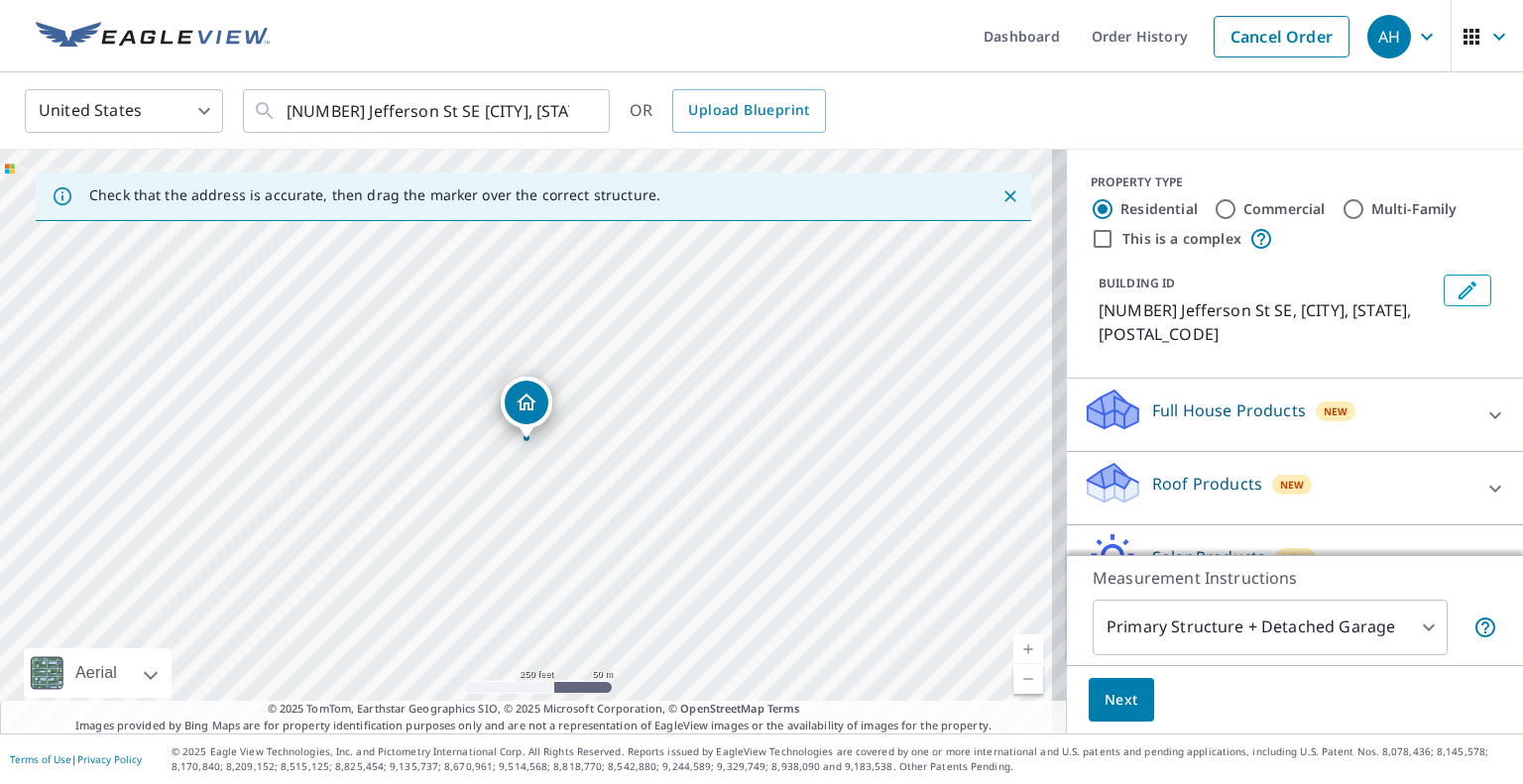 click on "Roof Products" at bounding box center (1229, 410) 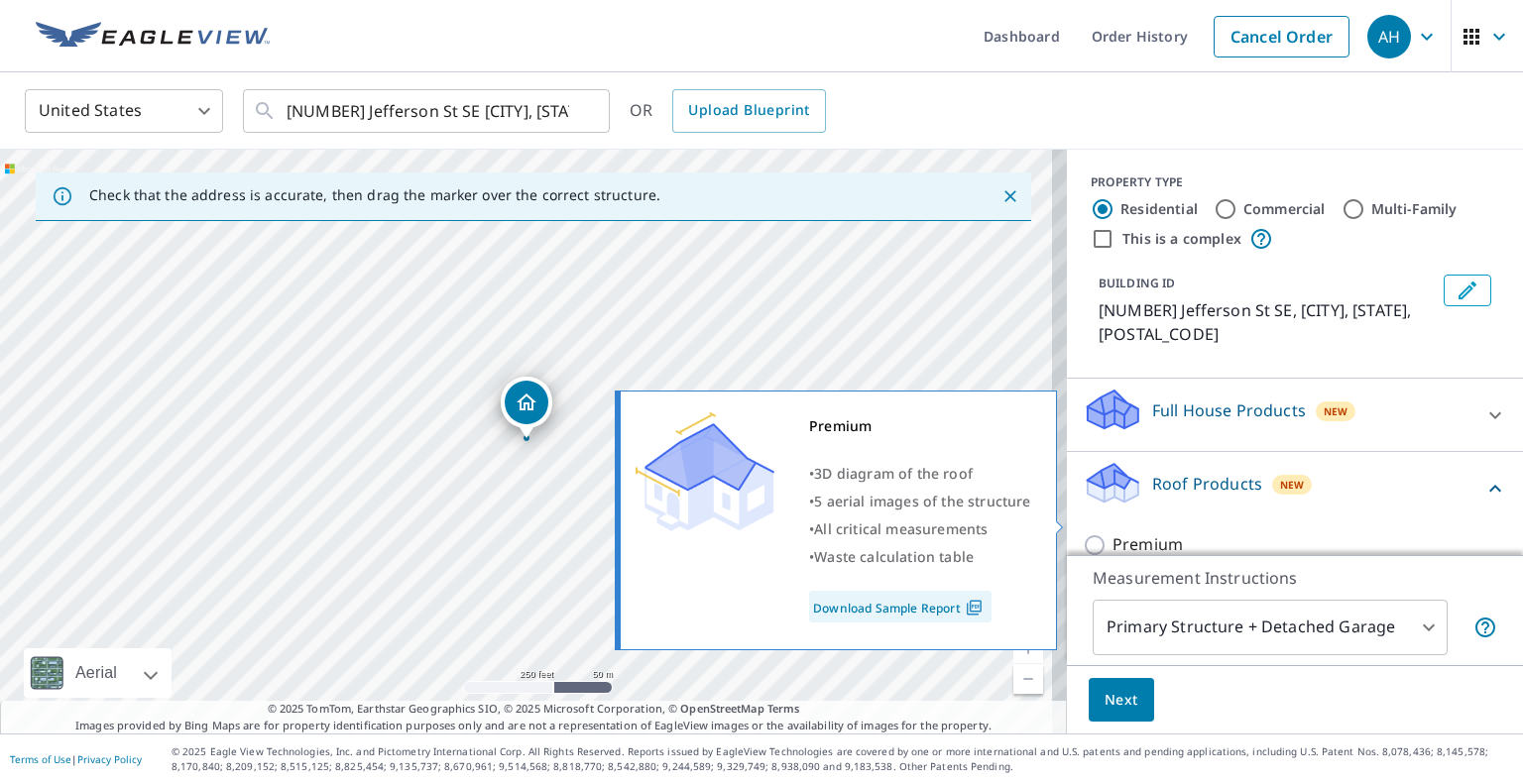 click on "Premium" at bounding box center [1147, 544] 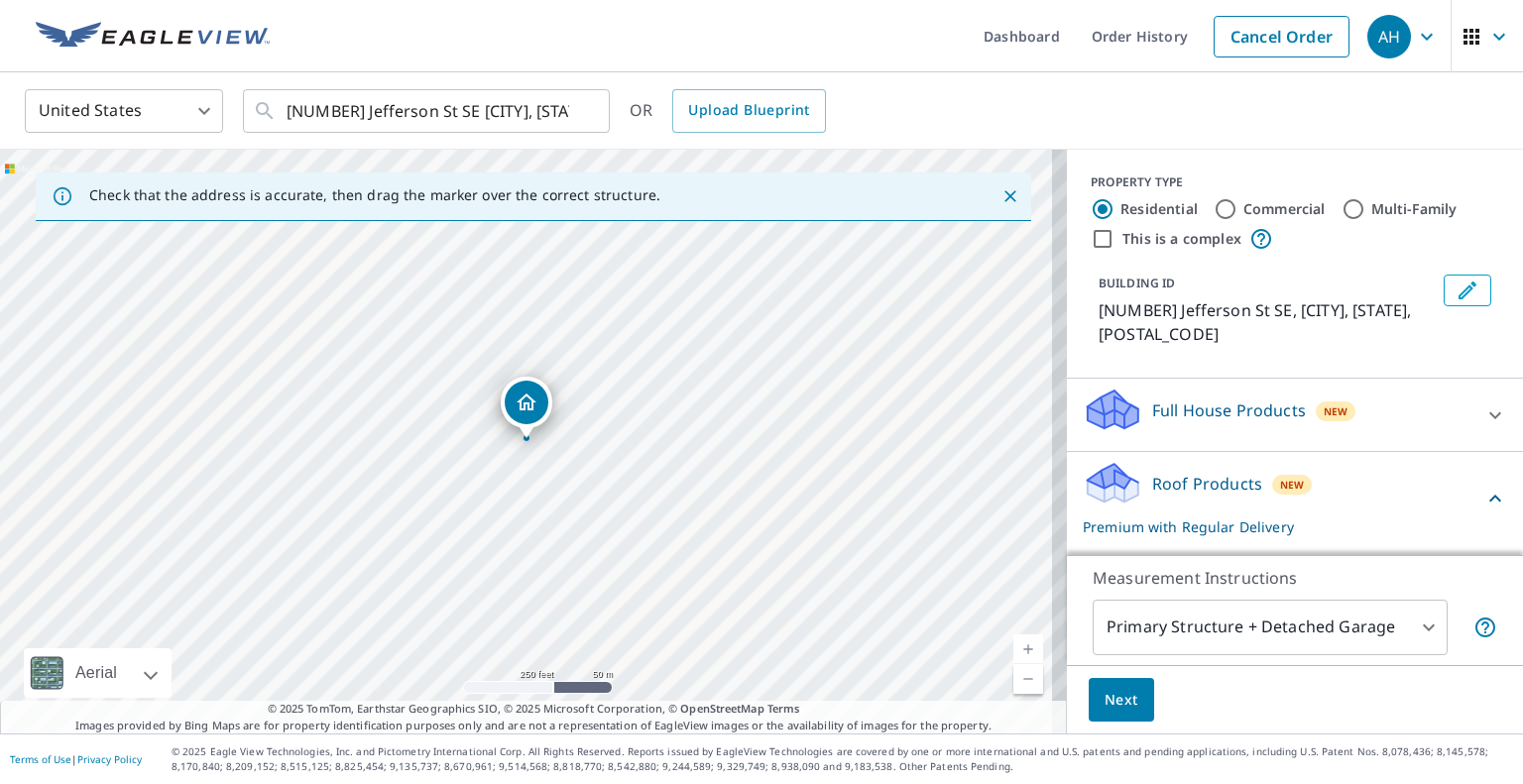 click on "Next" at bounding box center (1121, 700) 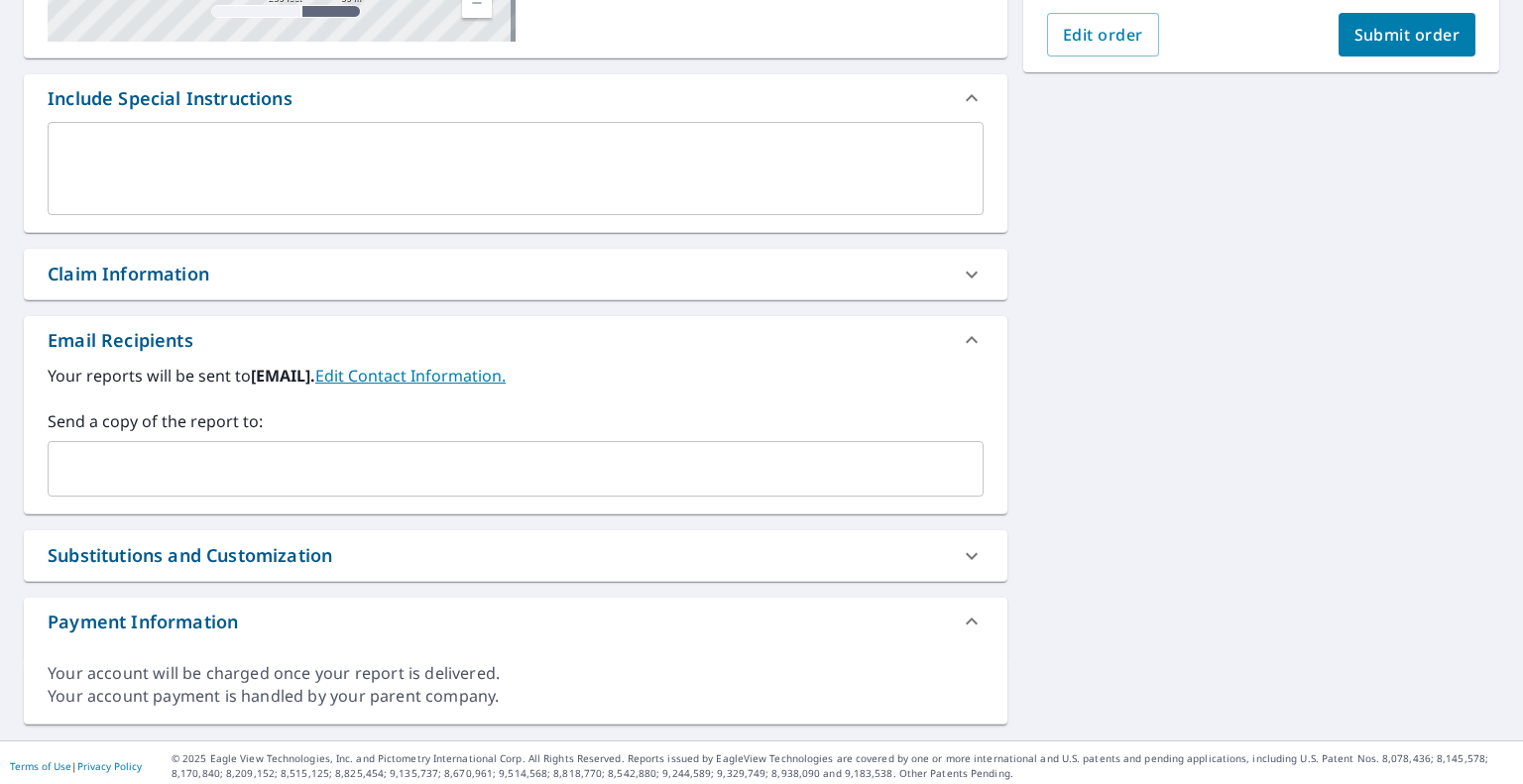 scroll, scrollTop: 476, scrollLeft: 0, axis: vertical 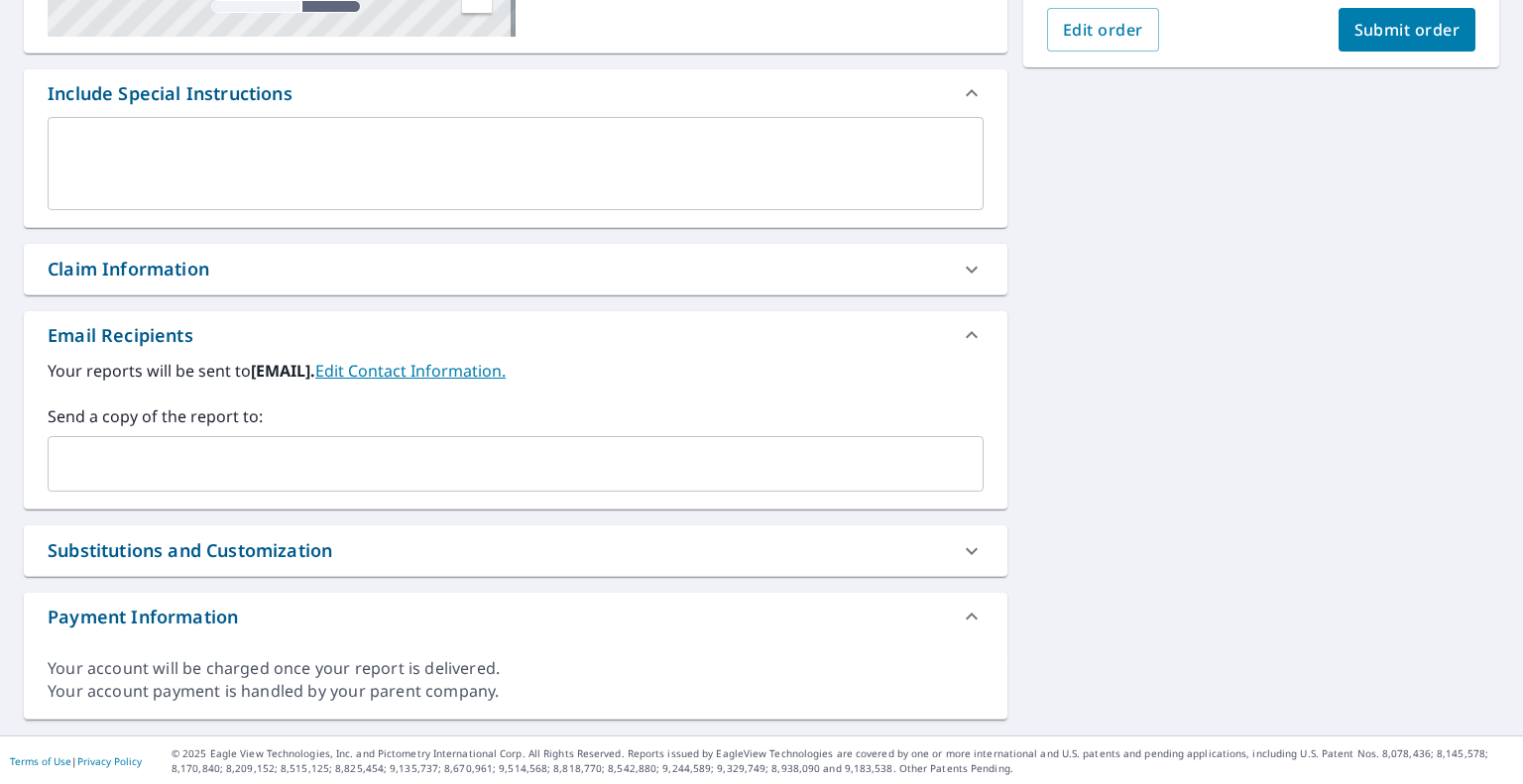 click at bounding box center (501, 464) 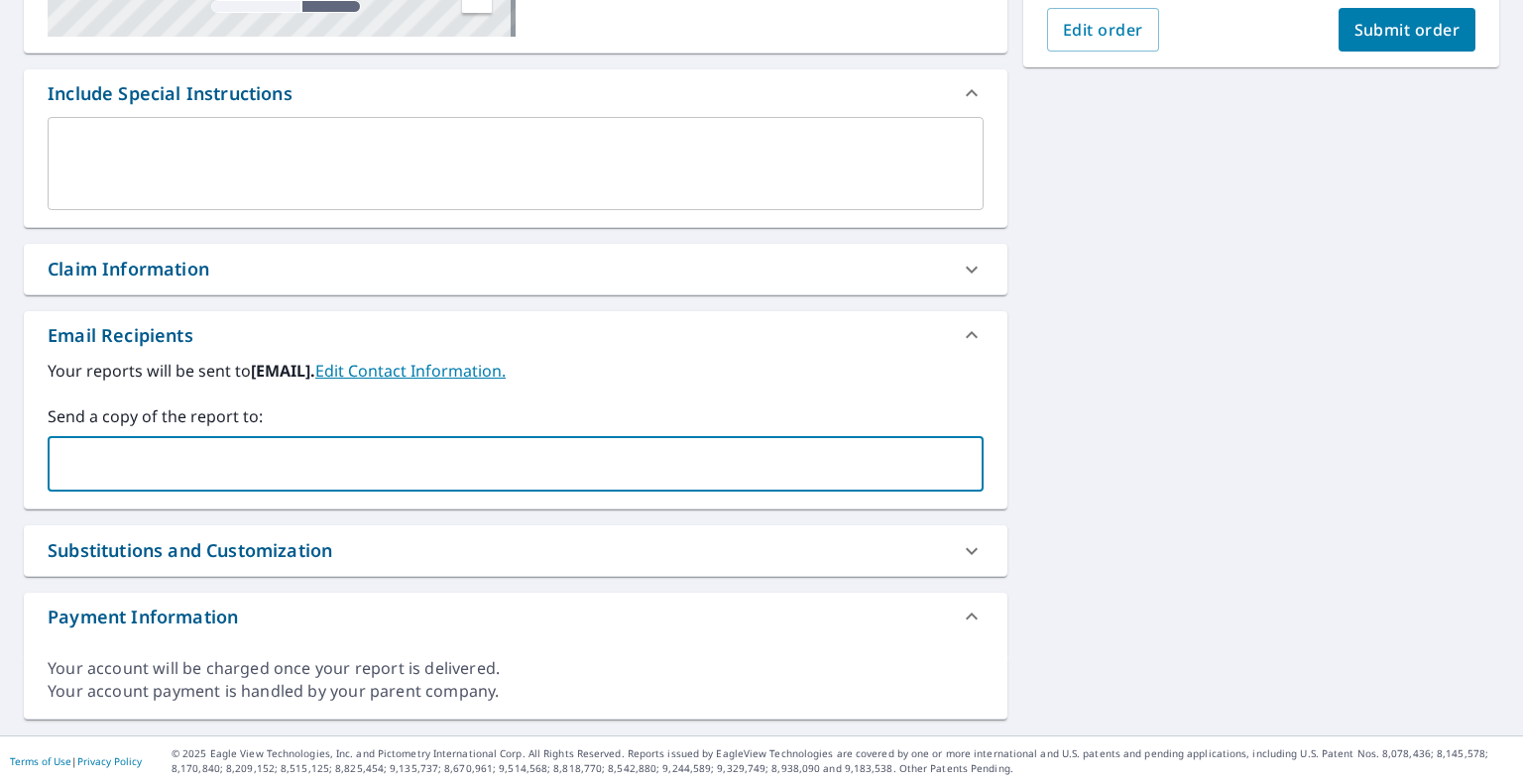 paste on "[EMAIL]" 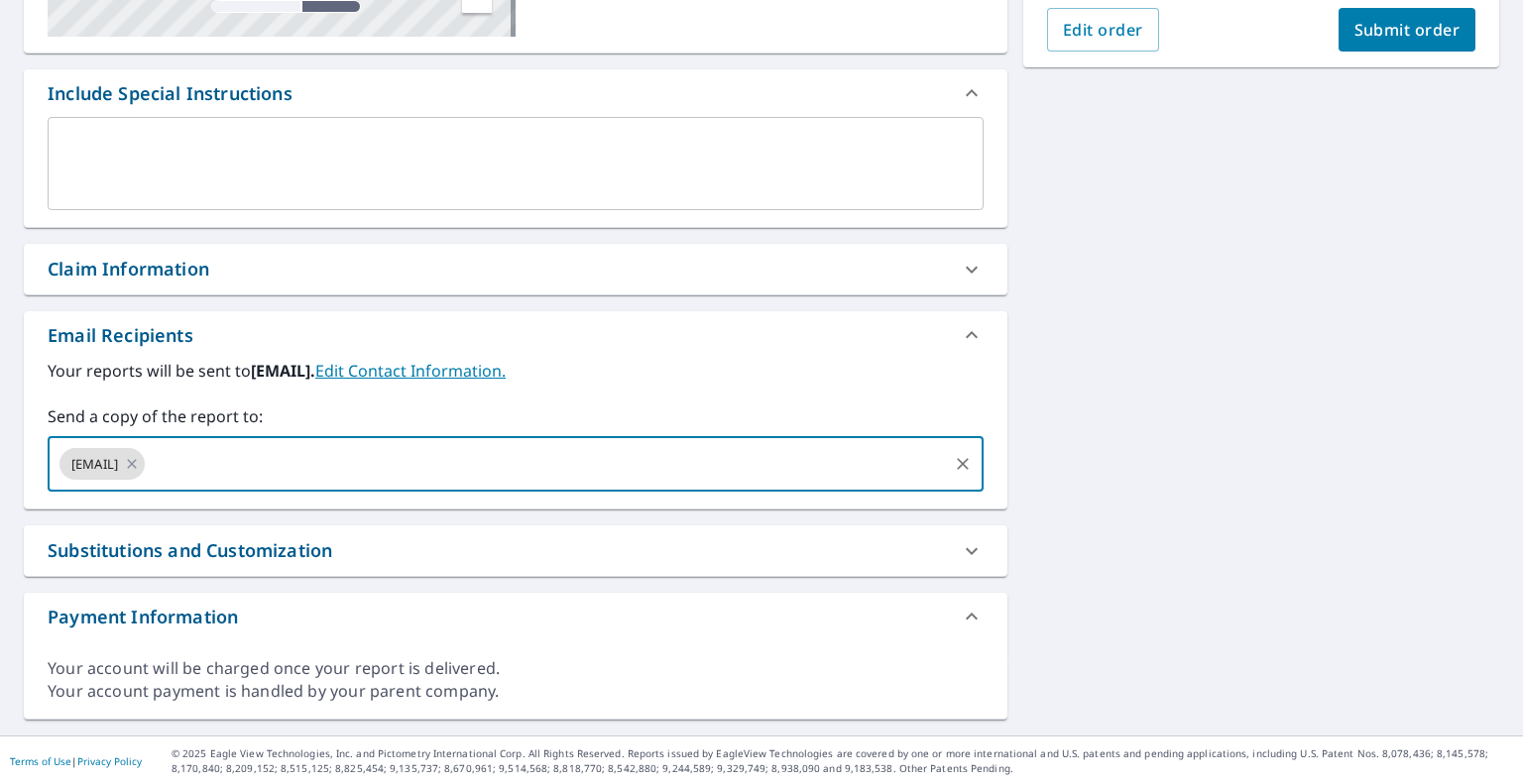 click on "Submit order" at bounding box center [1407, 30] 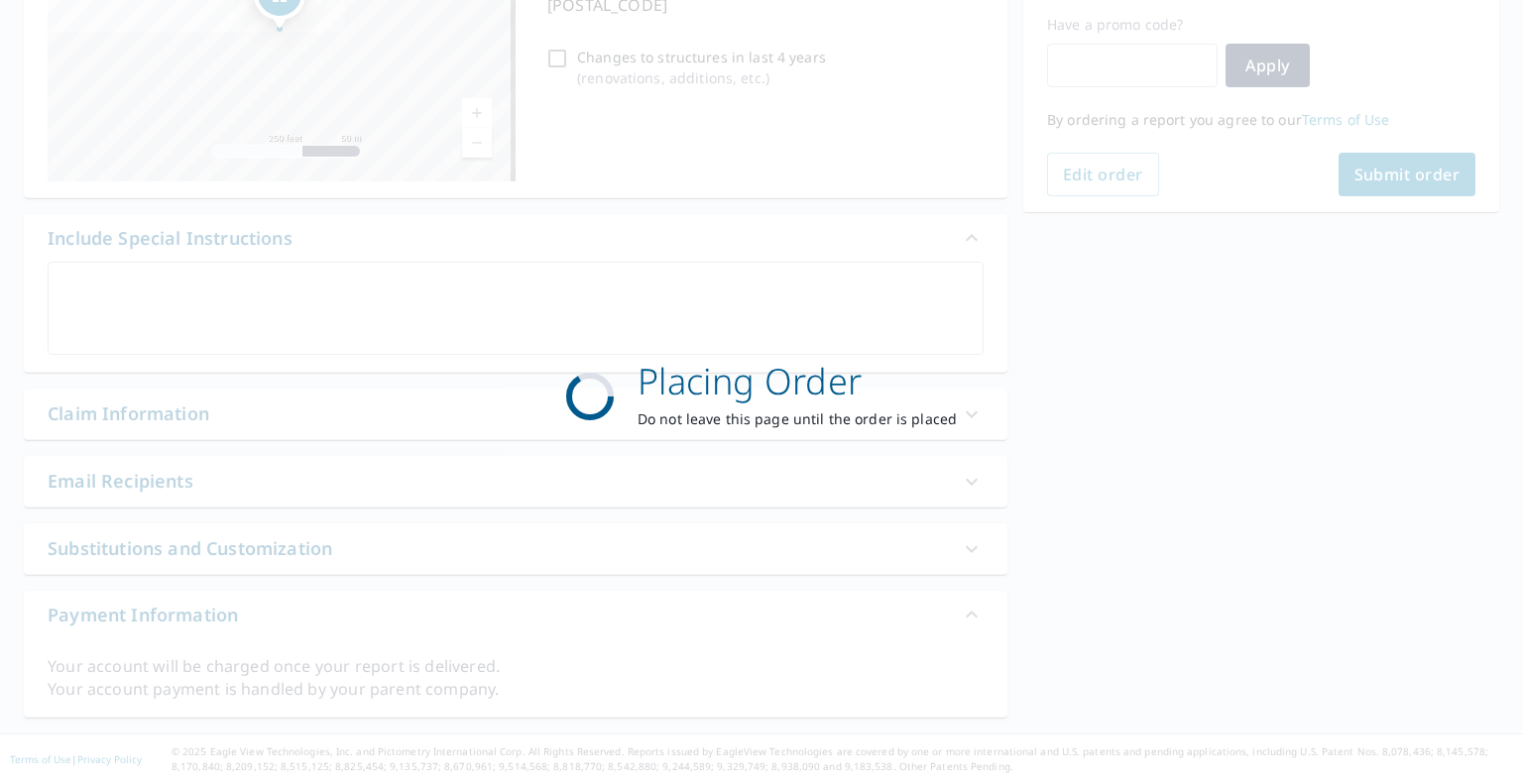 scroll, scrollTop: 329, scrollLeft: 0, axis: vertical 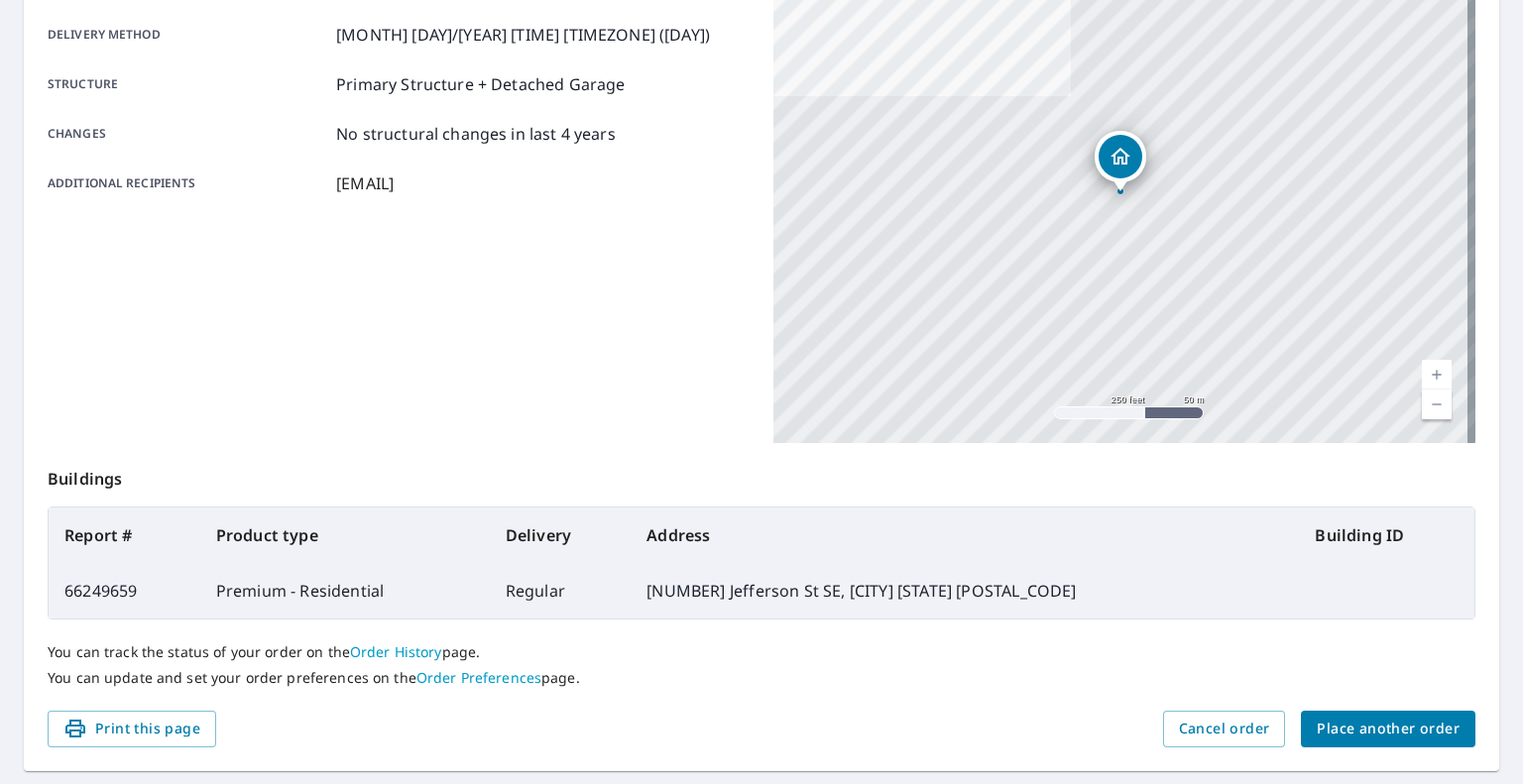 click on "Place another order" at bounding box center [1388, 728] 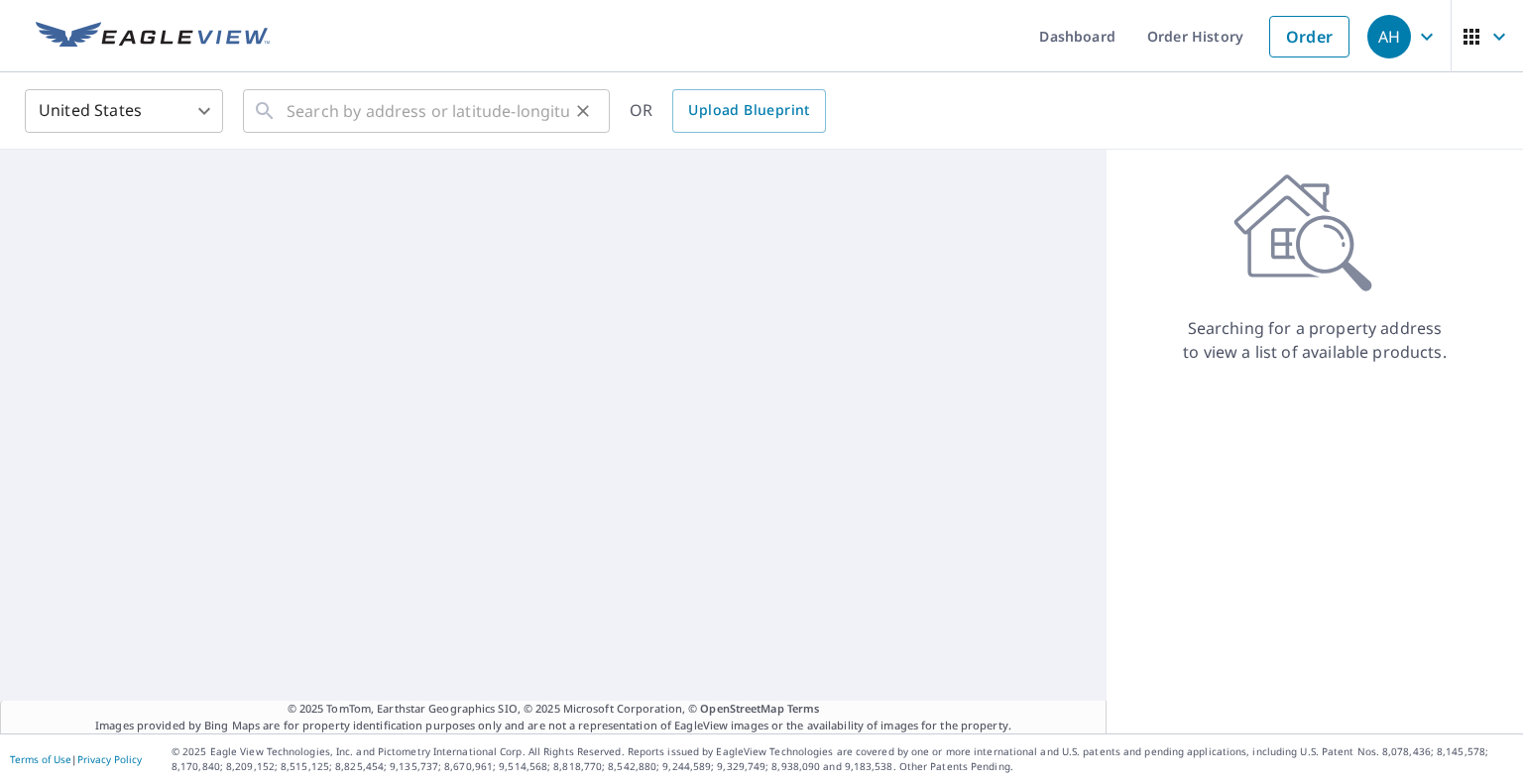 scroll, scrollTop: 0, scrollLeft: 0, axis: both 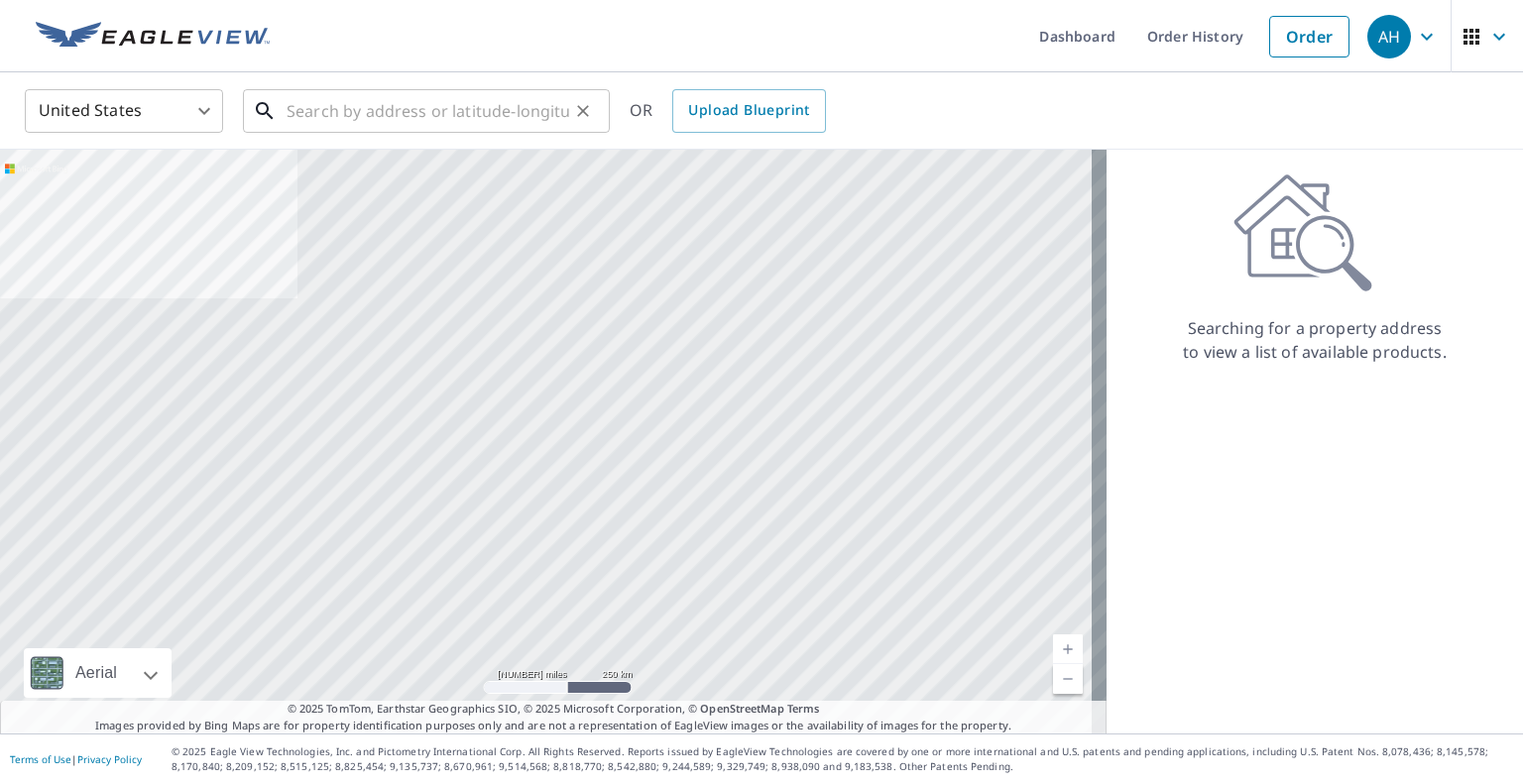 click at bounding box center [427, 111] 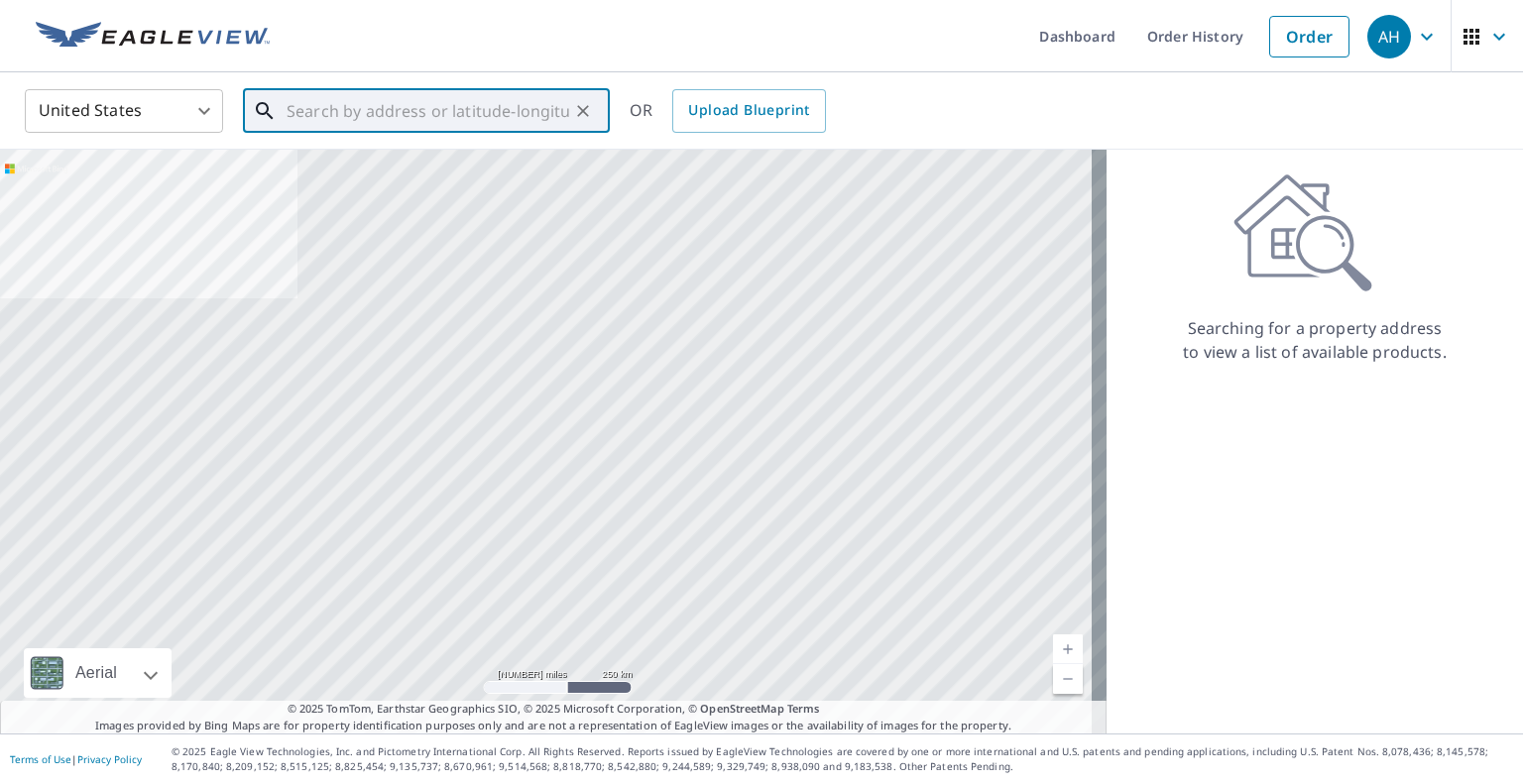 paste on "[NUMBER] W Magnolia Ave" 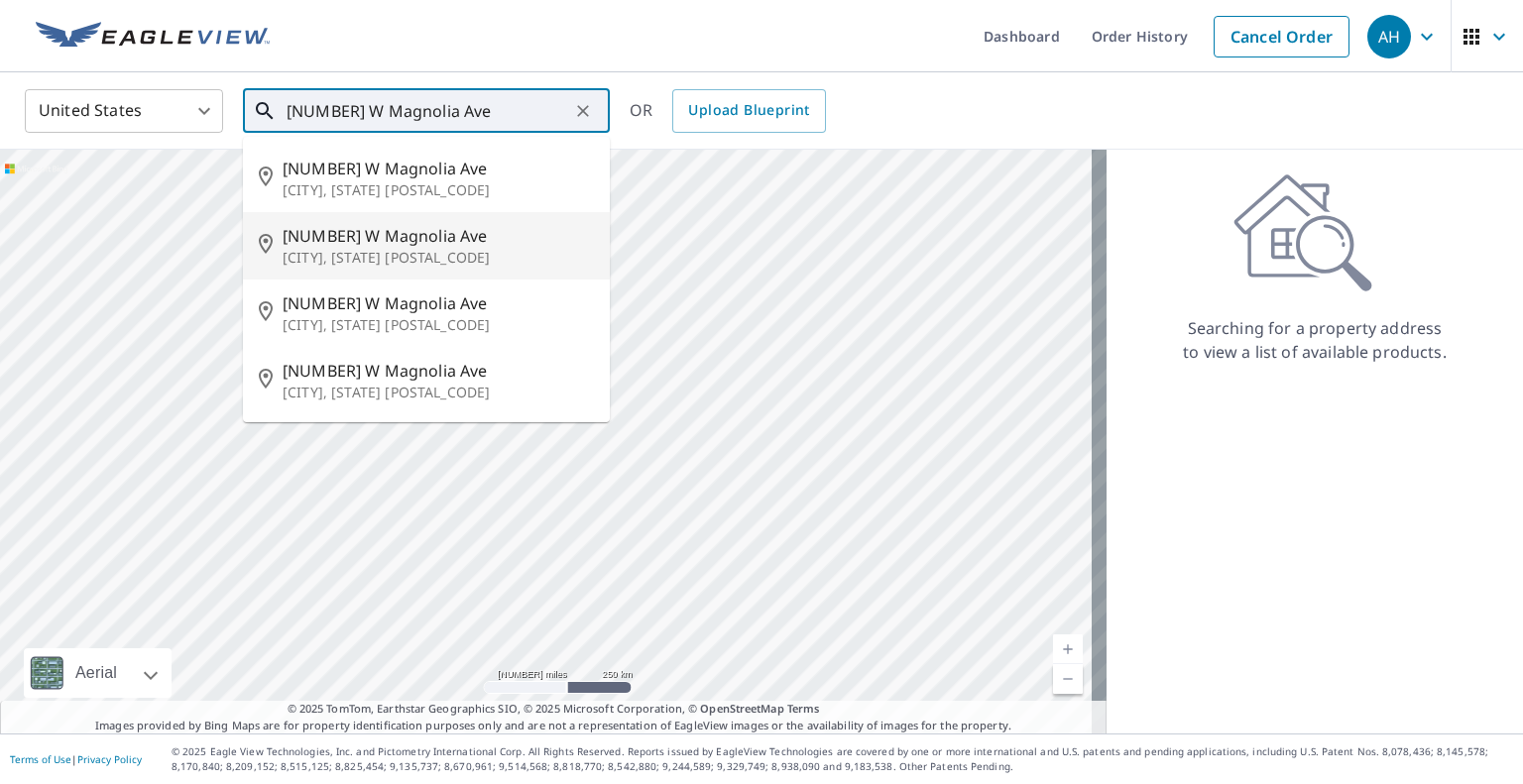 click on "[CITY], [STATE] [POSTAL_CODE]" at bounding box center (438, 258) 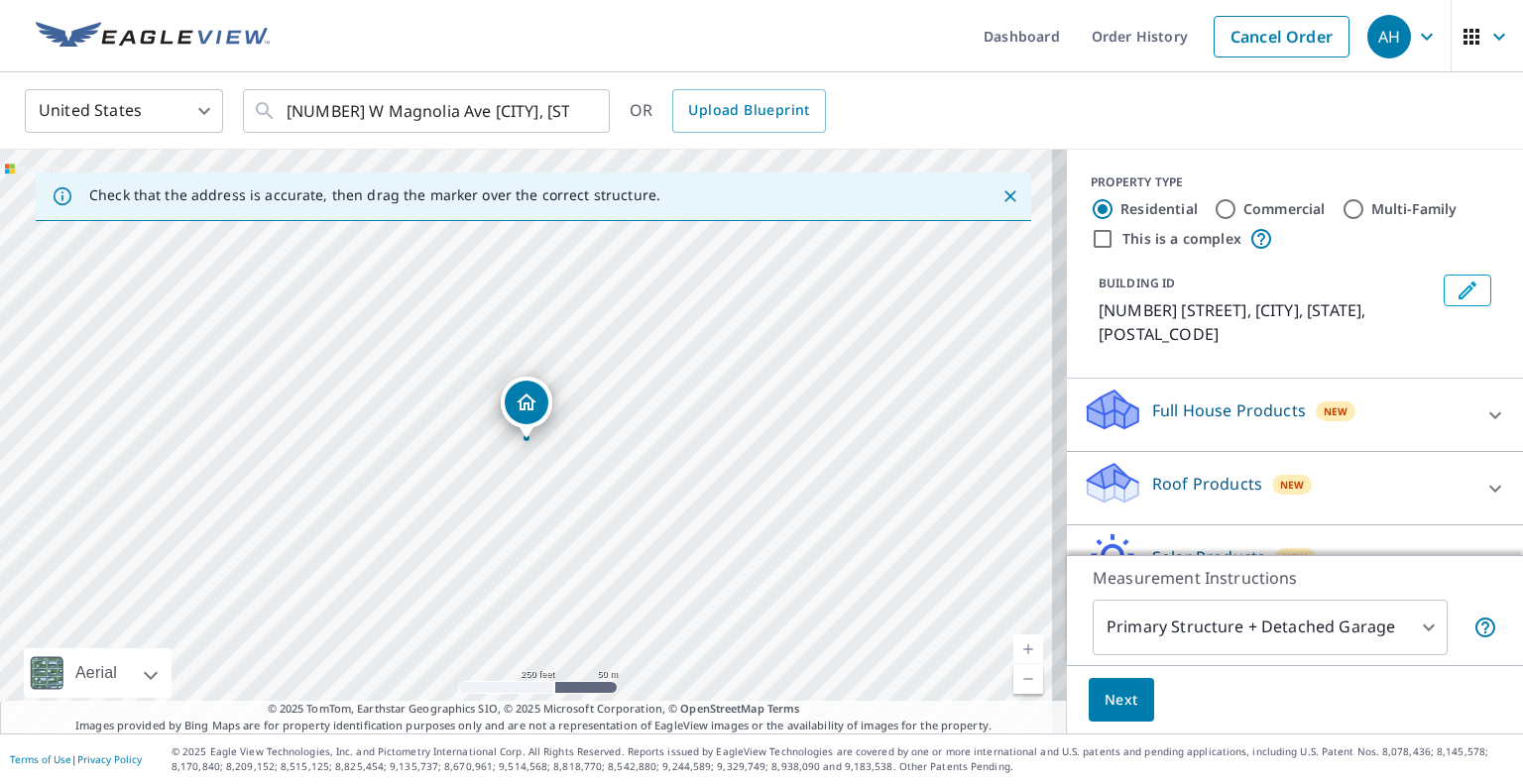 click on "Roof Products New" at bounding box center (1277, 414) 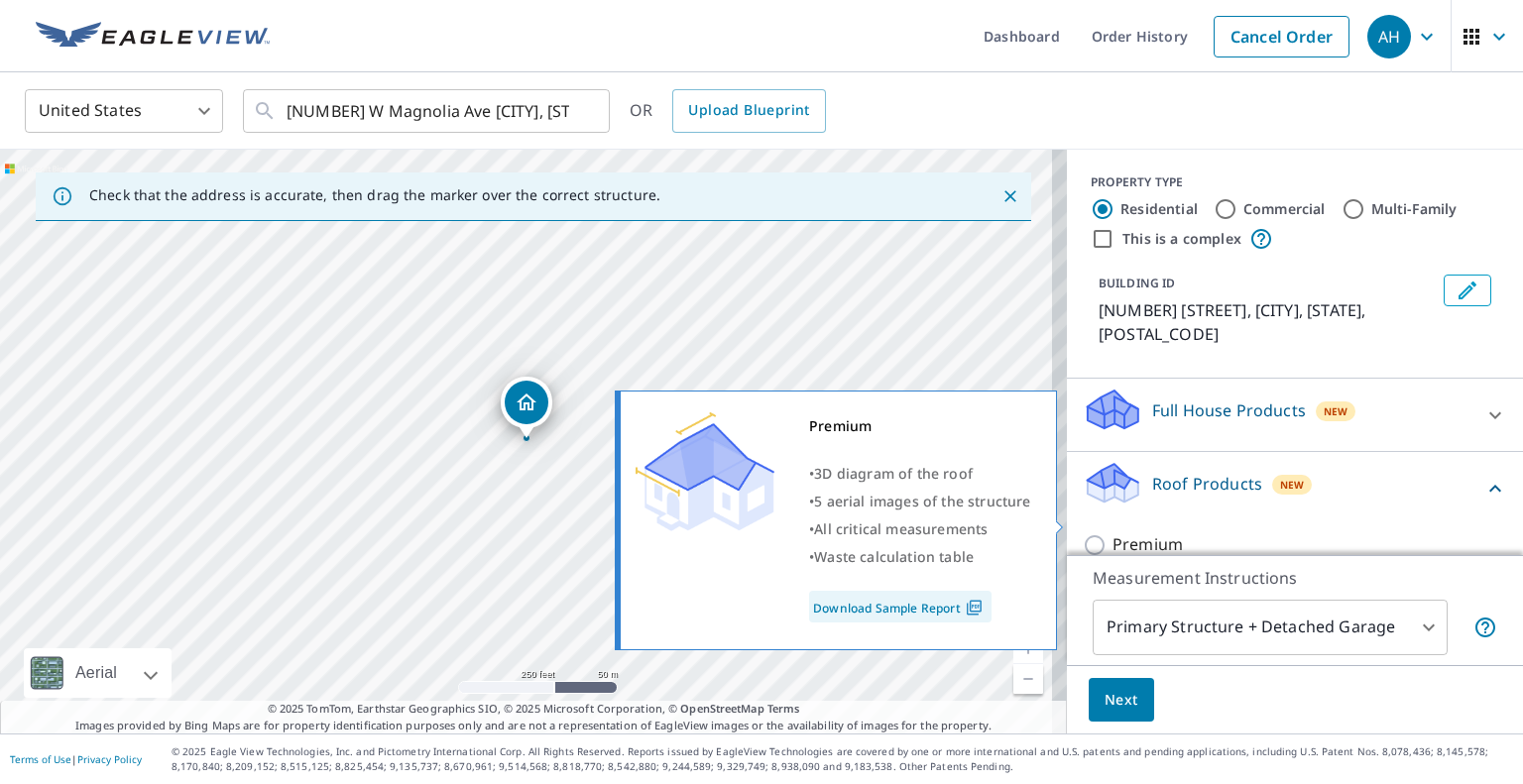 click on "Premium" at bounding box center (1147, 544) 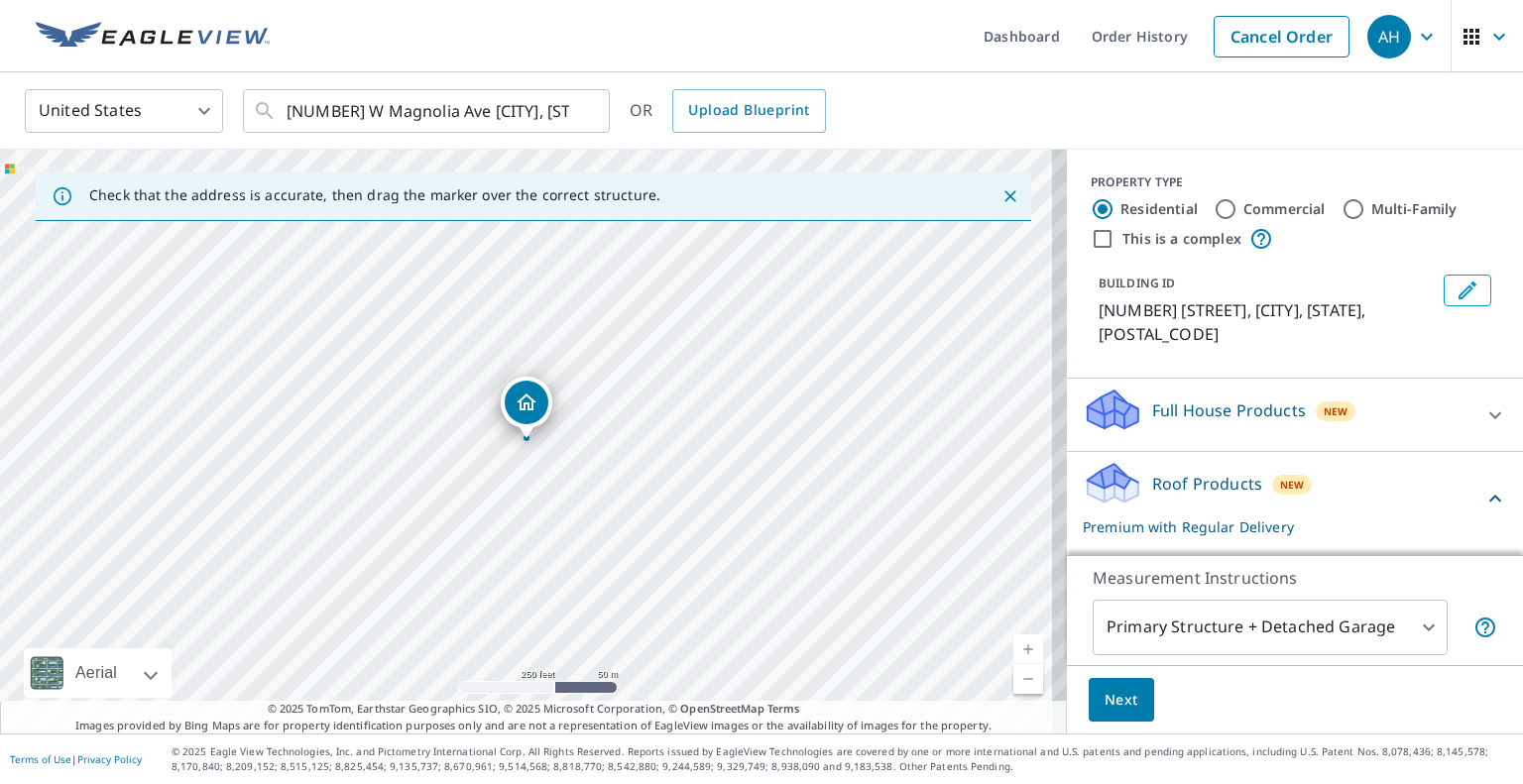 click on "Next" at bounding box center (1121, 700) 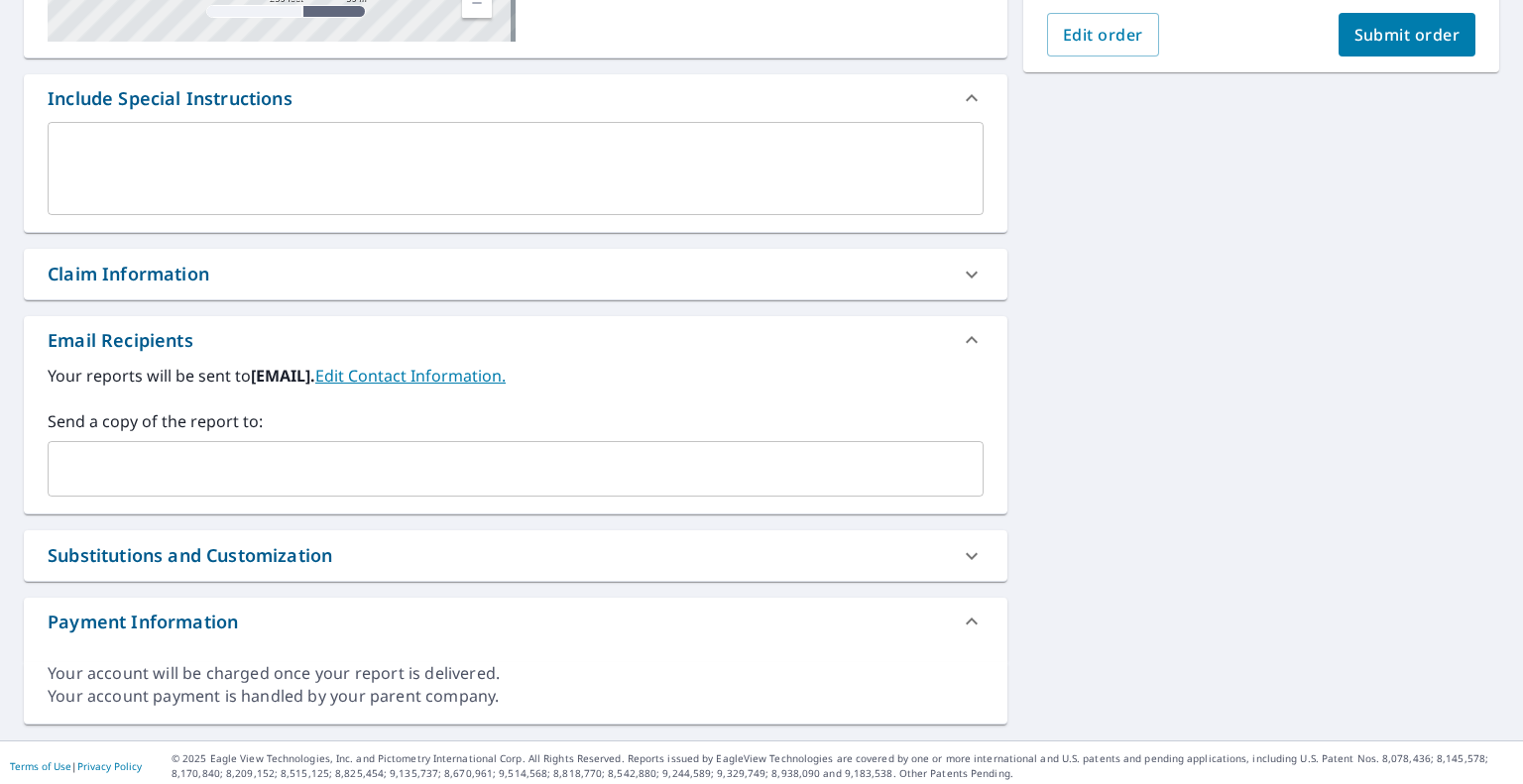 scroll, scrollTop: 476, scrollLeft: 0, axis: vertical 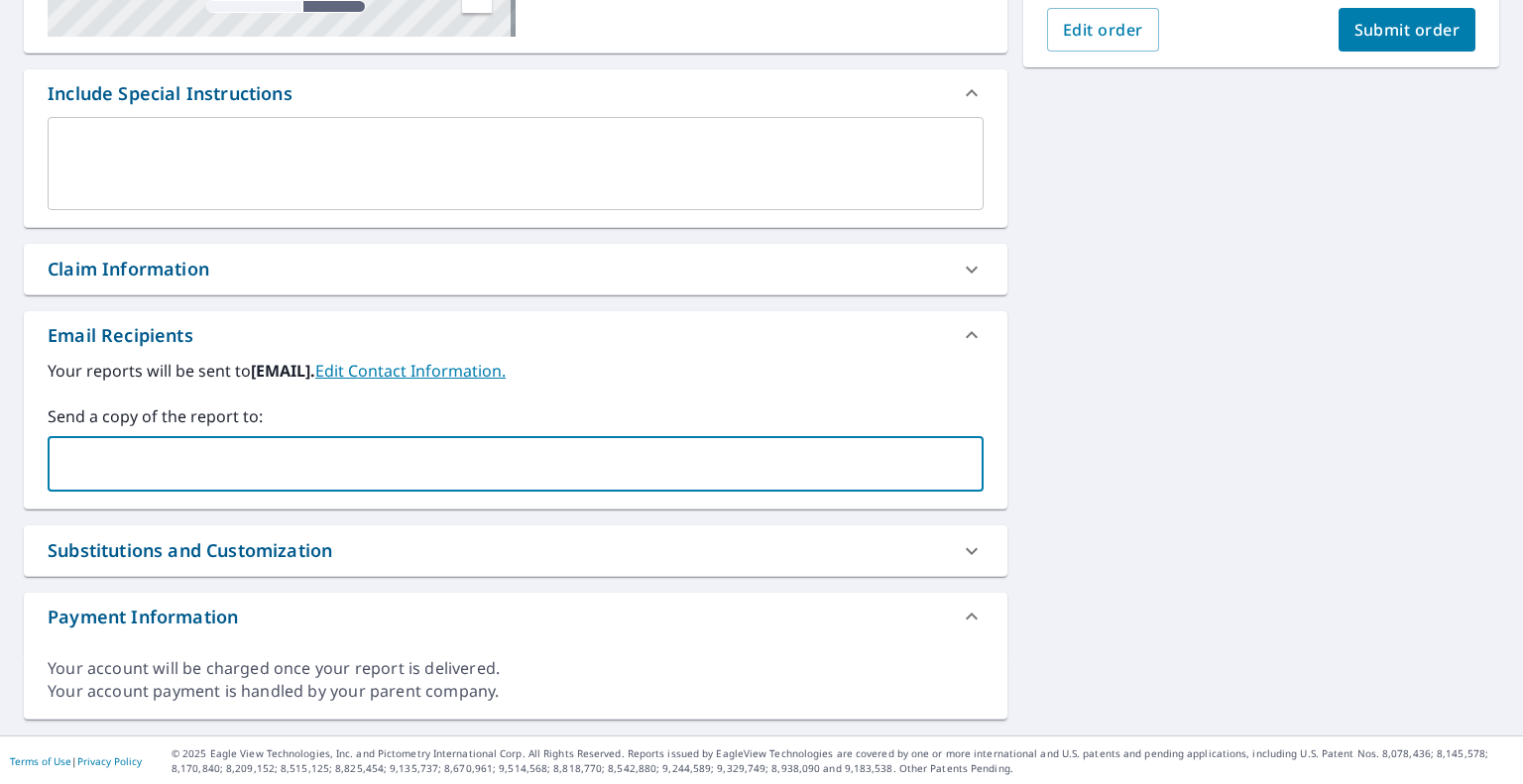 paste on "[EMAIL]" 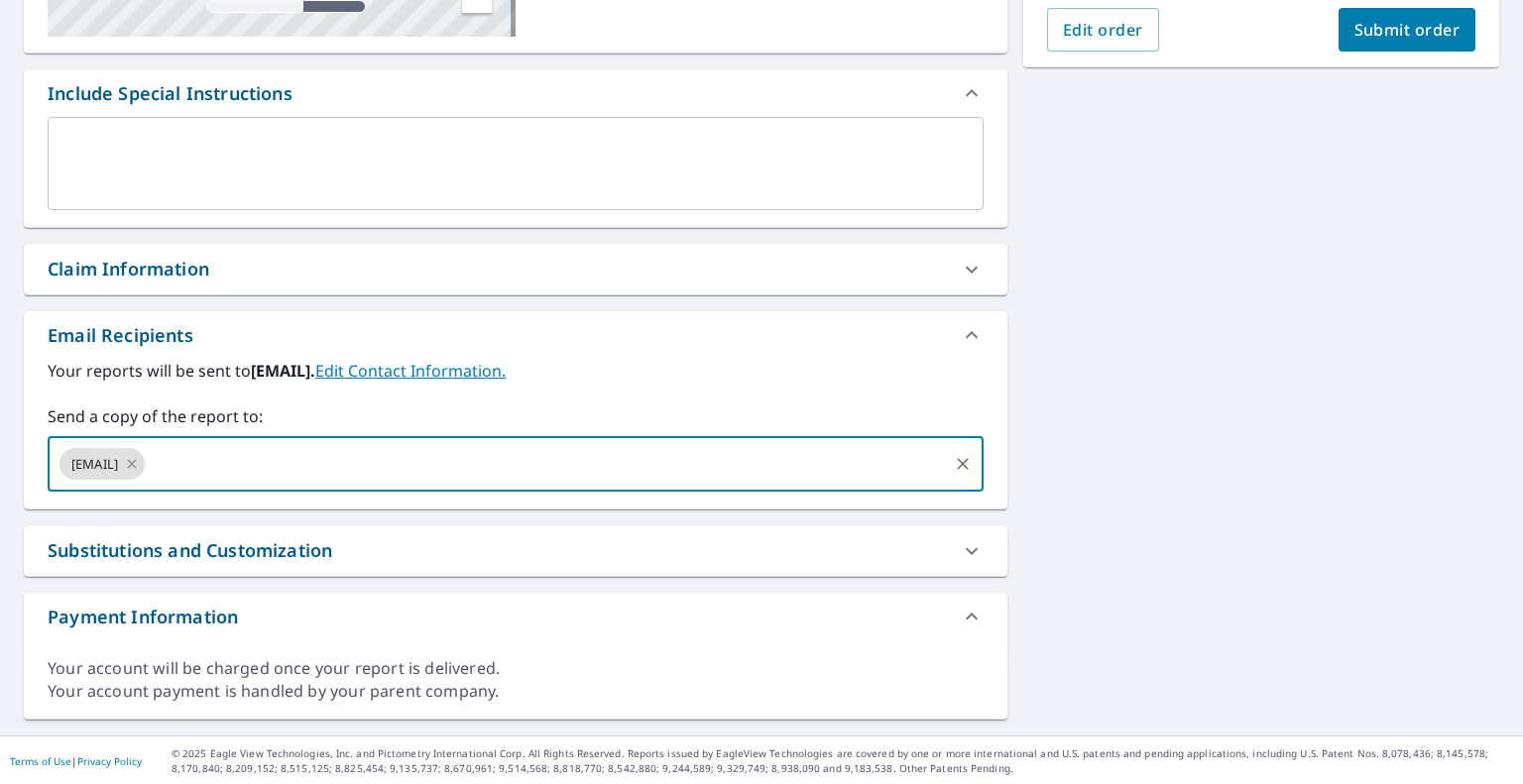 click on "Submit order" at bounding box center [1407, 30] 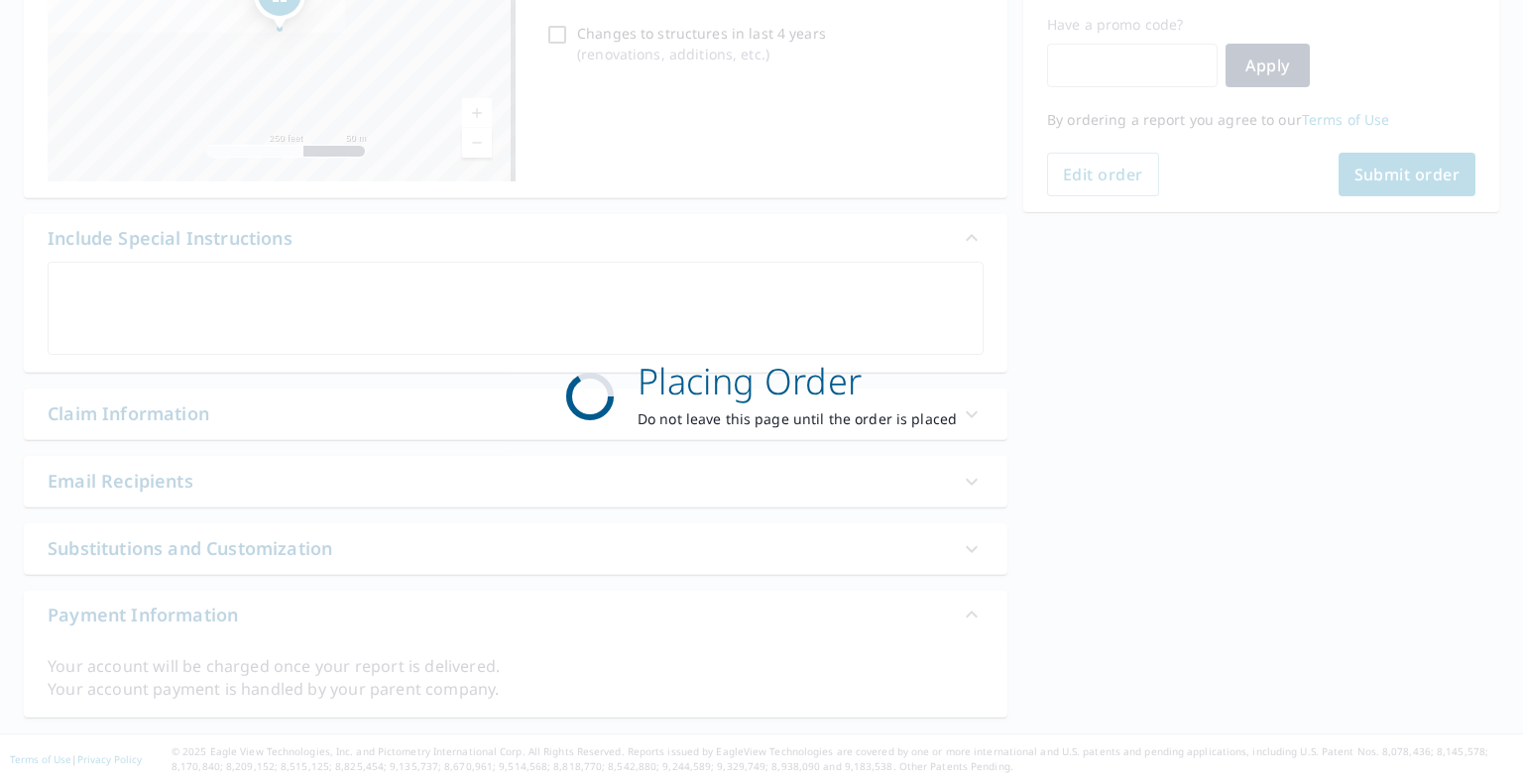 scroll, scrollTop: 329, scrollLeft: 0, axis: vertical 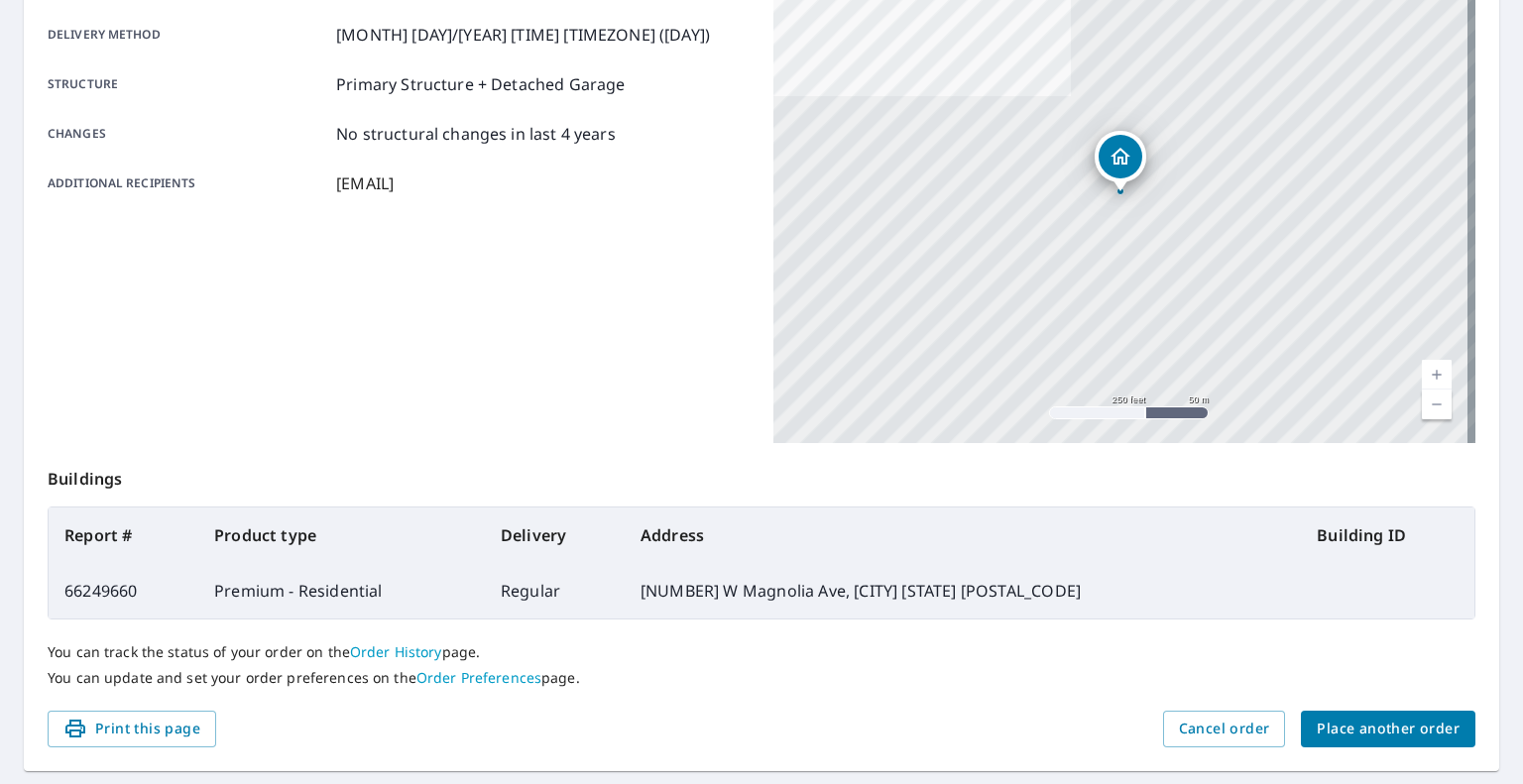 click on "Place another order" at bounding box center (1388, 728) 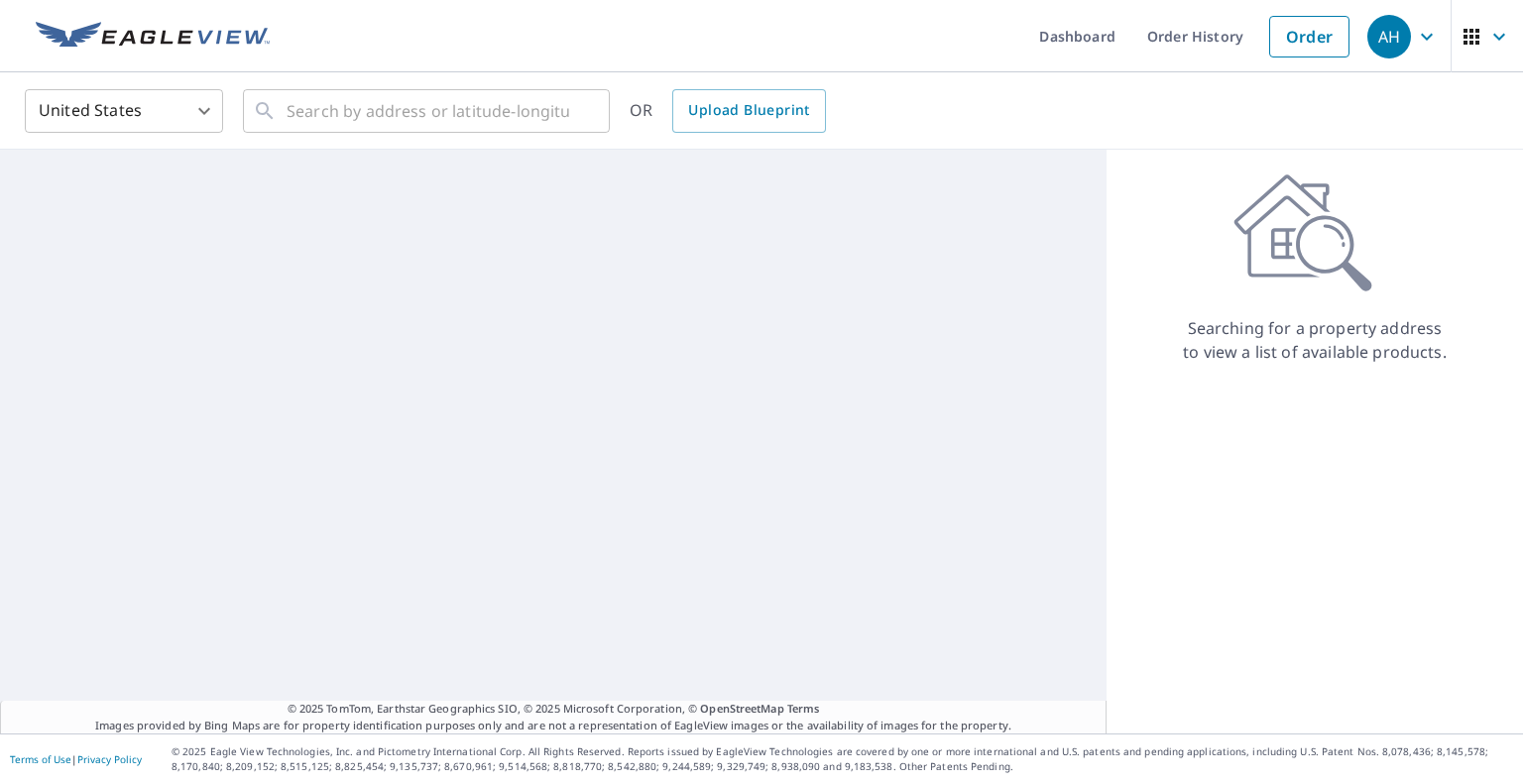 scroll, scrollTop: 0, scrollLeft: 0, axis: both 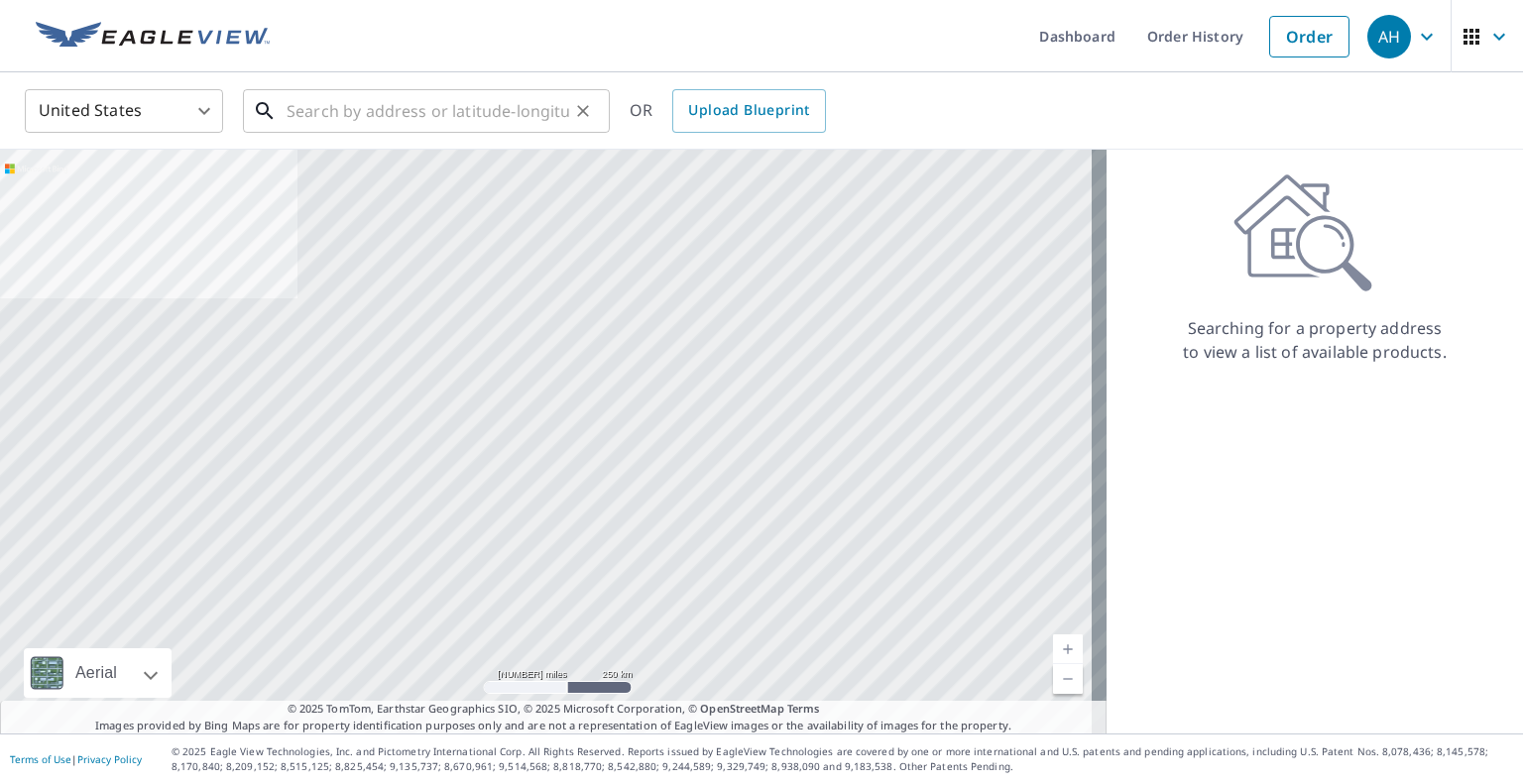 click at bounding box center [427, 111] 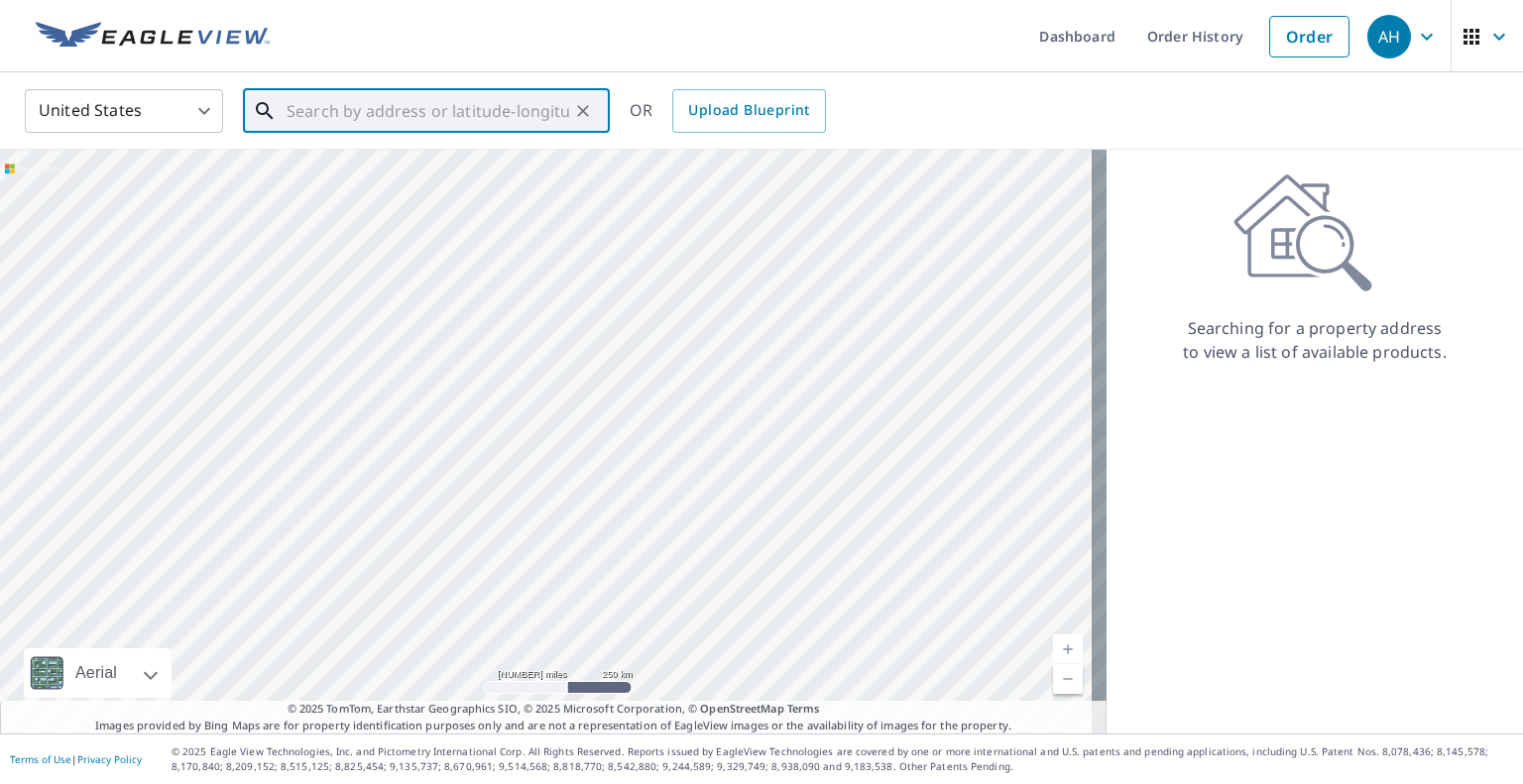 paste on "[NUMBER] Highway 101 S" 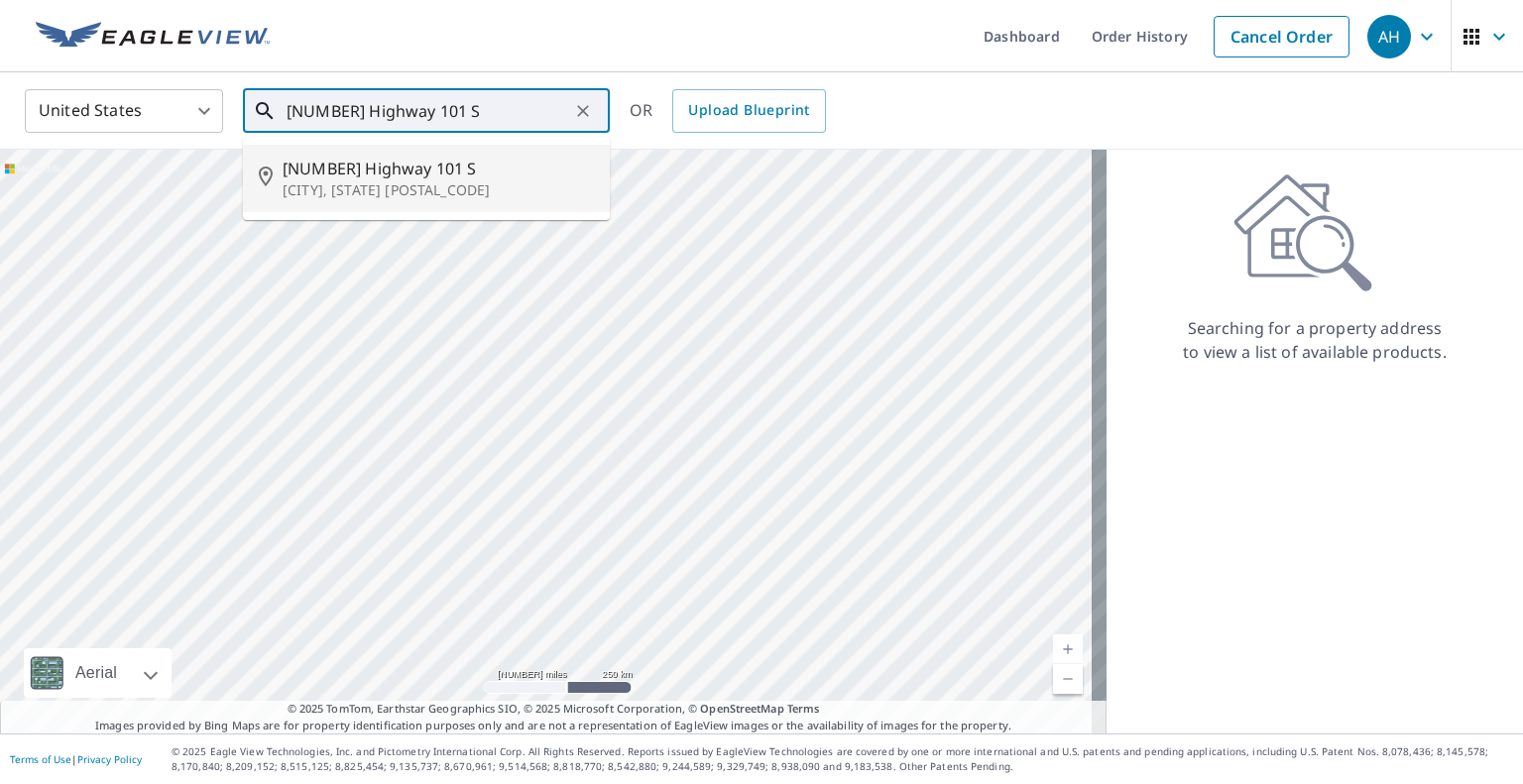 click on "[CITY], [STATE] [POSTAL_CODE]" at bounding box center (438, 190) 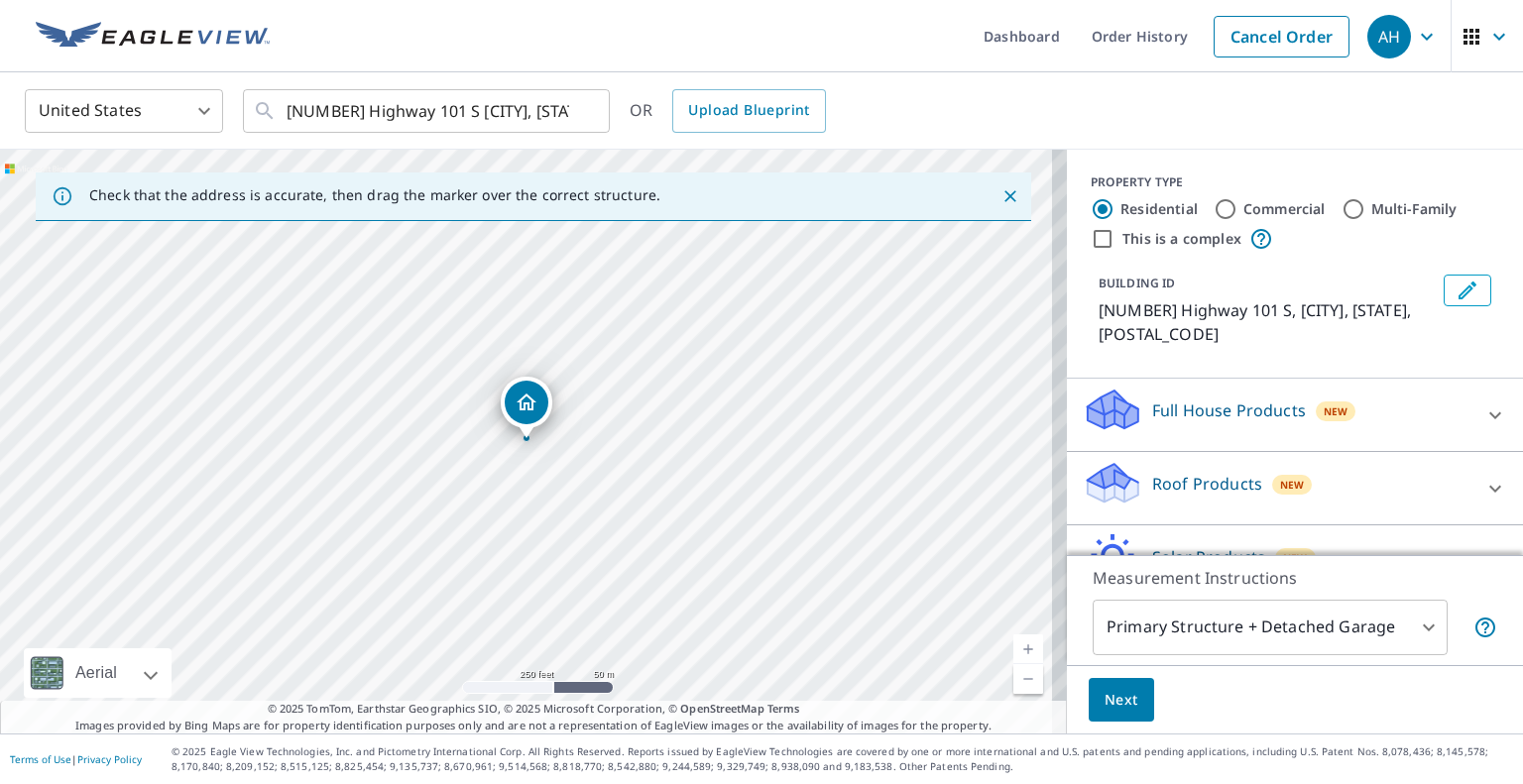 click on "Roof Products New" at bounding box center (1277, 414) 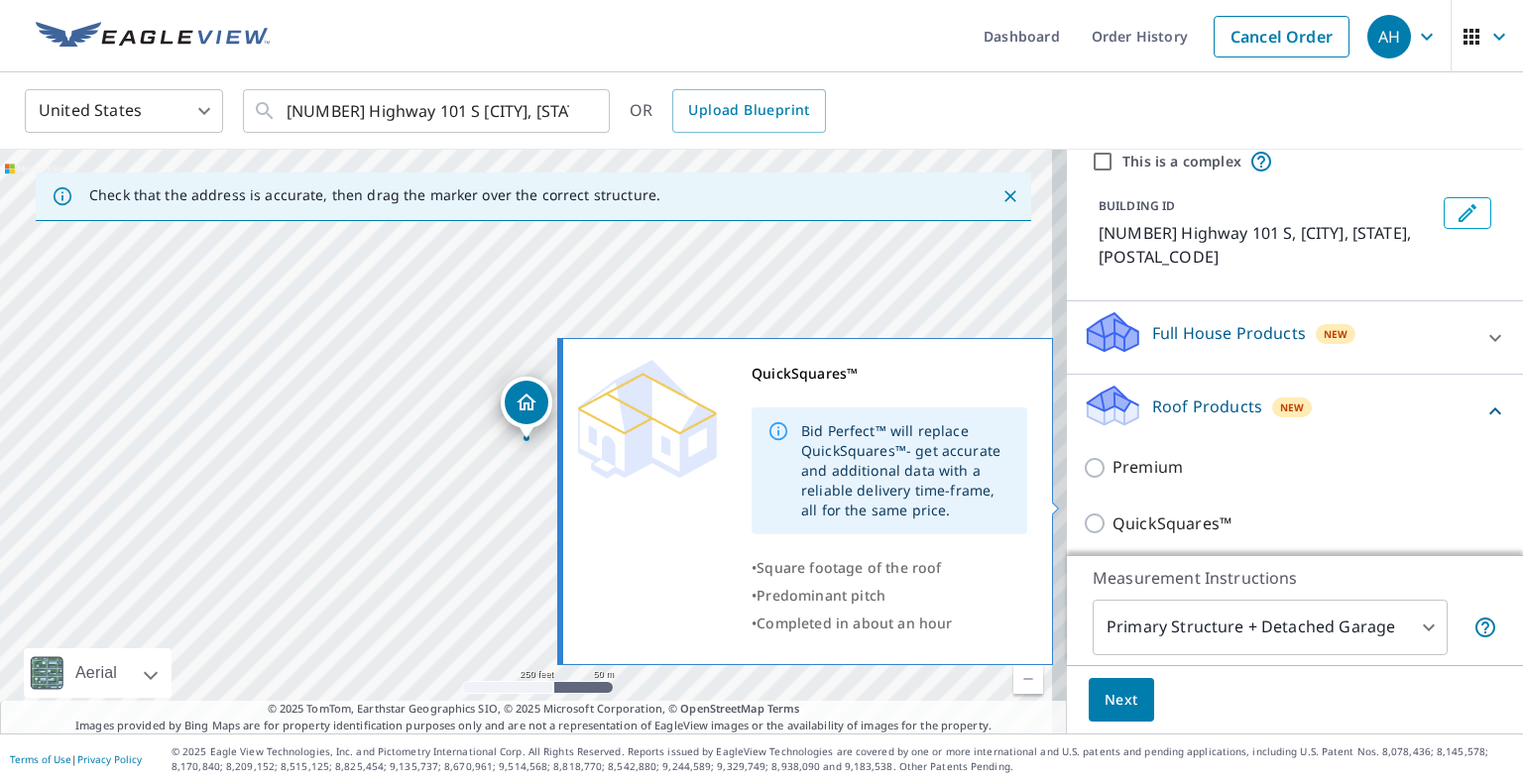 scroll, scrollTop: 99, scrollLeft: 0, axis: vertical 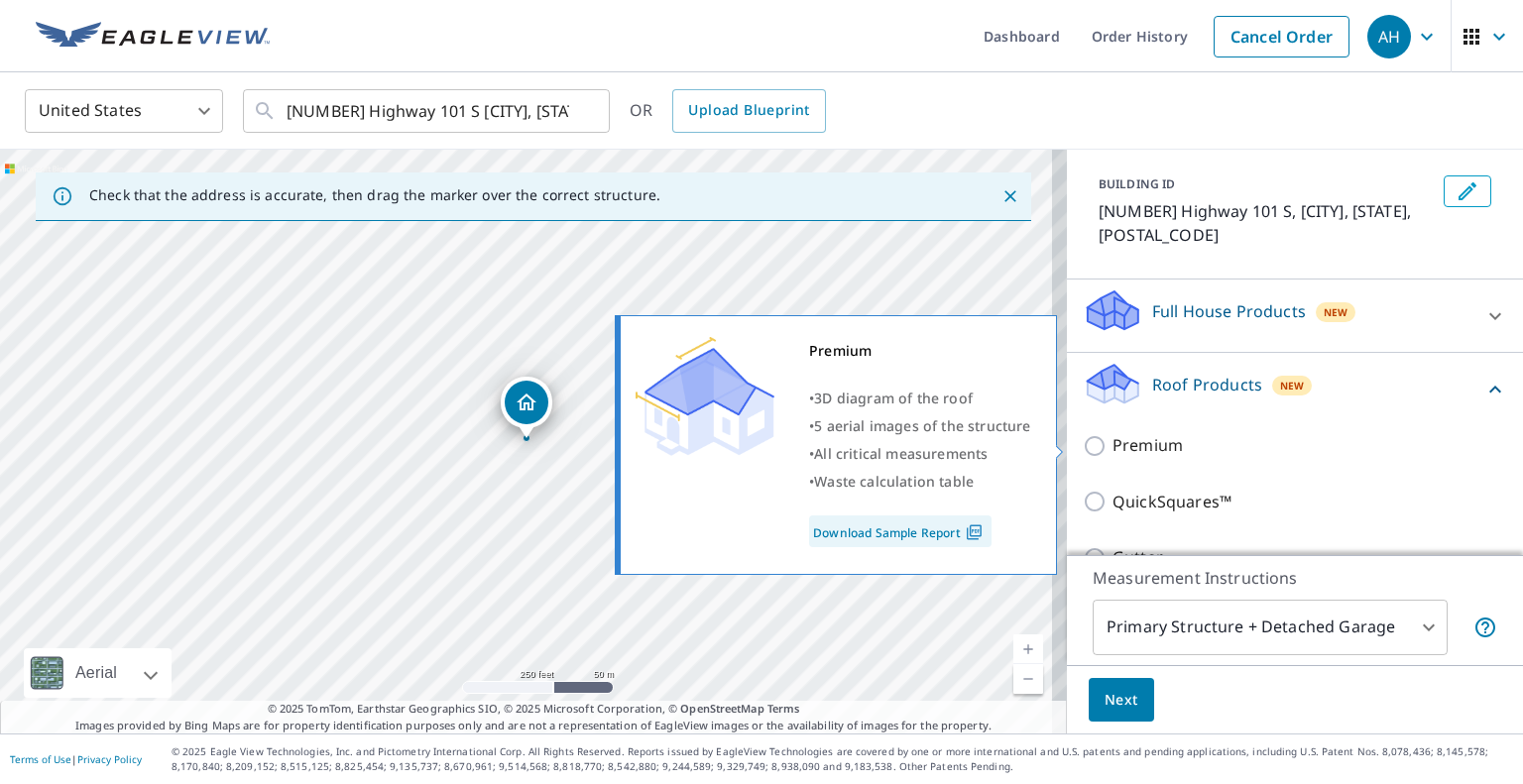 click on "Premium" at bounding box center (1147, 445) 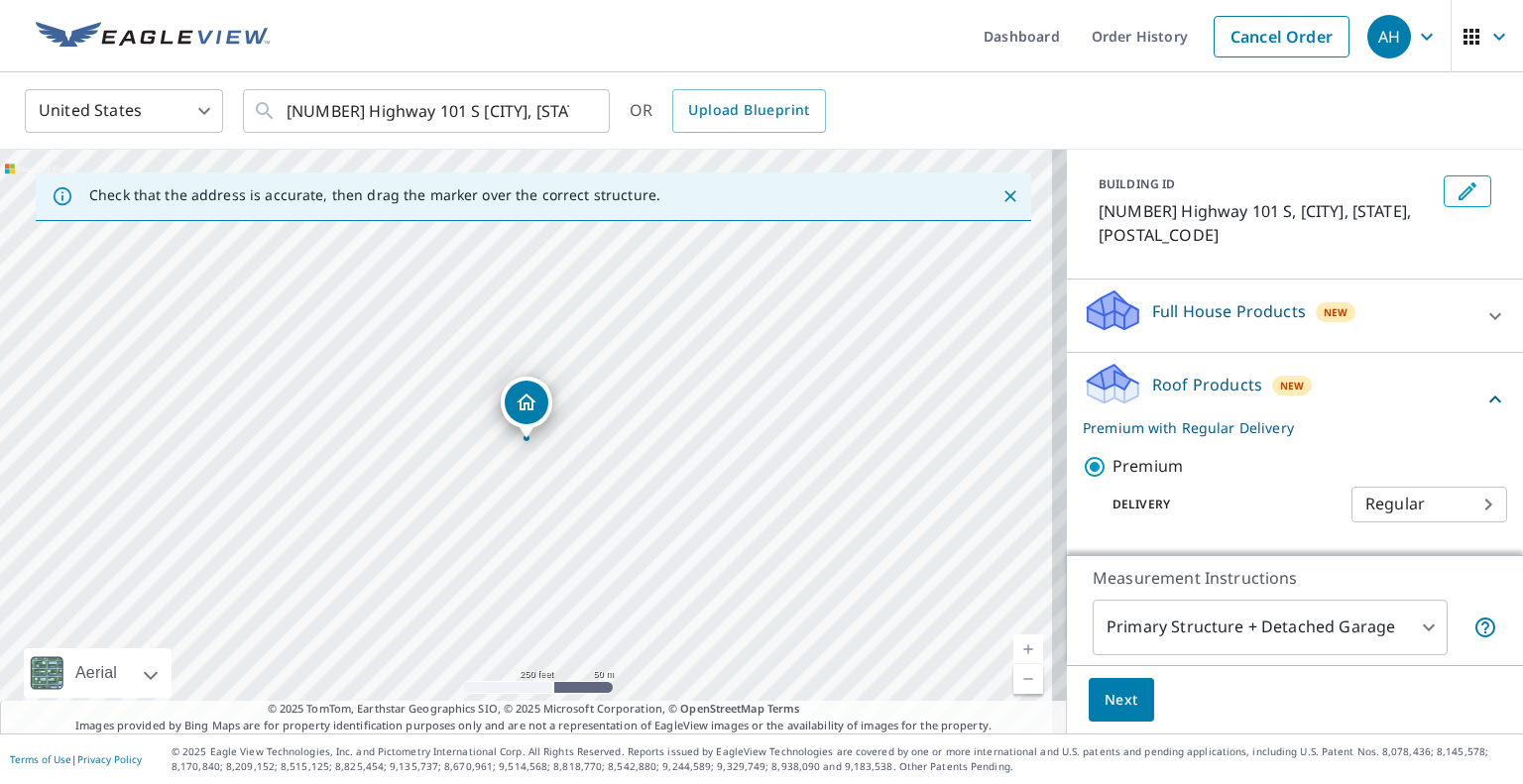 click on "Next" at bounding box center [1121, 700] 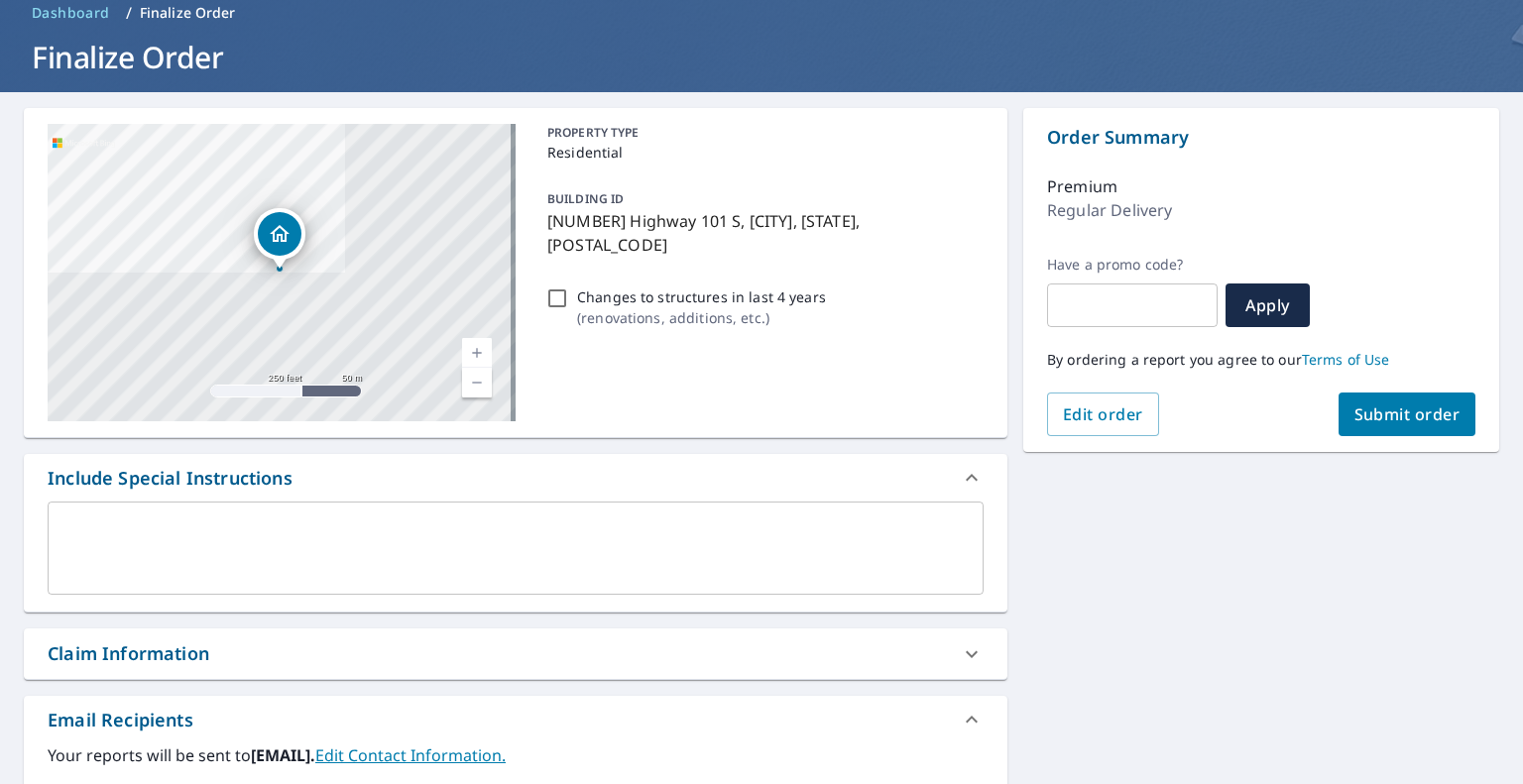 scroll, scrollTop: 297, scrollLeft: 0, axis: vertical 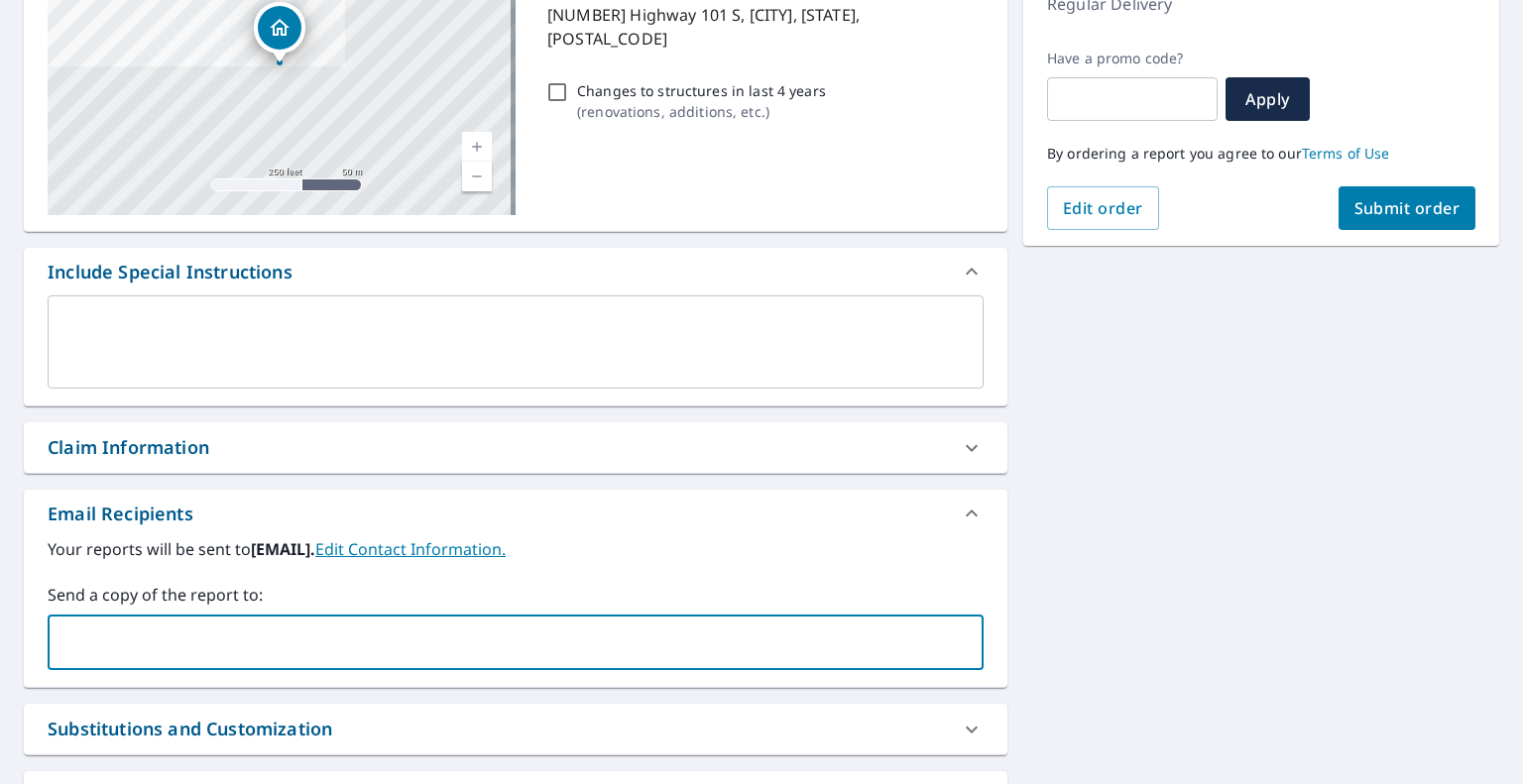click at bounding box center [501, 642] 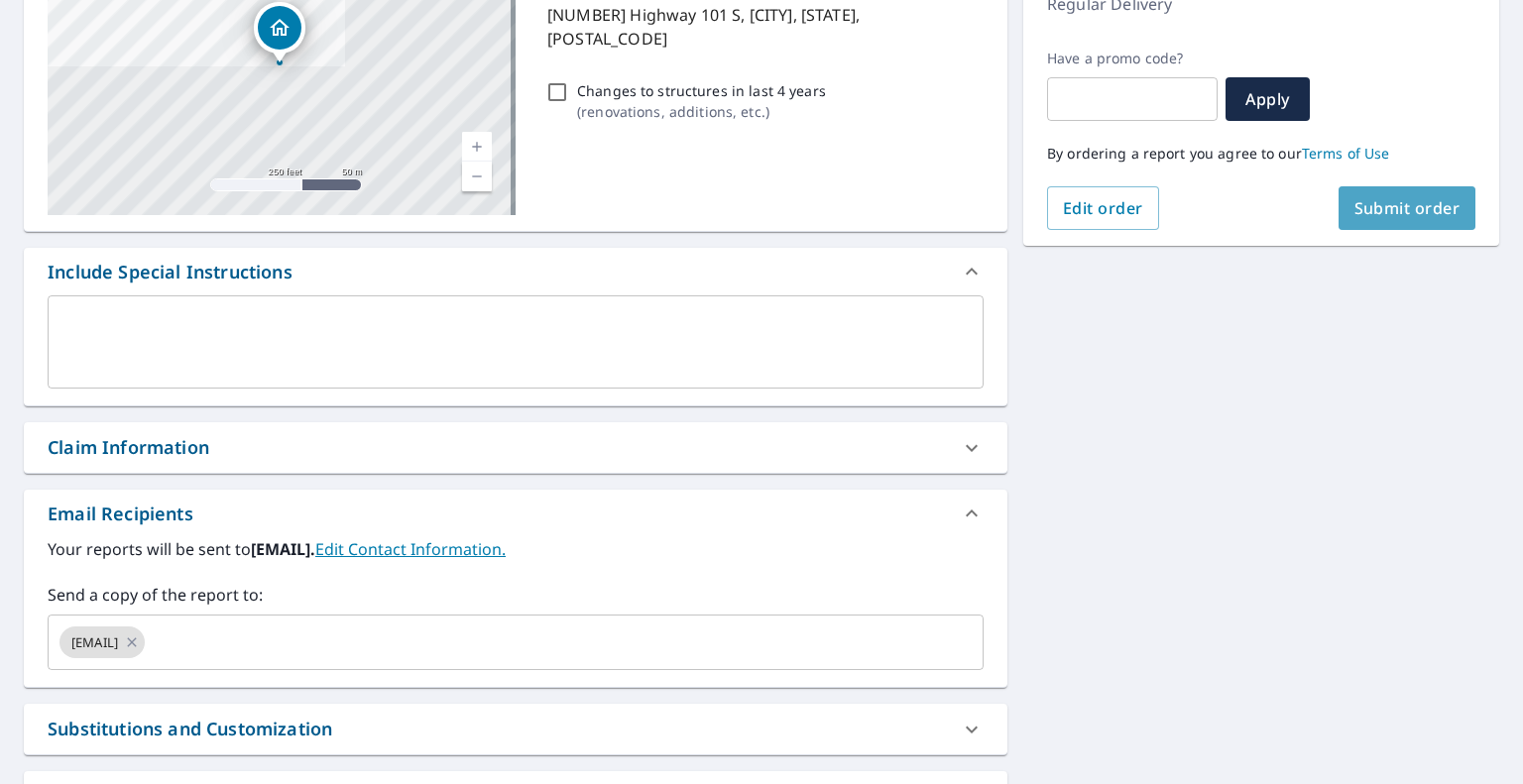 click on "Submit order" at bounding box center (1407, 208) 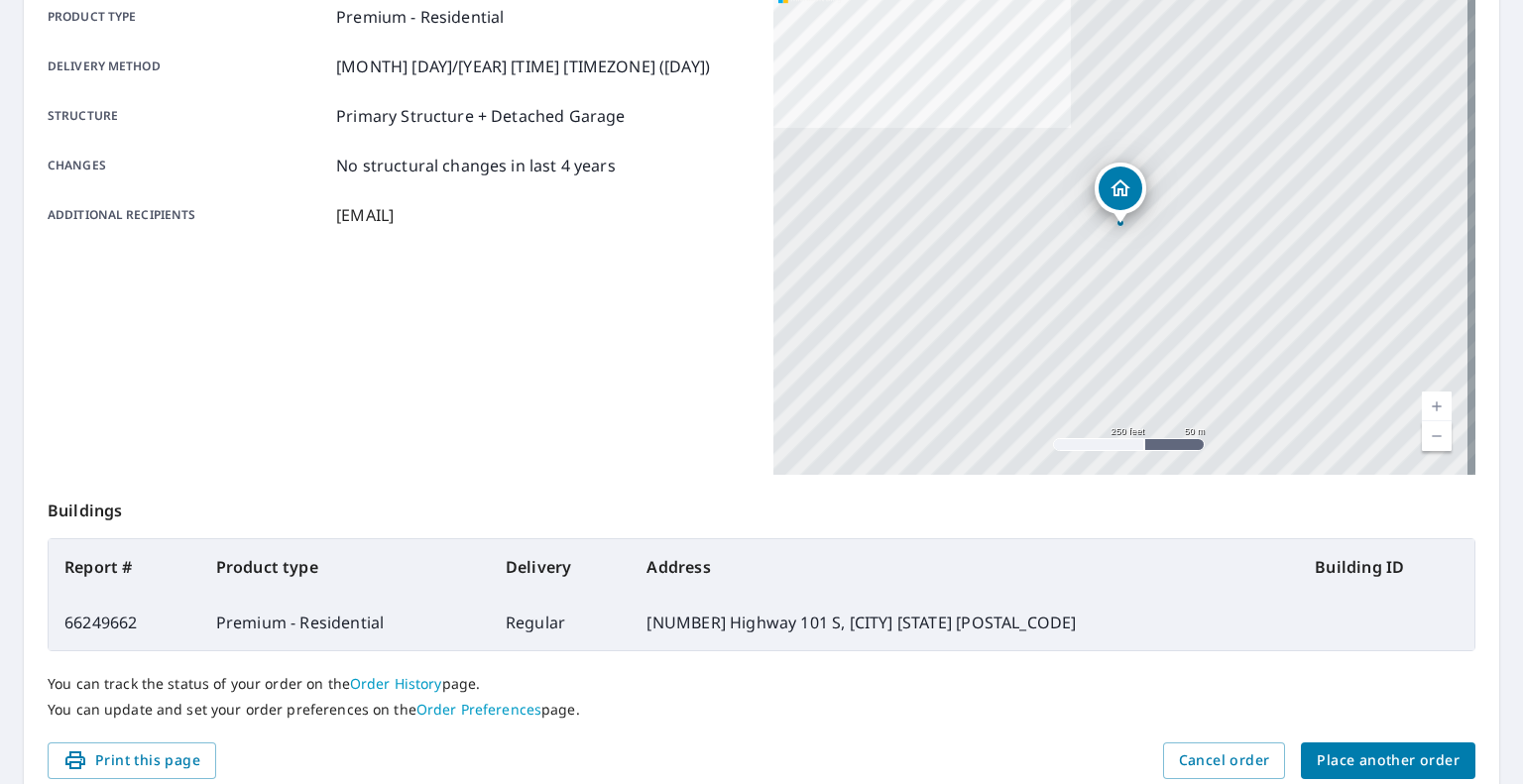 click on "Place another order" at bounding box center [1388, 760] 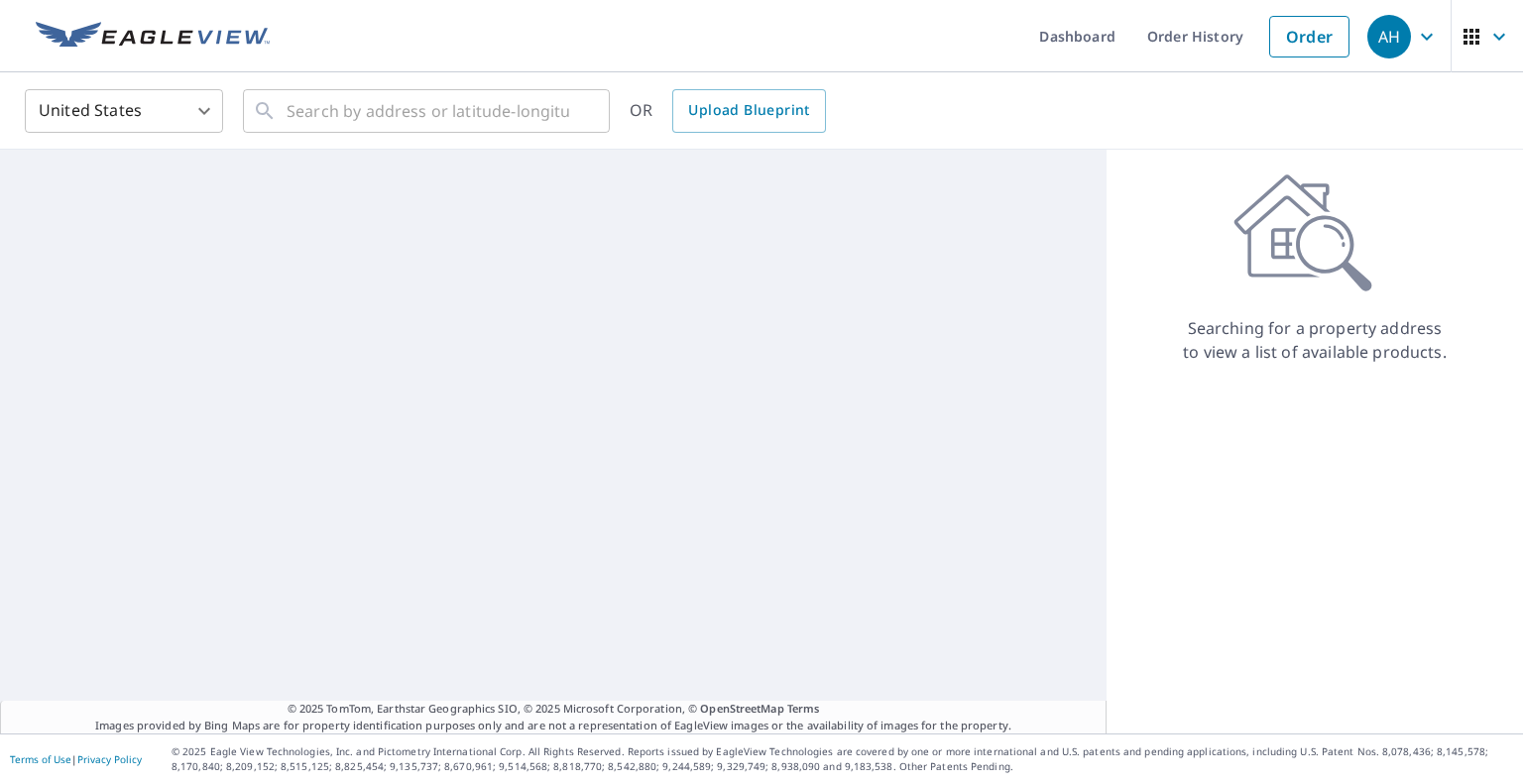 scroll, scrollTop: 0, scrollLeft: 0, axis: both 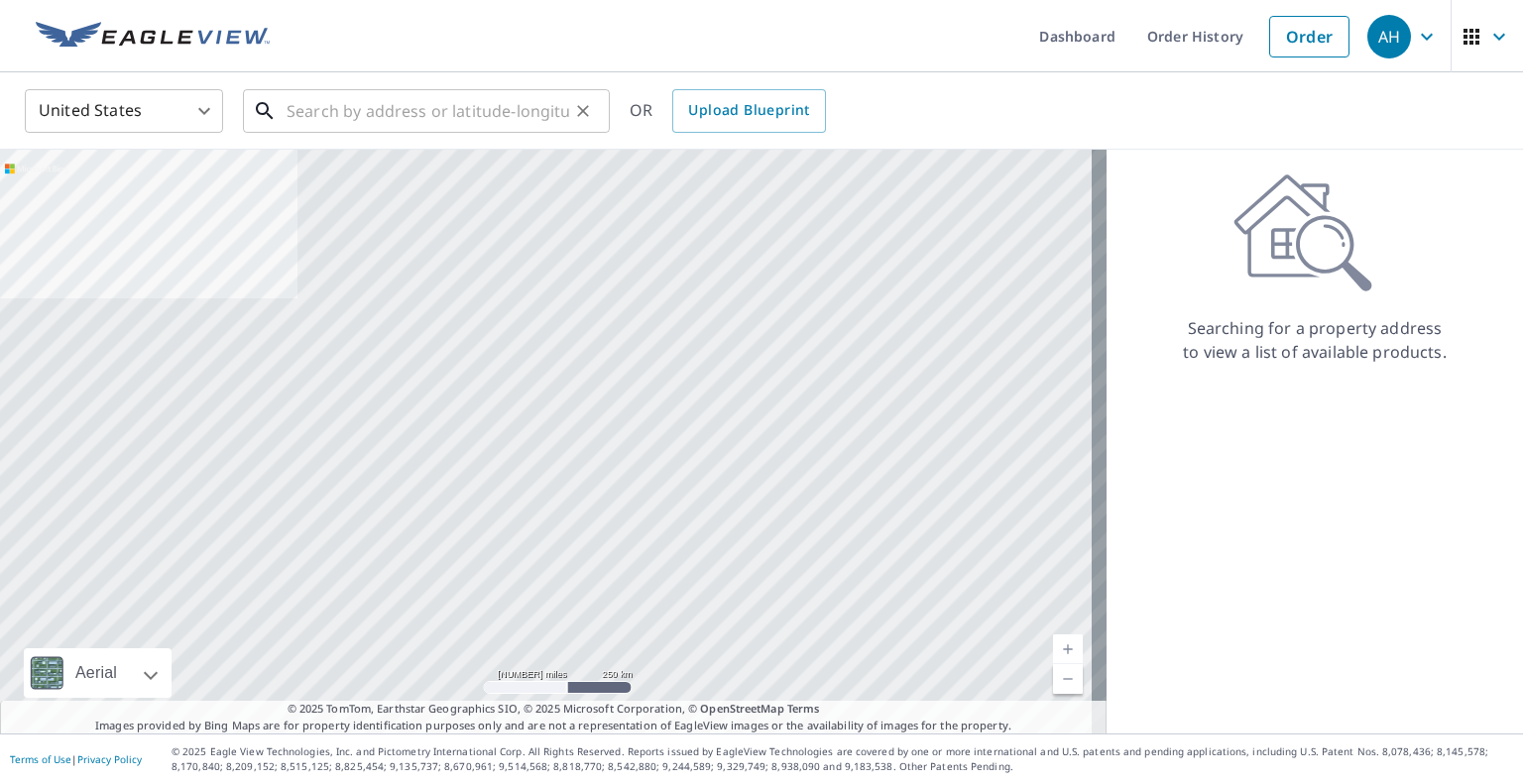 click at bounding box center [427, 111] 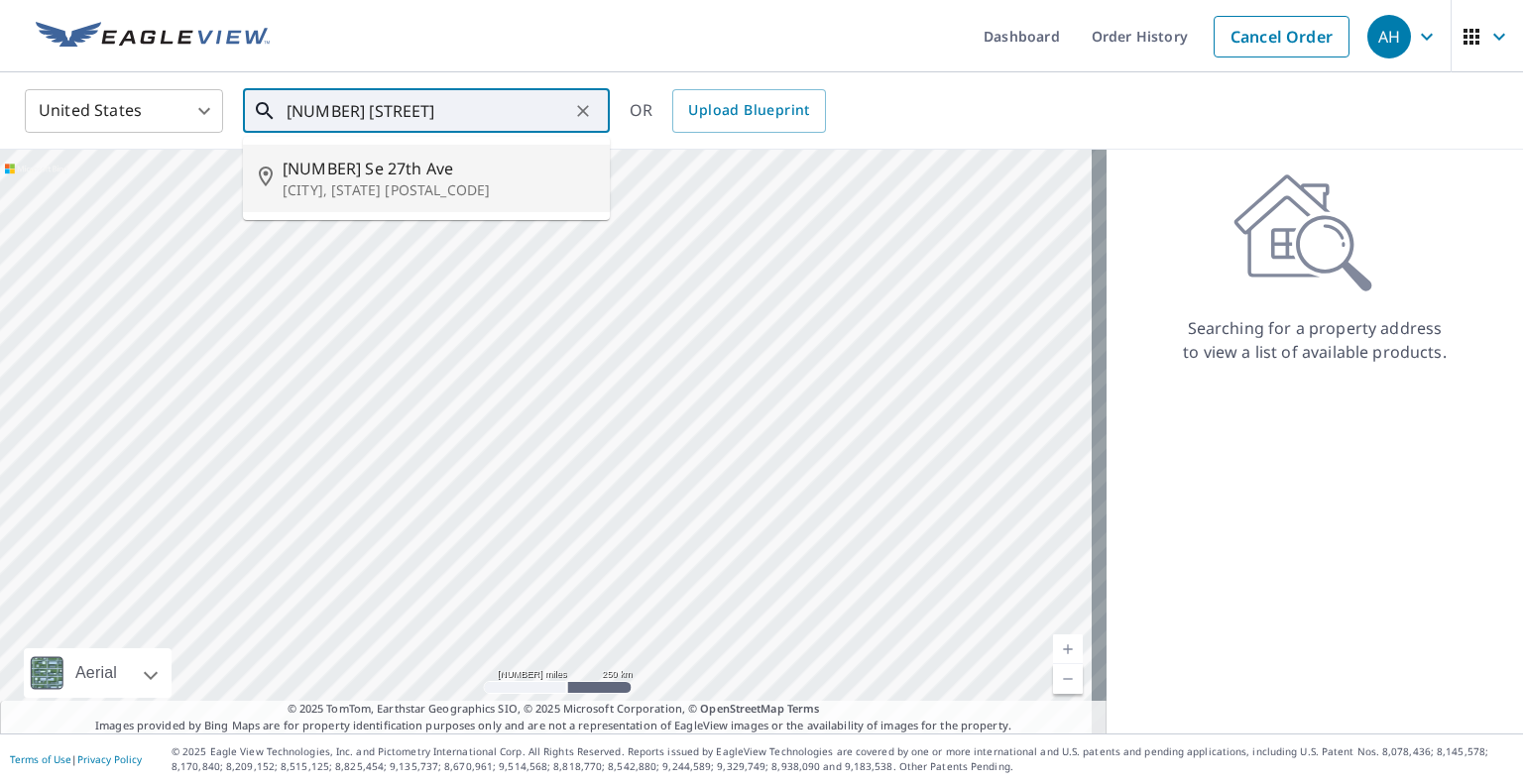 click on "[NUMBER] Se 27th Ave" at bounding box center [438, 168] 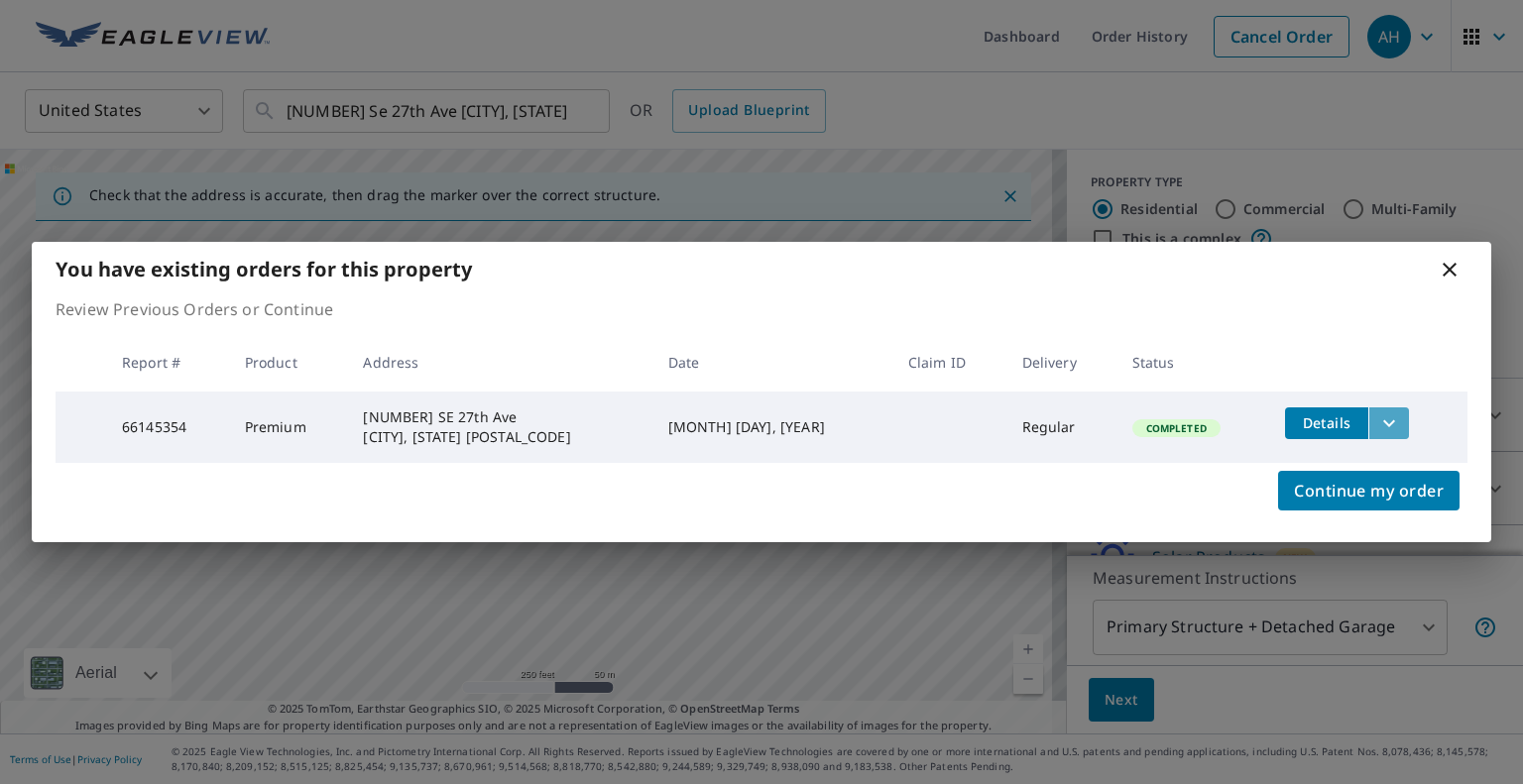 click at bounding box center (1389, 423) 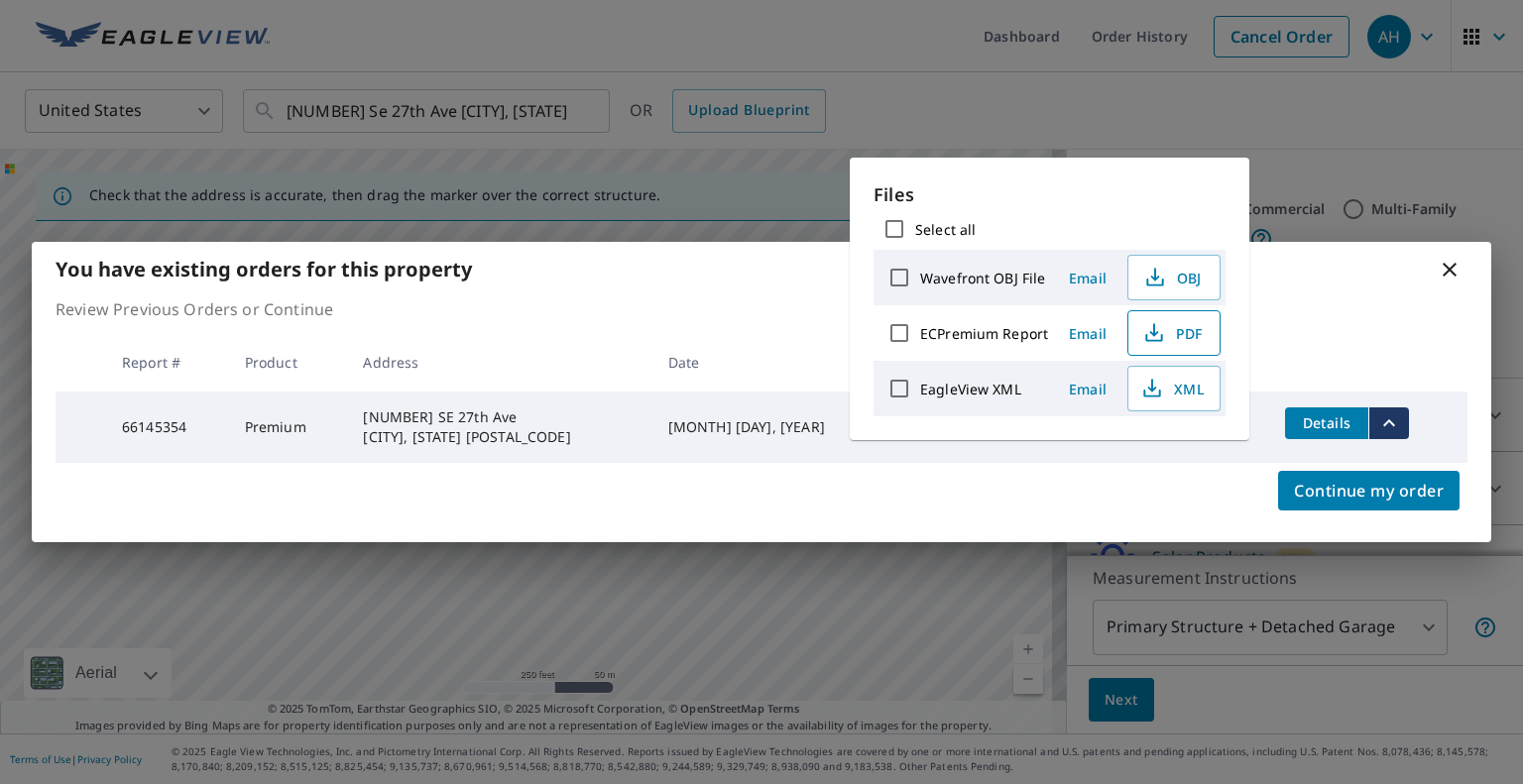 click on "PDF" at bounding box center [1172, 333] 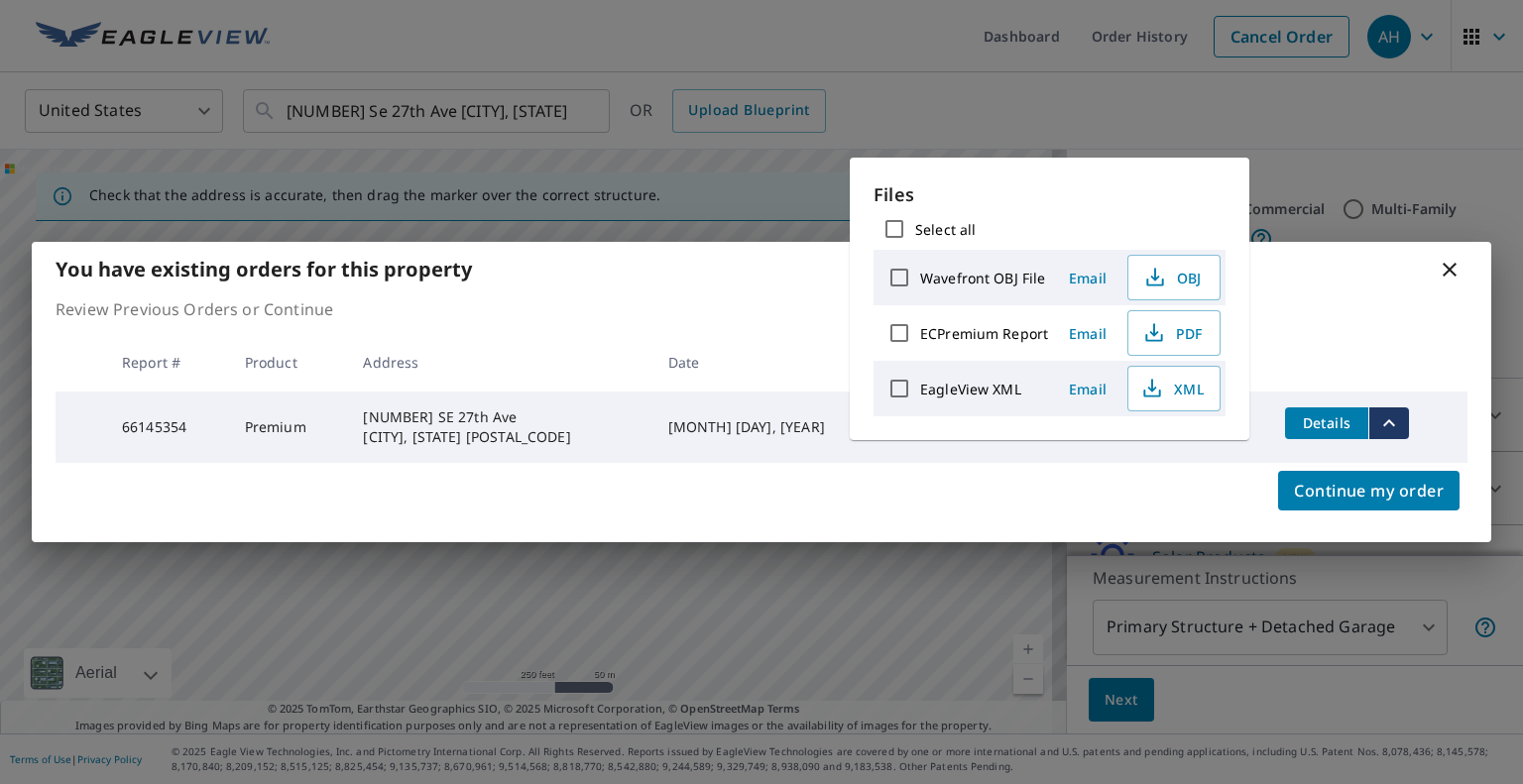 click at bounding box center [1450, 270] 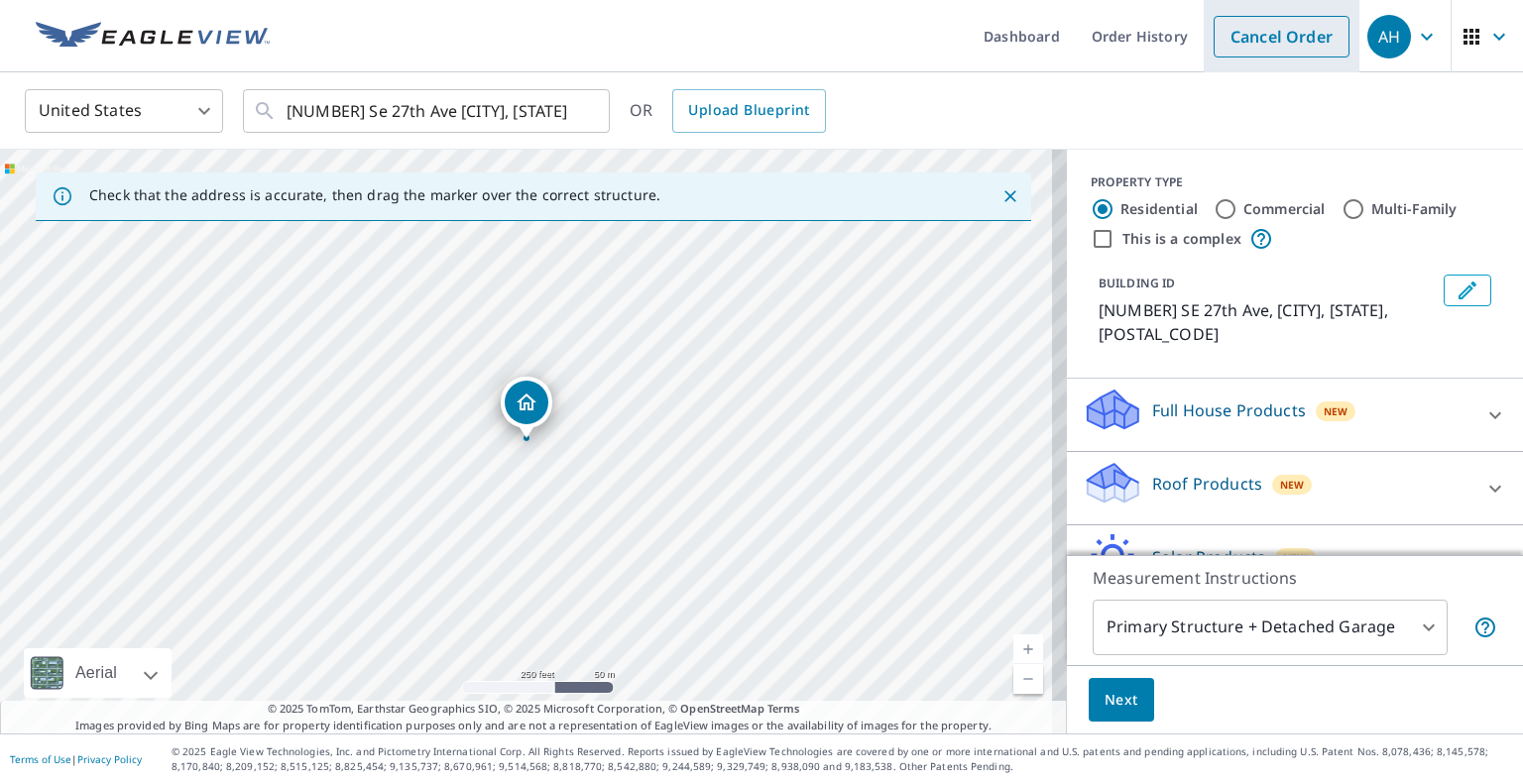 click on "Cancel Order" at bounding box center (1281, 37) 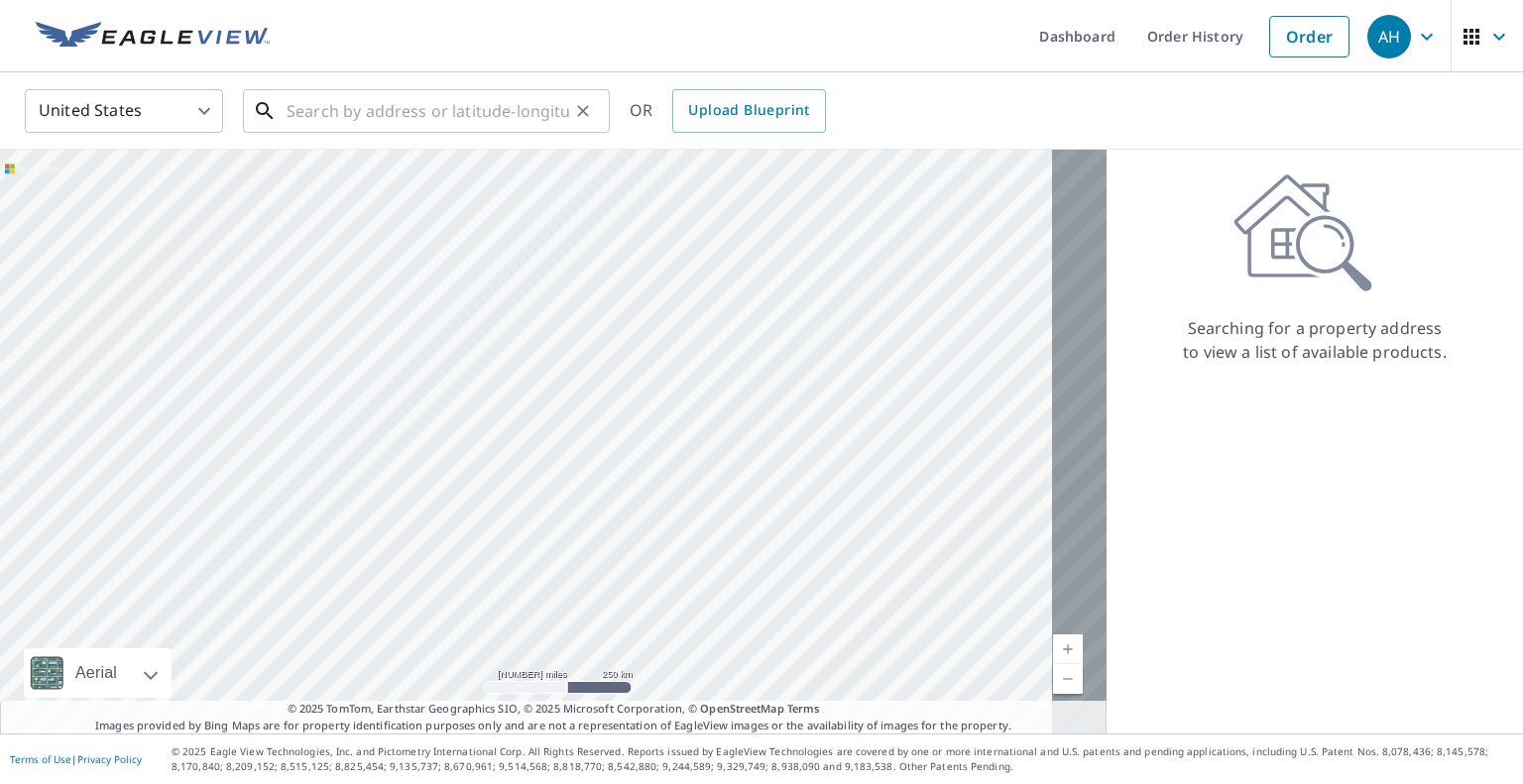 click at bounding box center (427, 111) 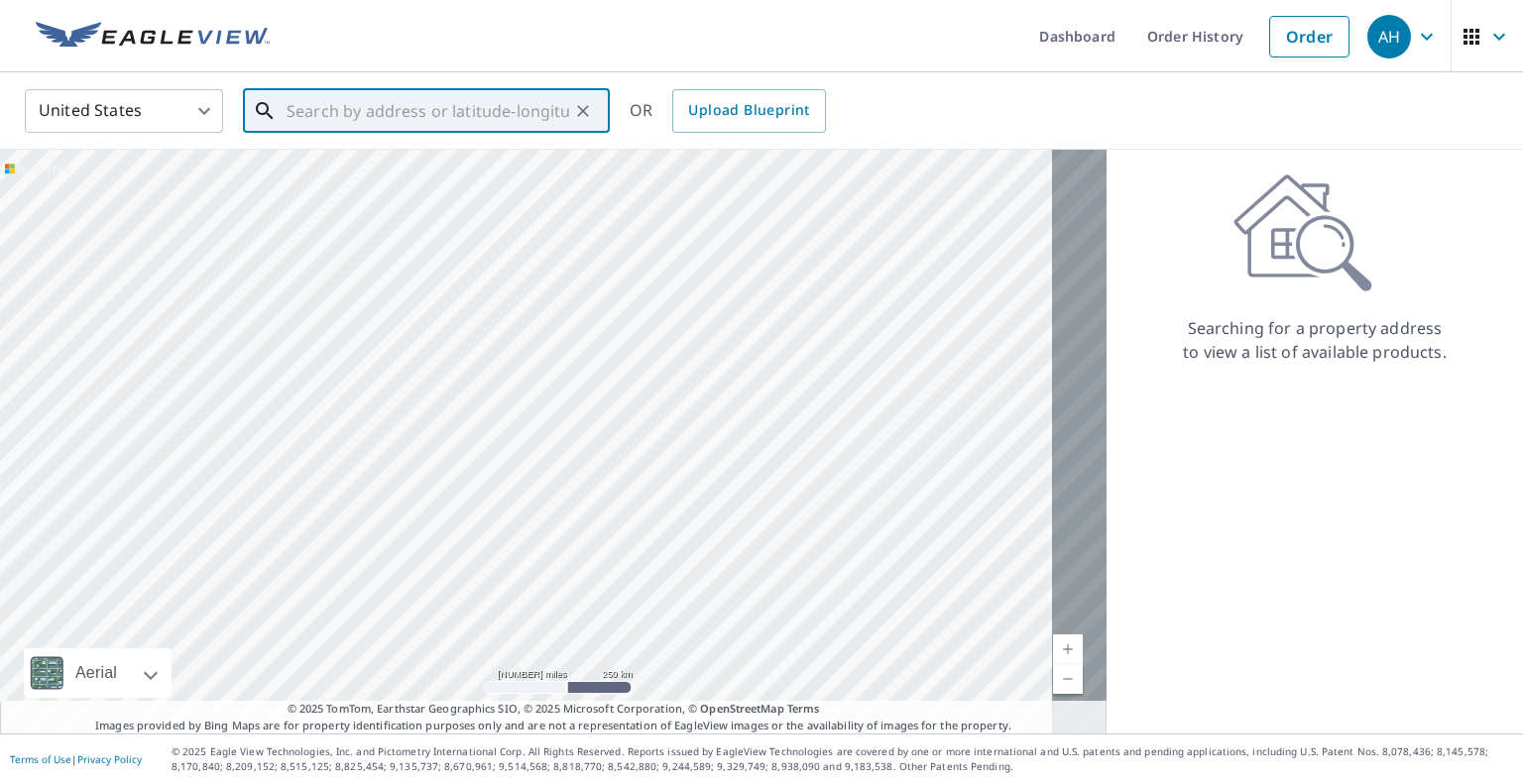 paste on "[NUMBER] NE Albertson Rd" 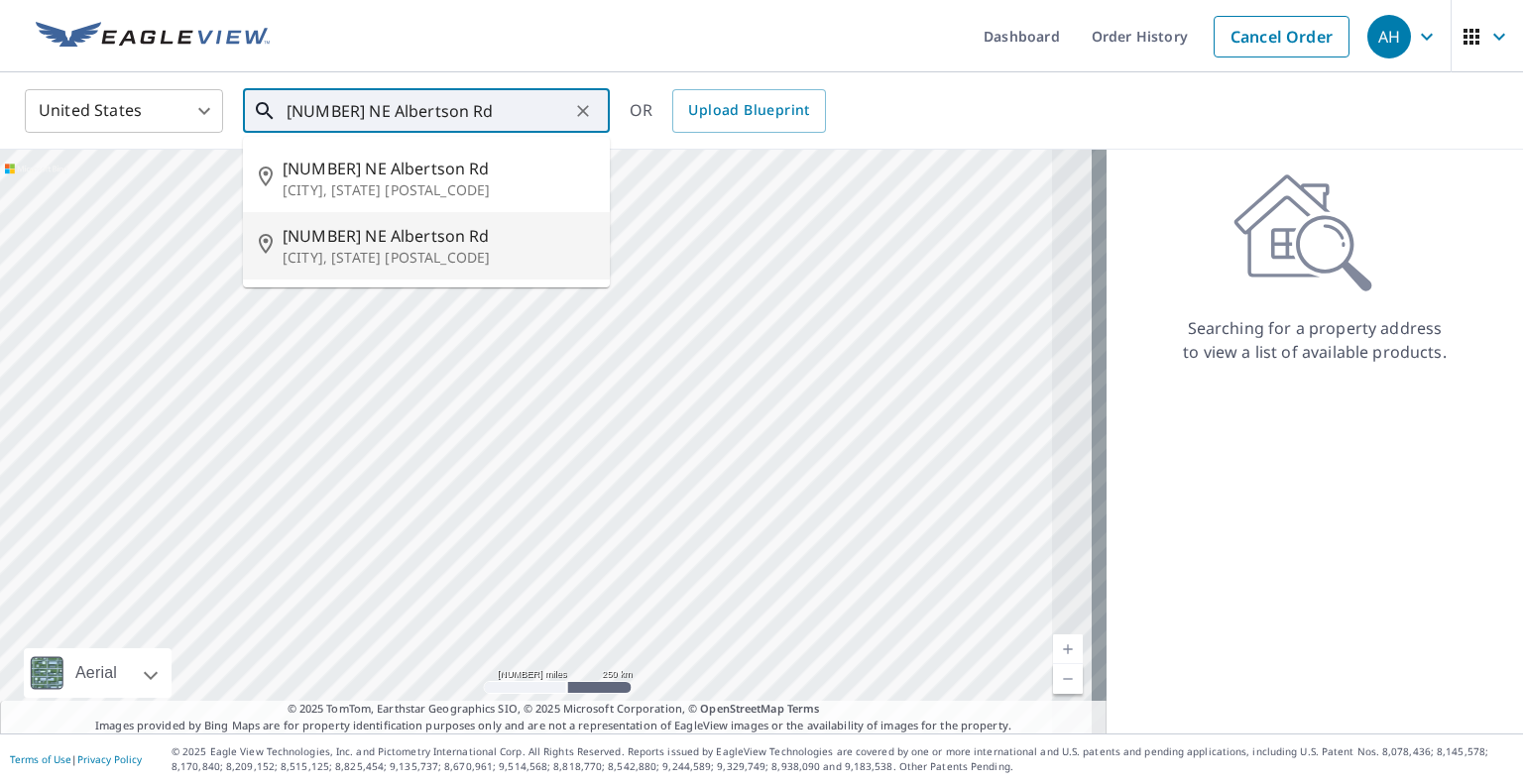 click on "[NUMBER] NE Albertson Rd" at bounding box center [438, 236] 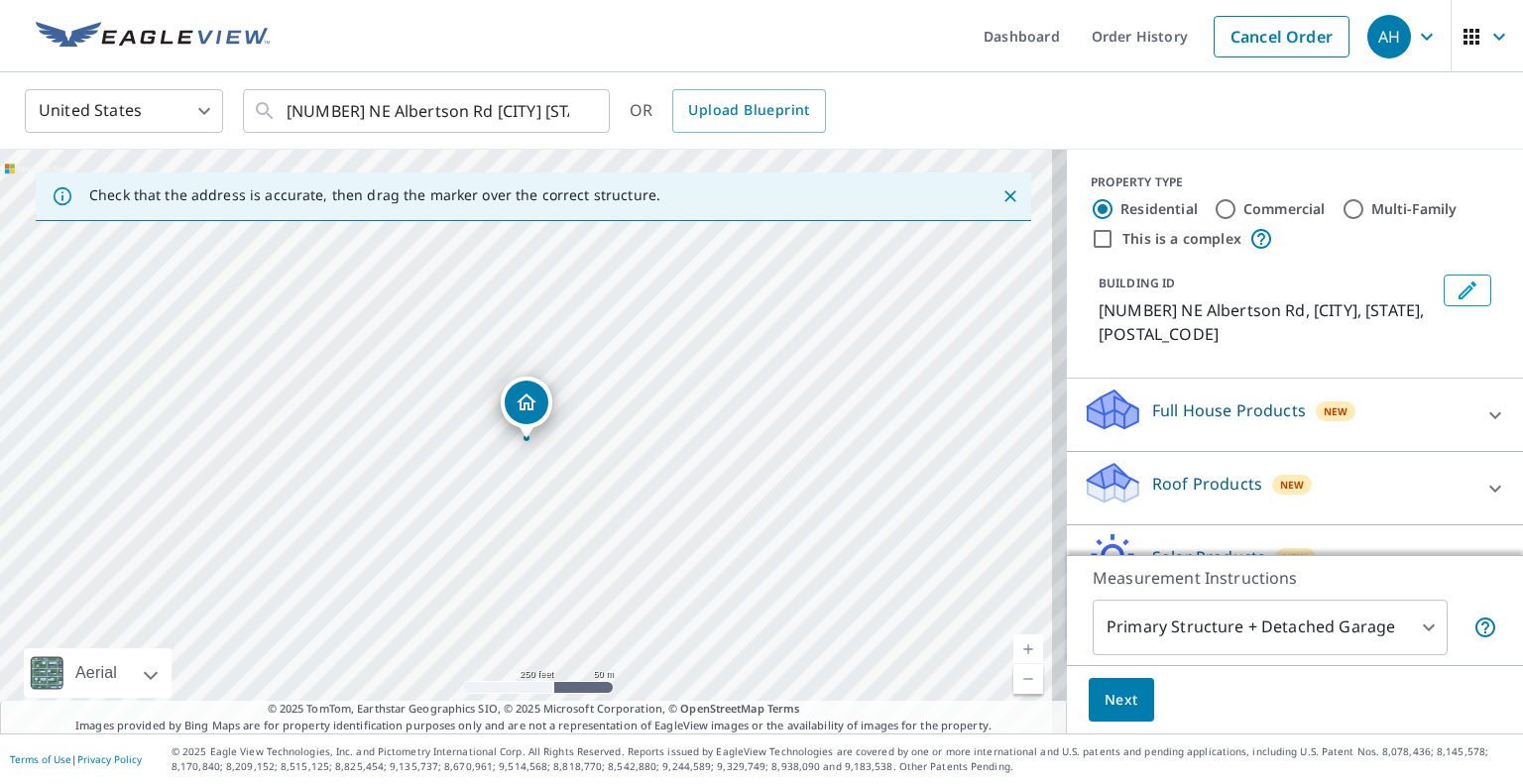 drag, startPoint x: 1166, startPoint y: 474, endPoint x: 1163, endPoint y: 495, distance: 21.213203 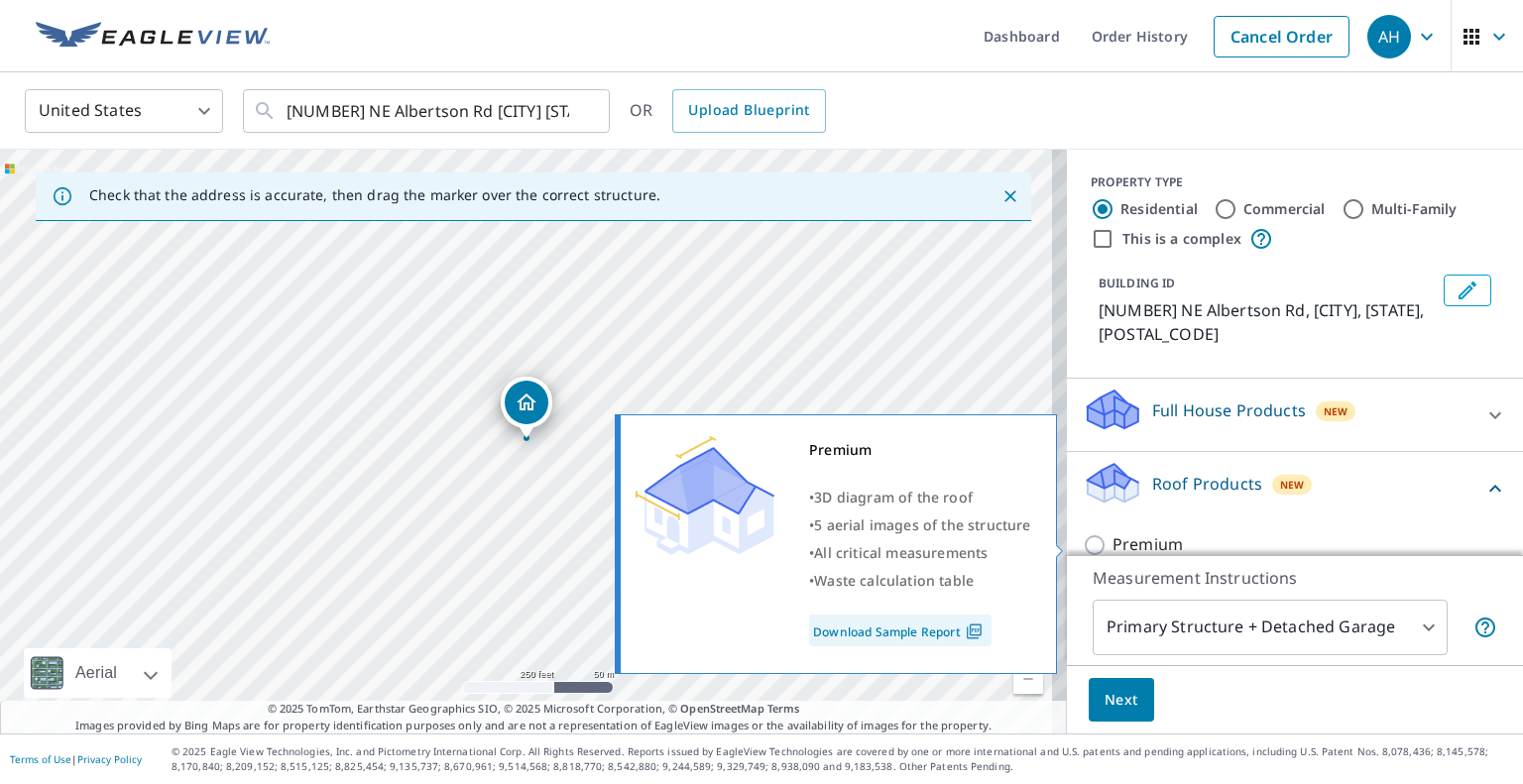 click on "Premium" at bounding box center [1147, 544] 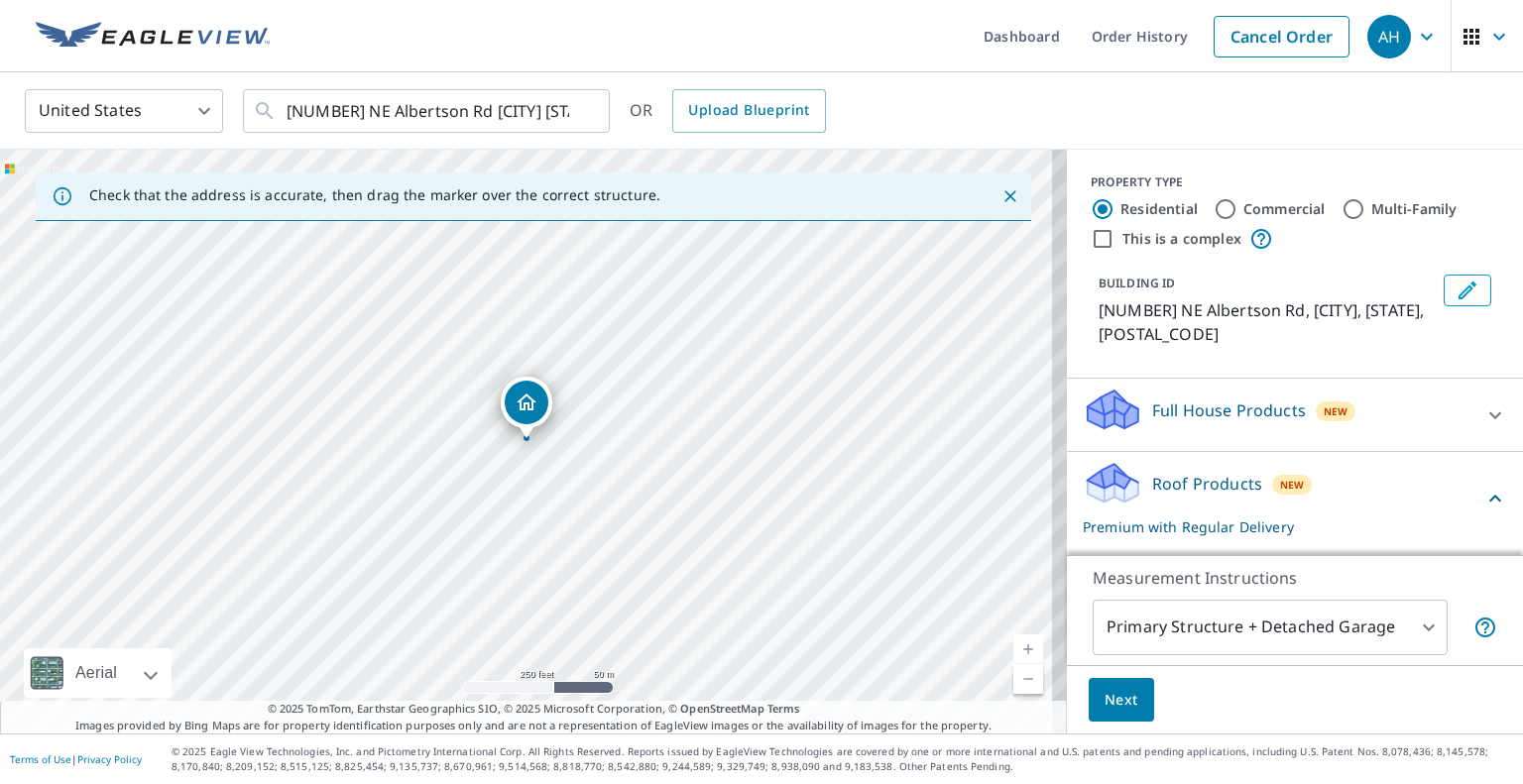 scroll, scrollTop: 0, scrollLeft: 0, axis: both 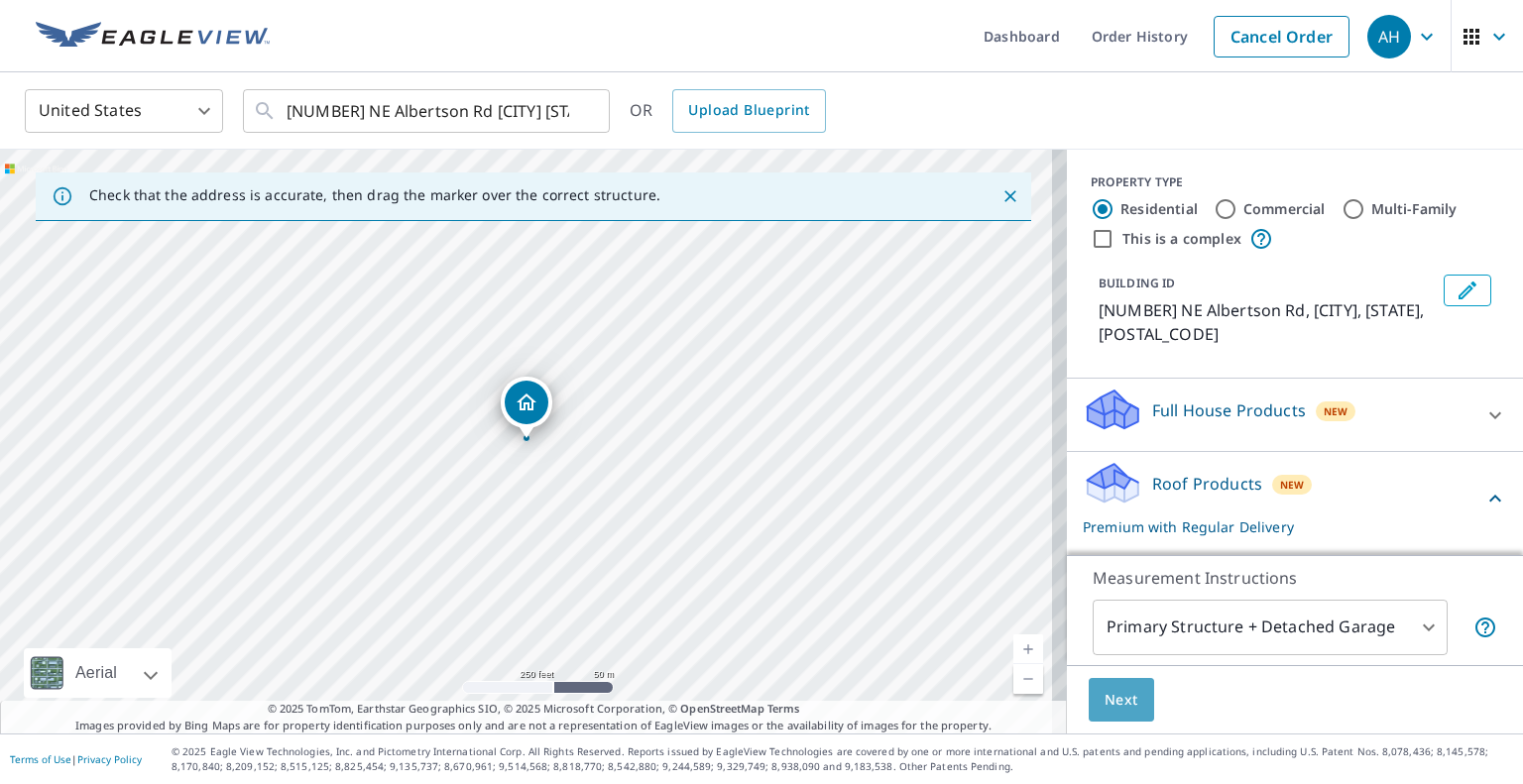 click on "Next" at bounding box center (1121, 700) 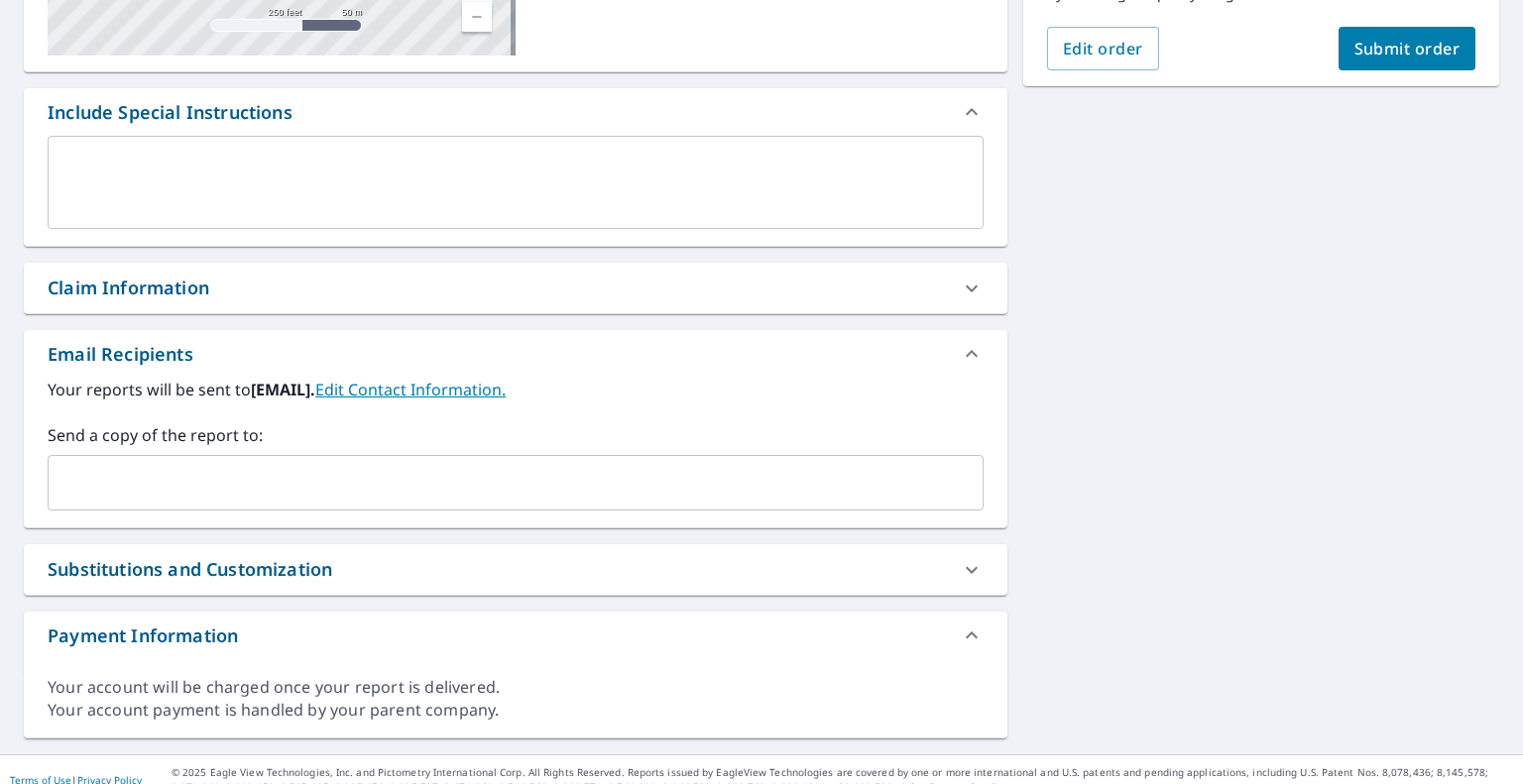 scroll, scrollTop: 476, scrollLeft: 0, axis: vertical 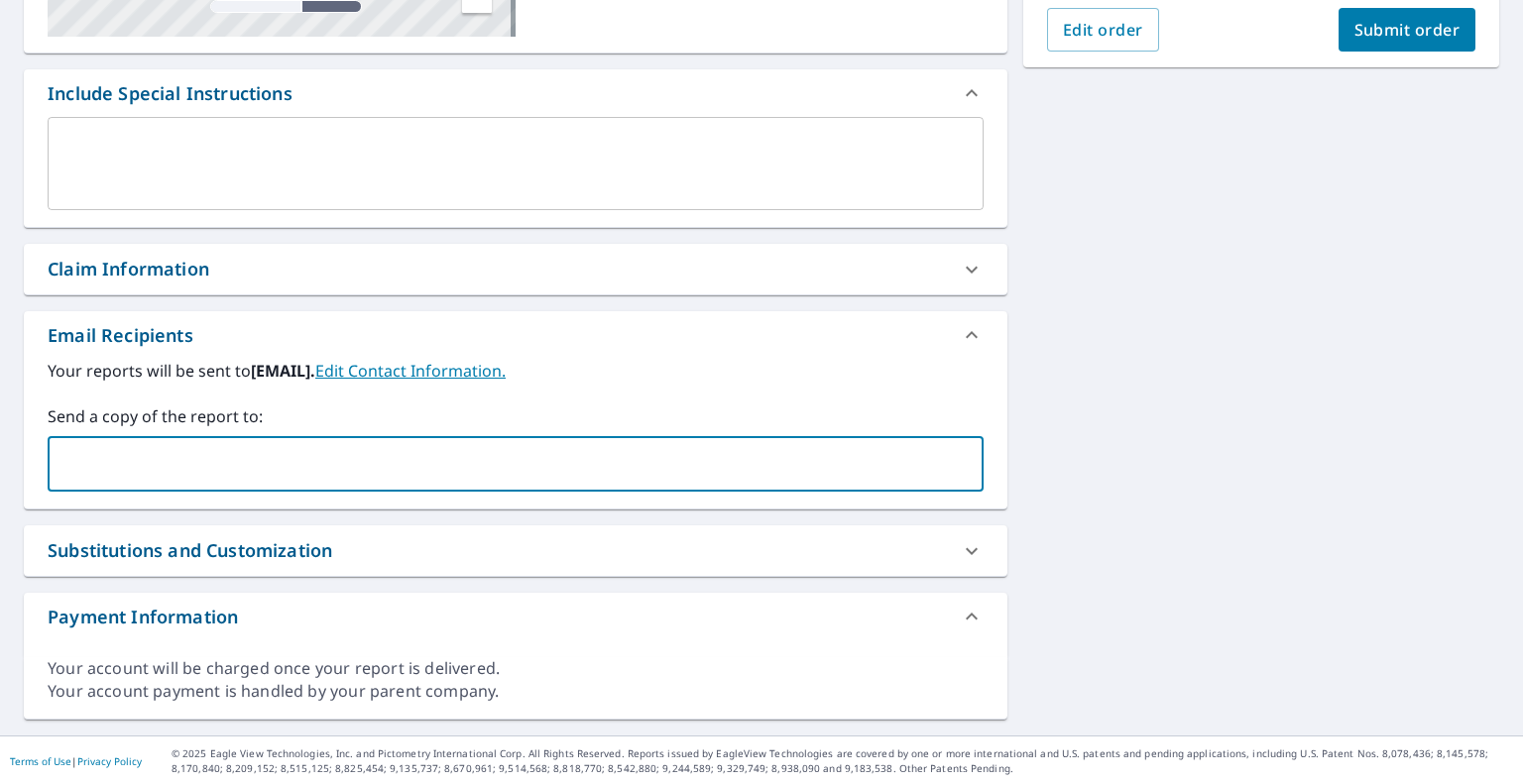 click at bounding box center (501, 464) 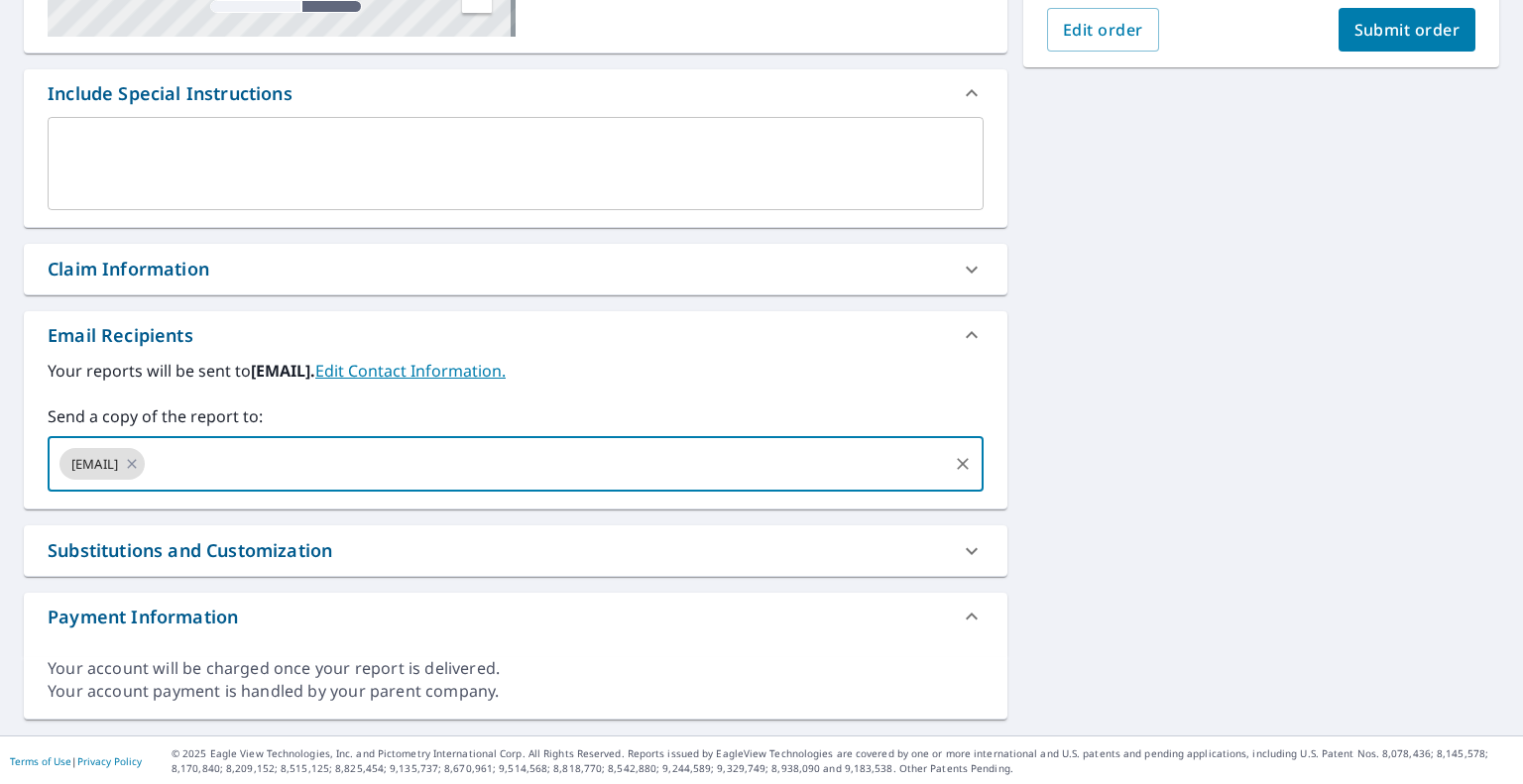 click on "Submit order" at bounding box center [1407, 30] 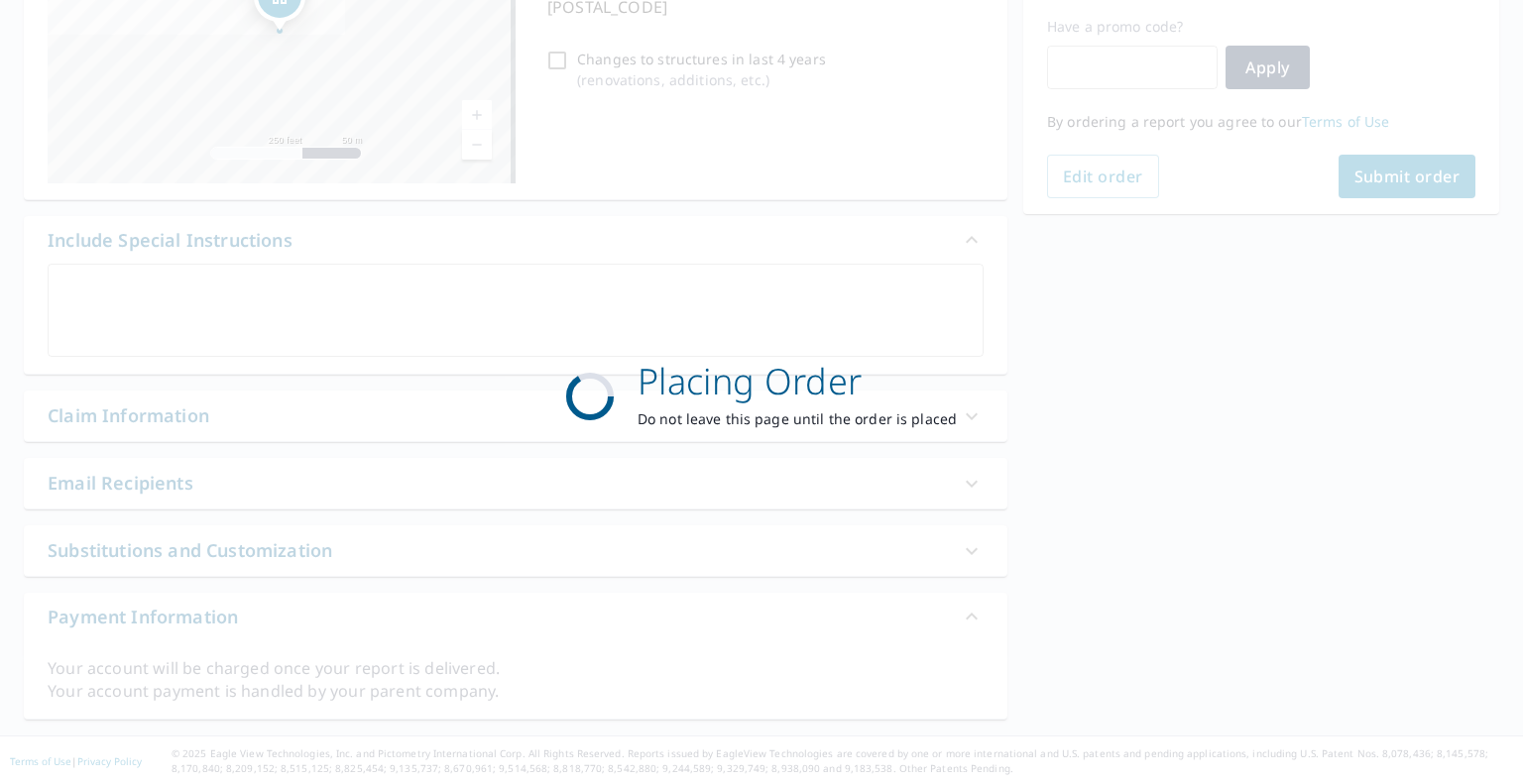 scroll, scrollTop: 329, scrollLeft: 0, axis: vertical 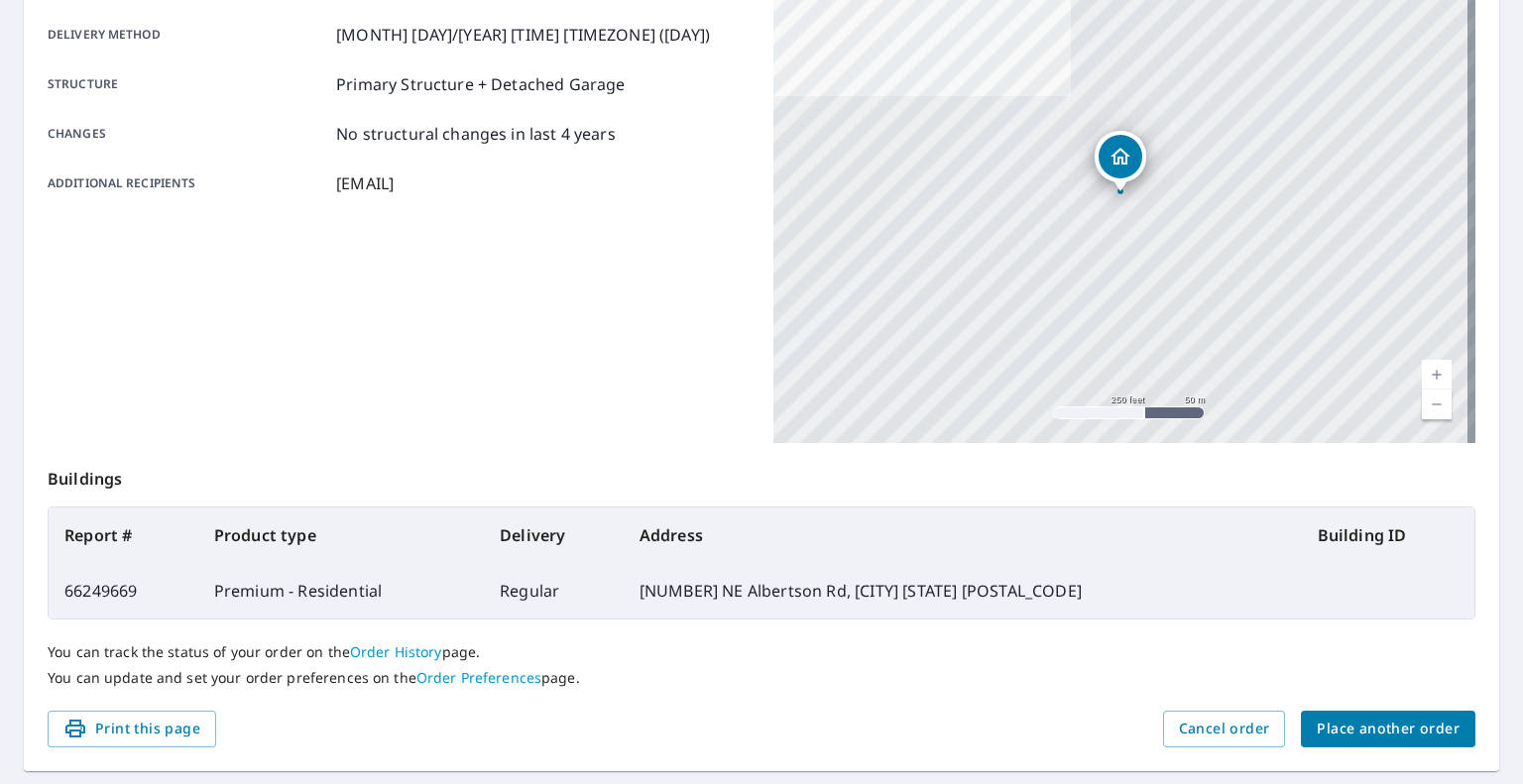 click on "Place another order" at bounding box center [1388, 728] 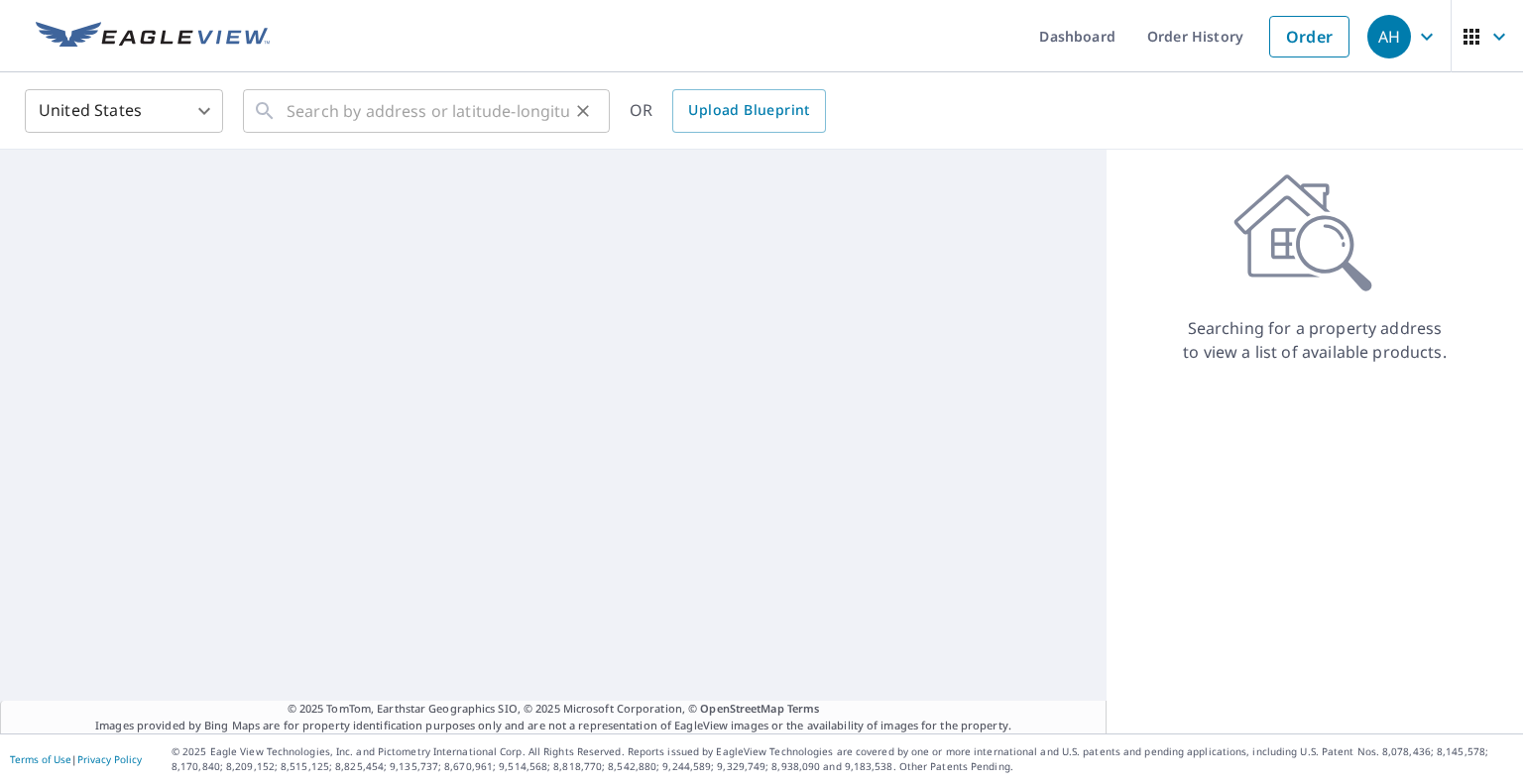 scroll, scrollTop: 0, scrollLeft: 0, axis: both 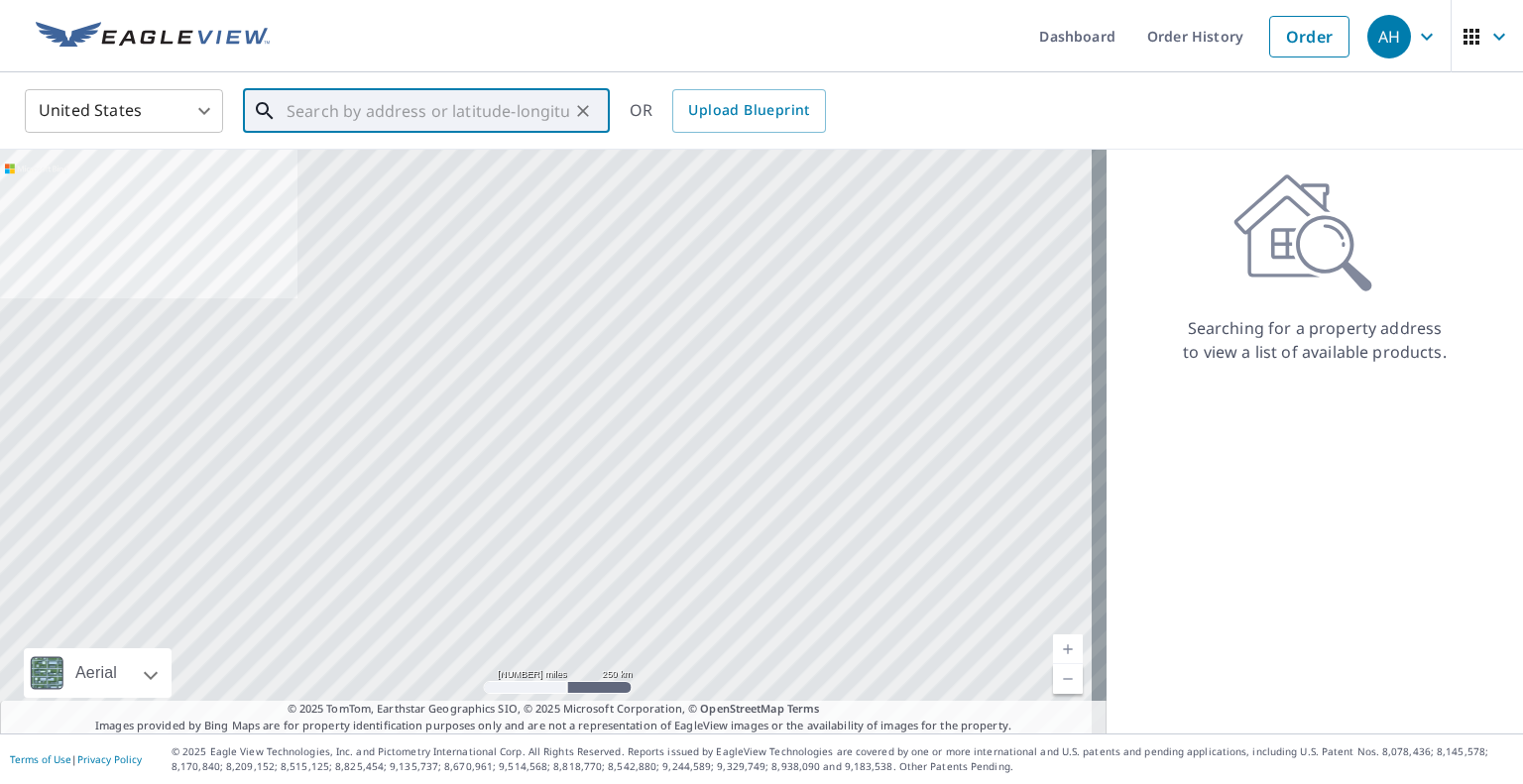 click at bounding box center (427, 111) 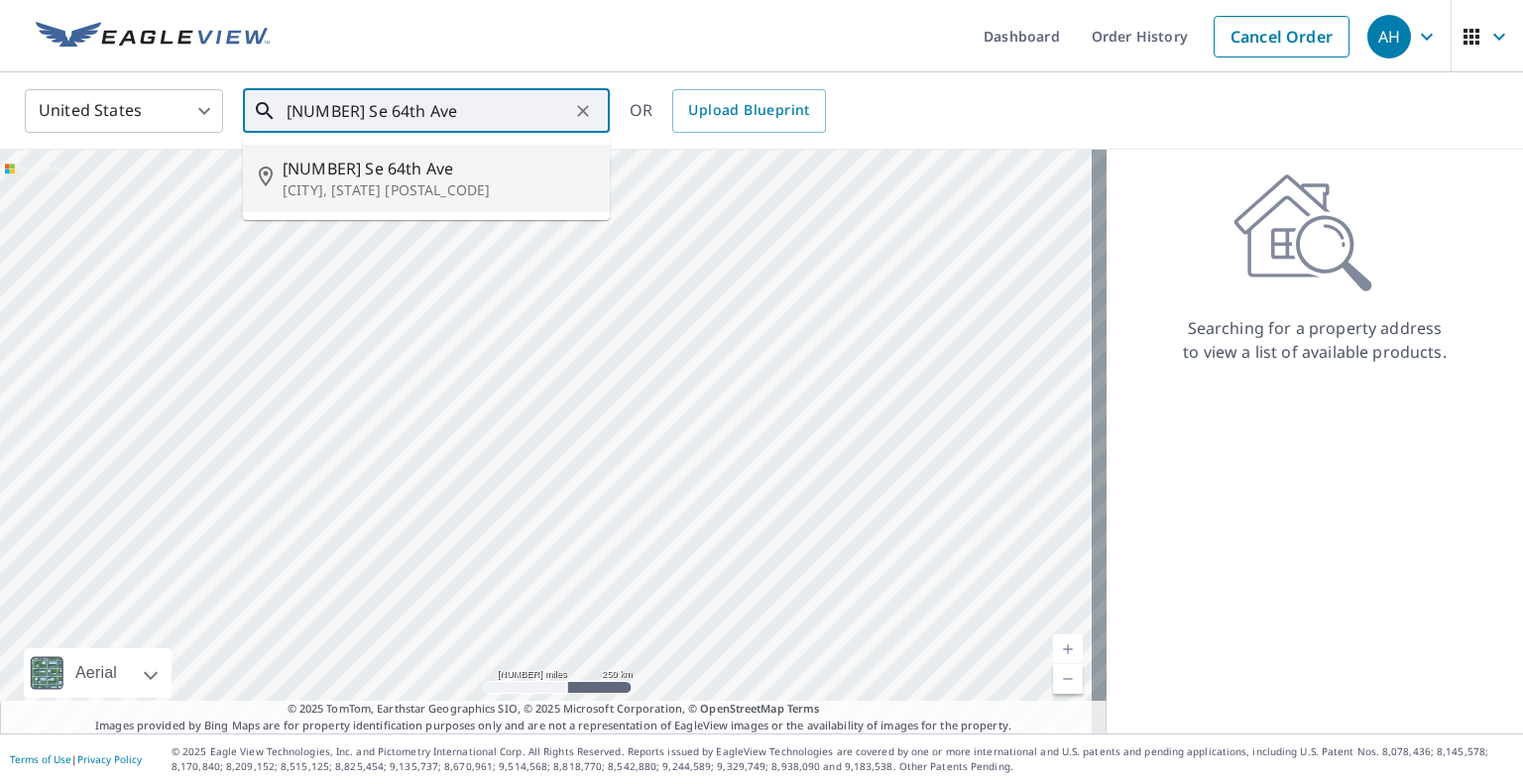 drag, startPoint x: 368, startPoint y: 150, endPoint x: 353, endPoint y: 174, distance: 28.30194 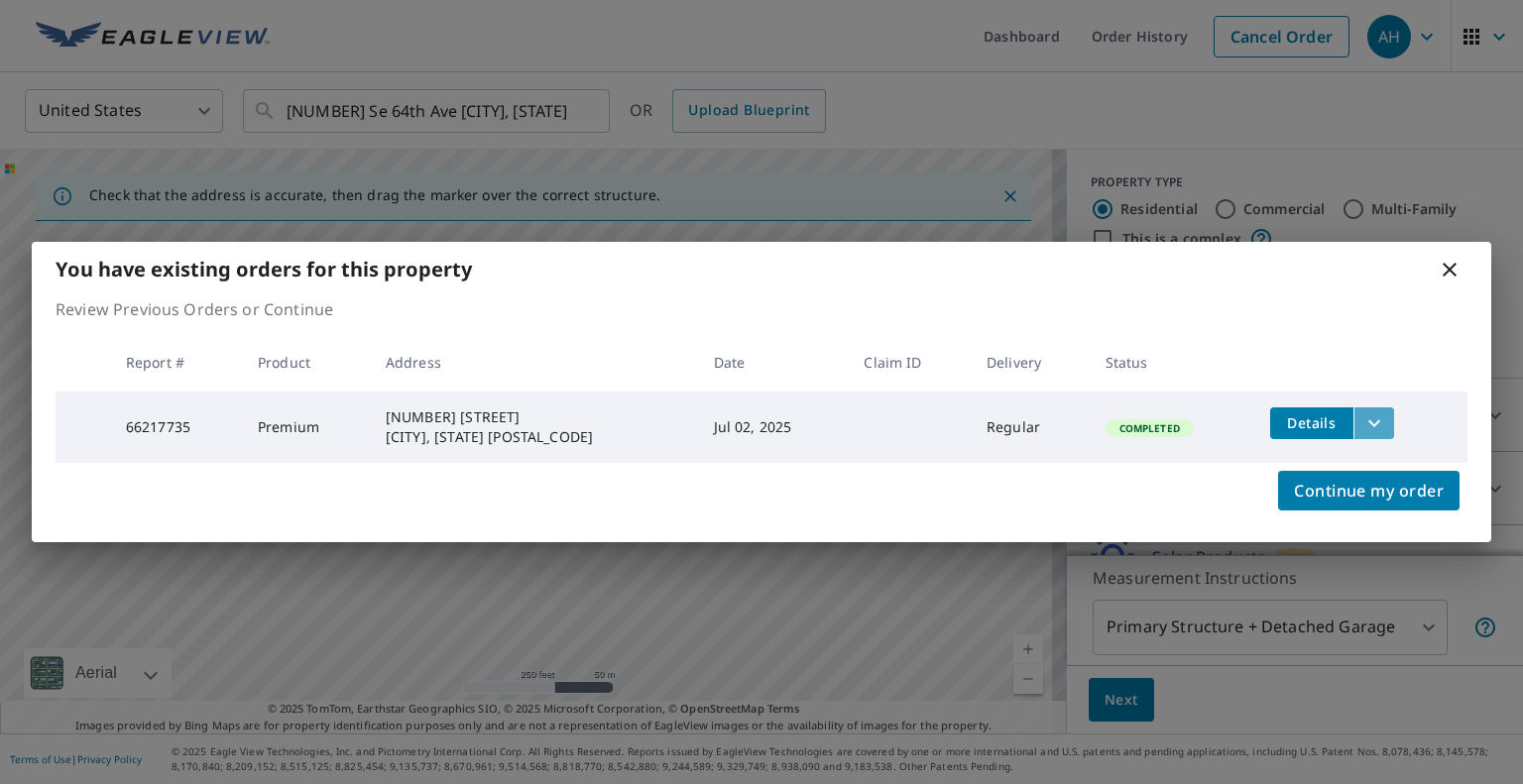 click at bounding box center (1374, 422) 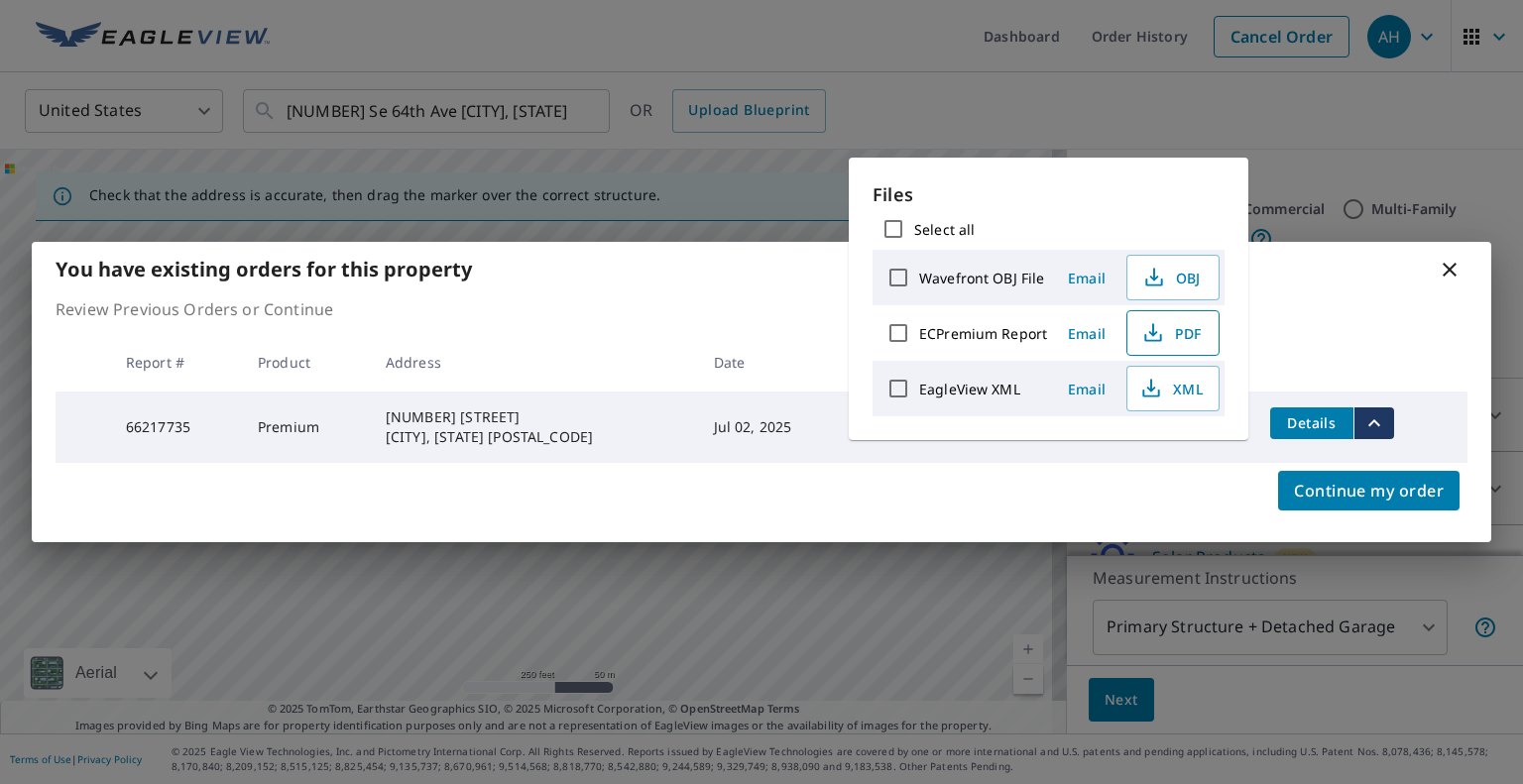 click on "PDF" at bounding box center (1171, 333) 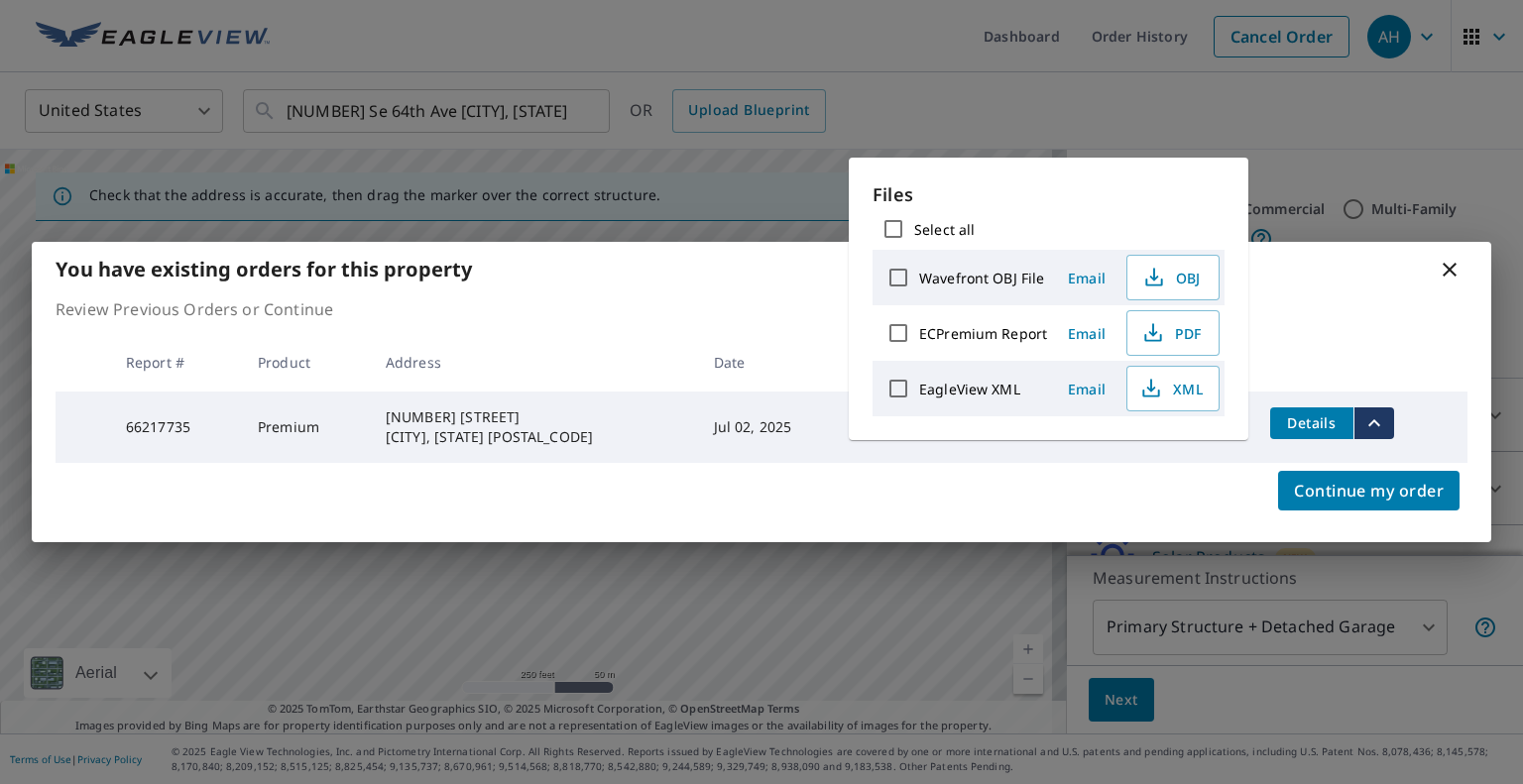 click at bounding box center (1450, 270) 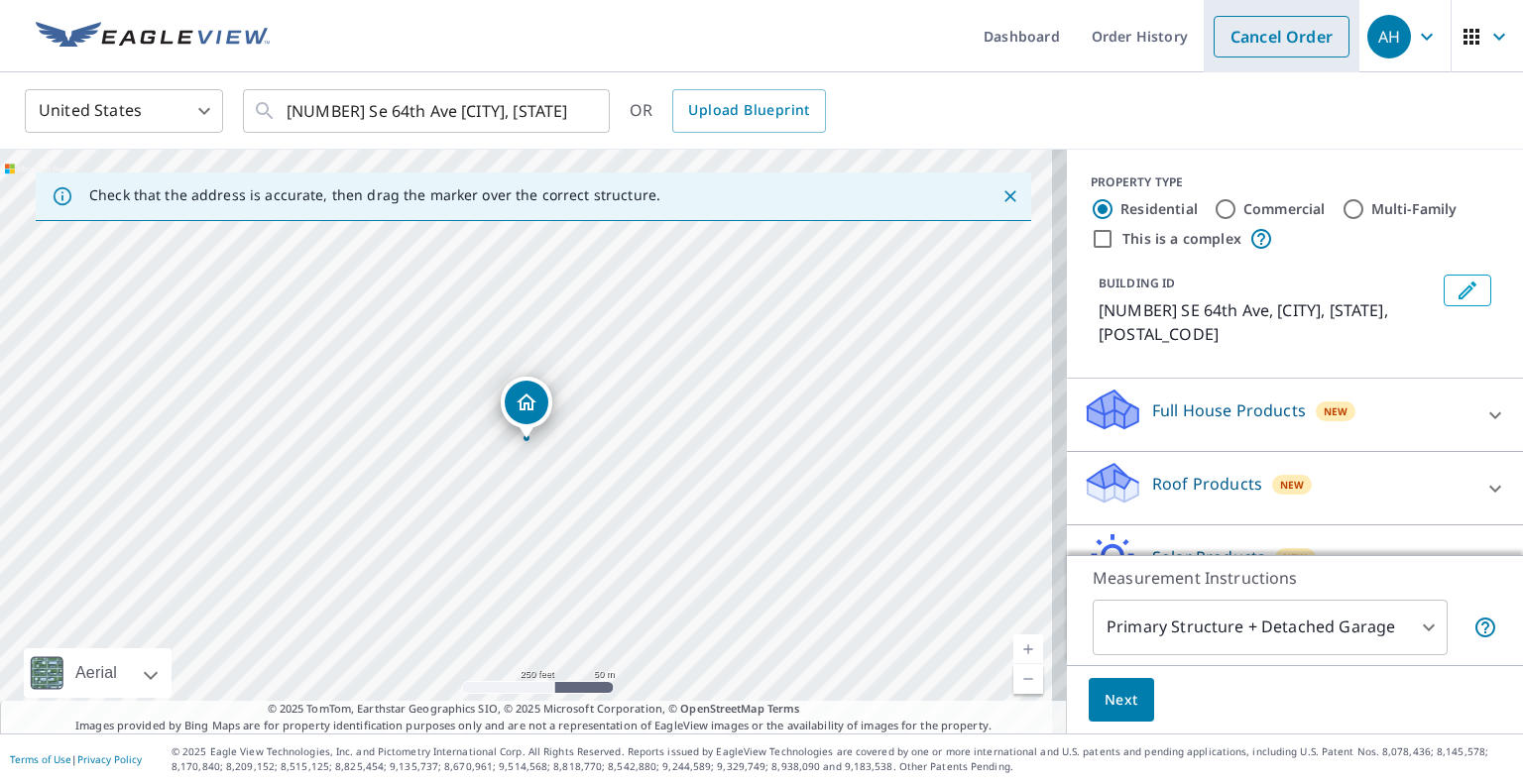 click on "Cancel Order" at bounding box center [1281, 37] 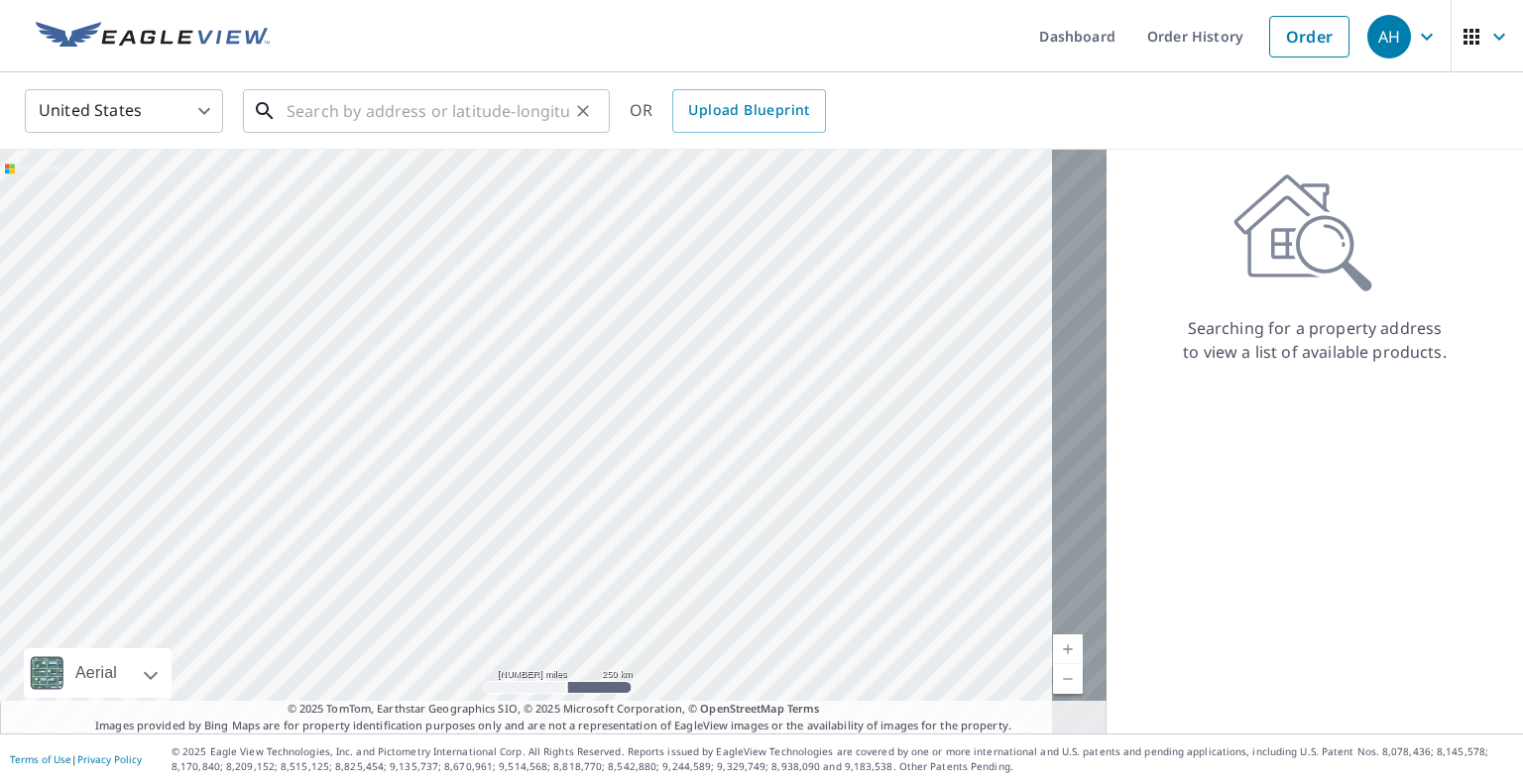 click at bounding box center [427, 111] 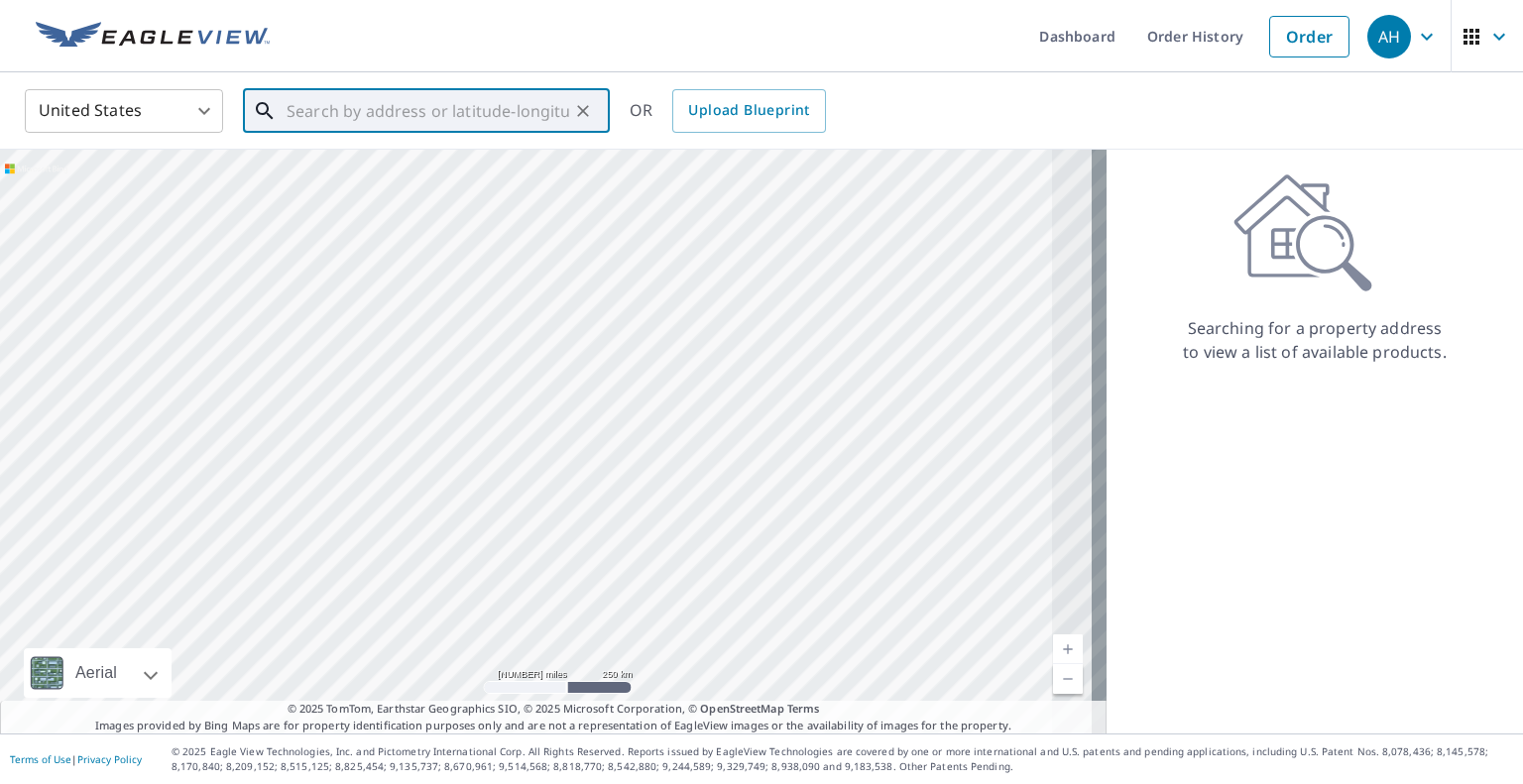 paste on "[NUMBER] 15th Ave S" 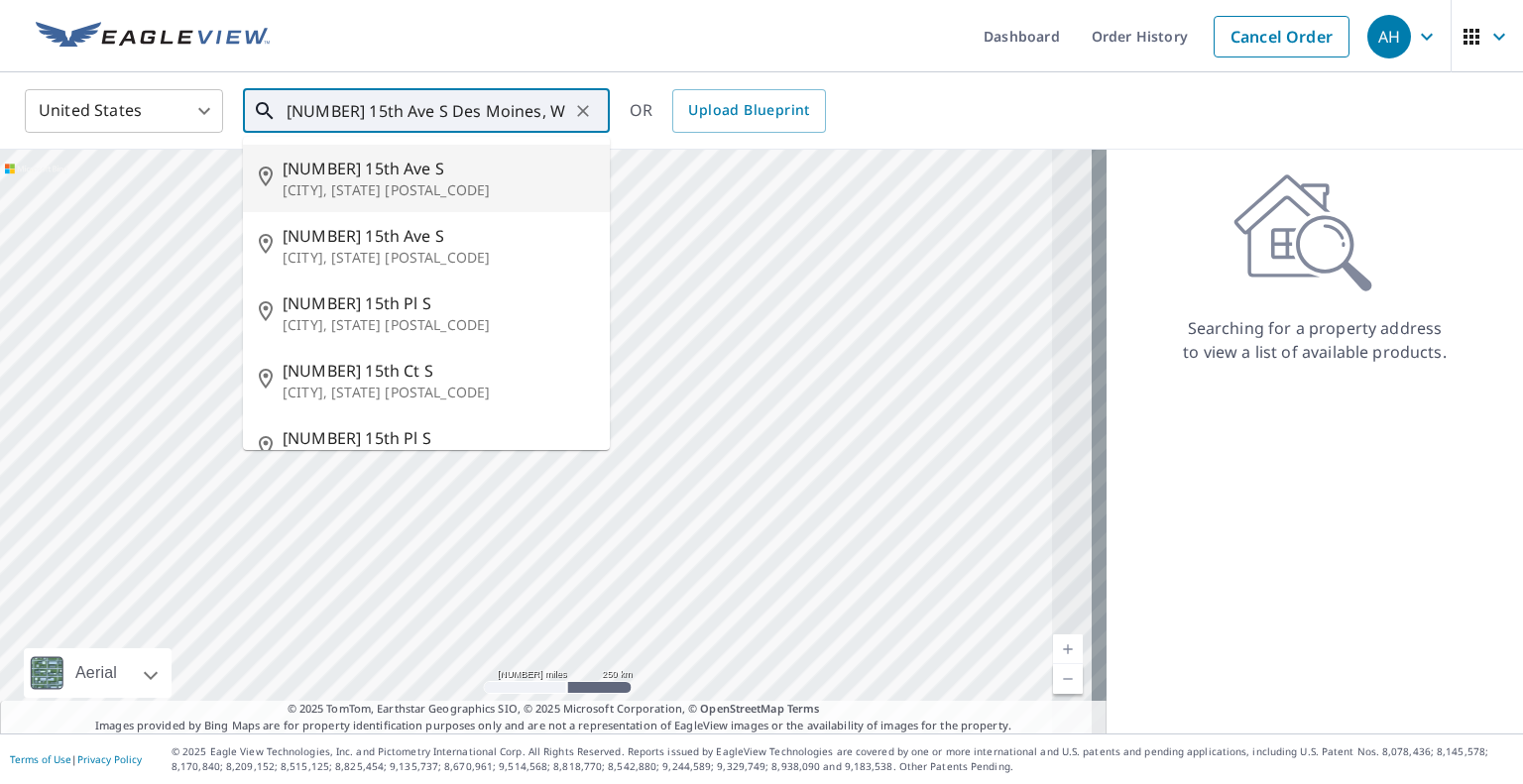 click on "[CITY], [STATE] [POSTAL_CODE]" at bounding box center (438, 190) 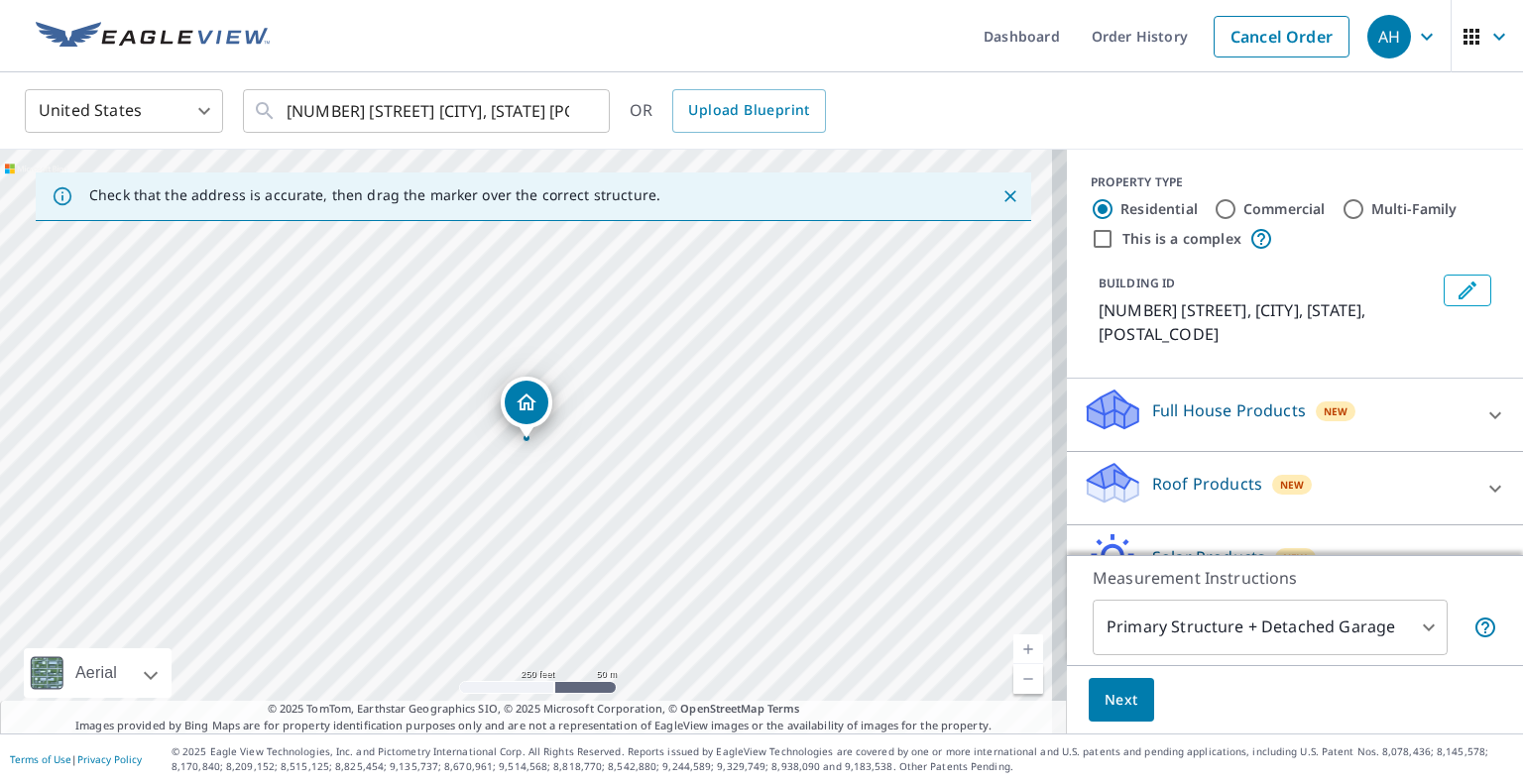 click on "Roof Products" at bounding box center [1229, 410] 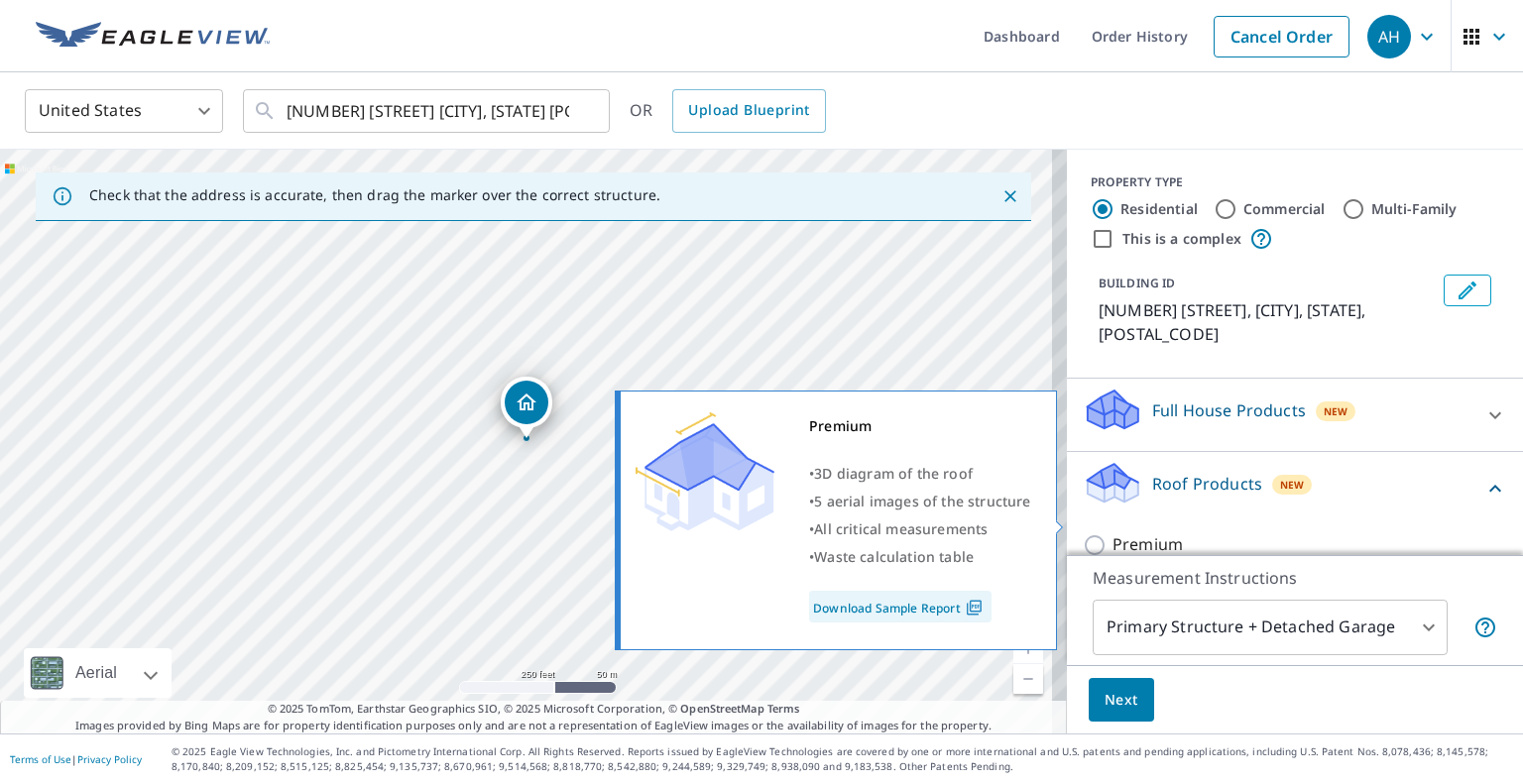 click on "Premium" at bounding box center (1147, 544) 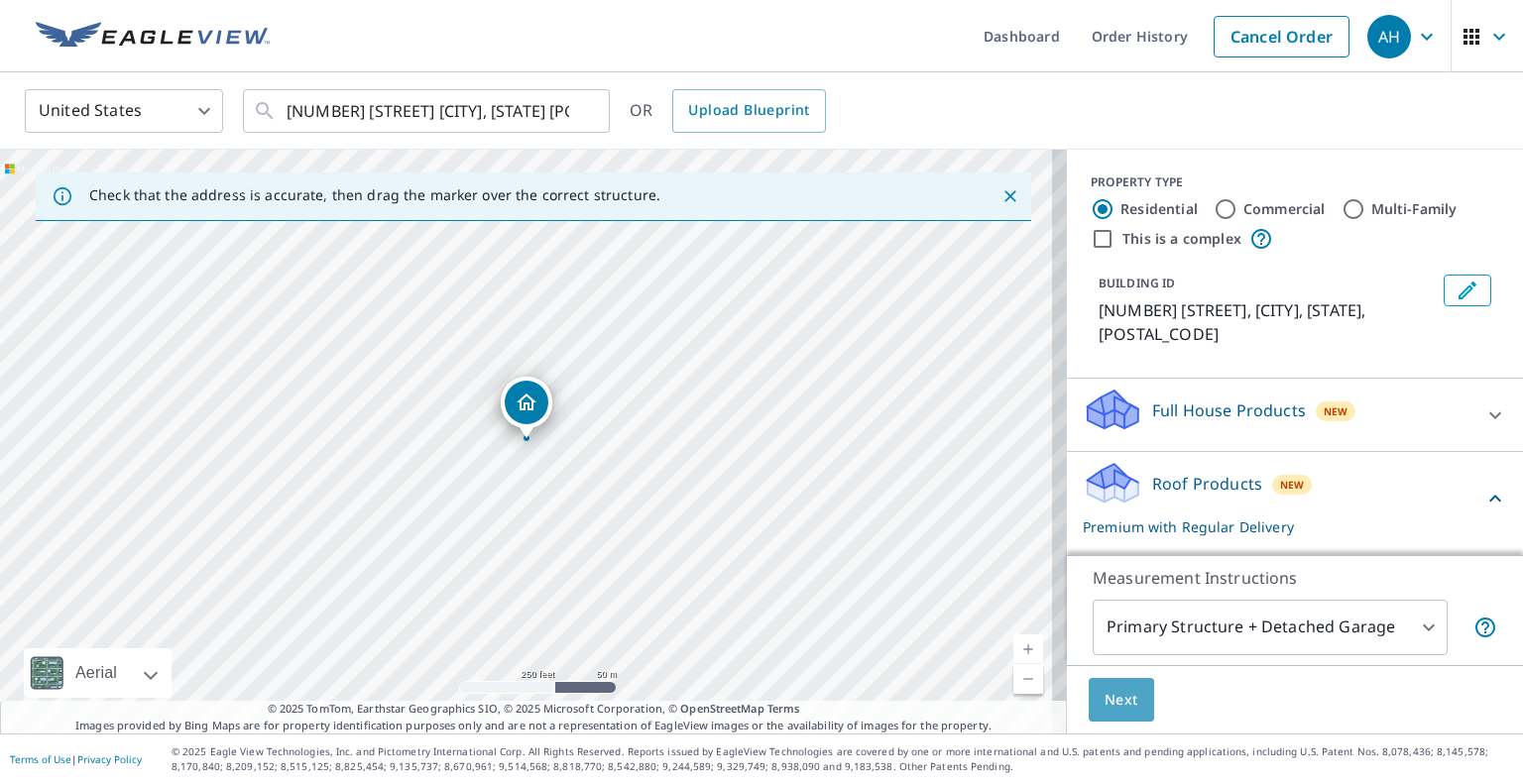 click on "Next" at bounding box center (1121, 700) 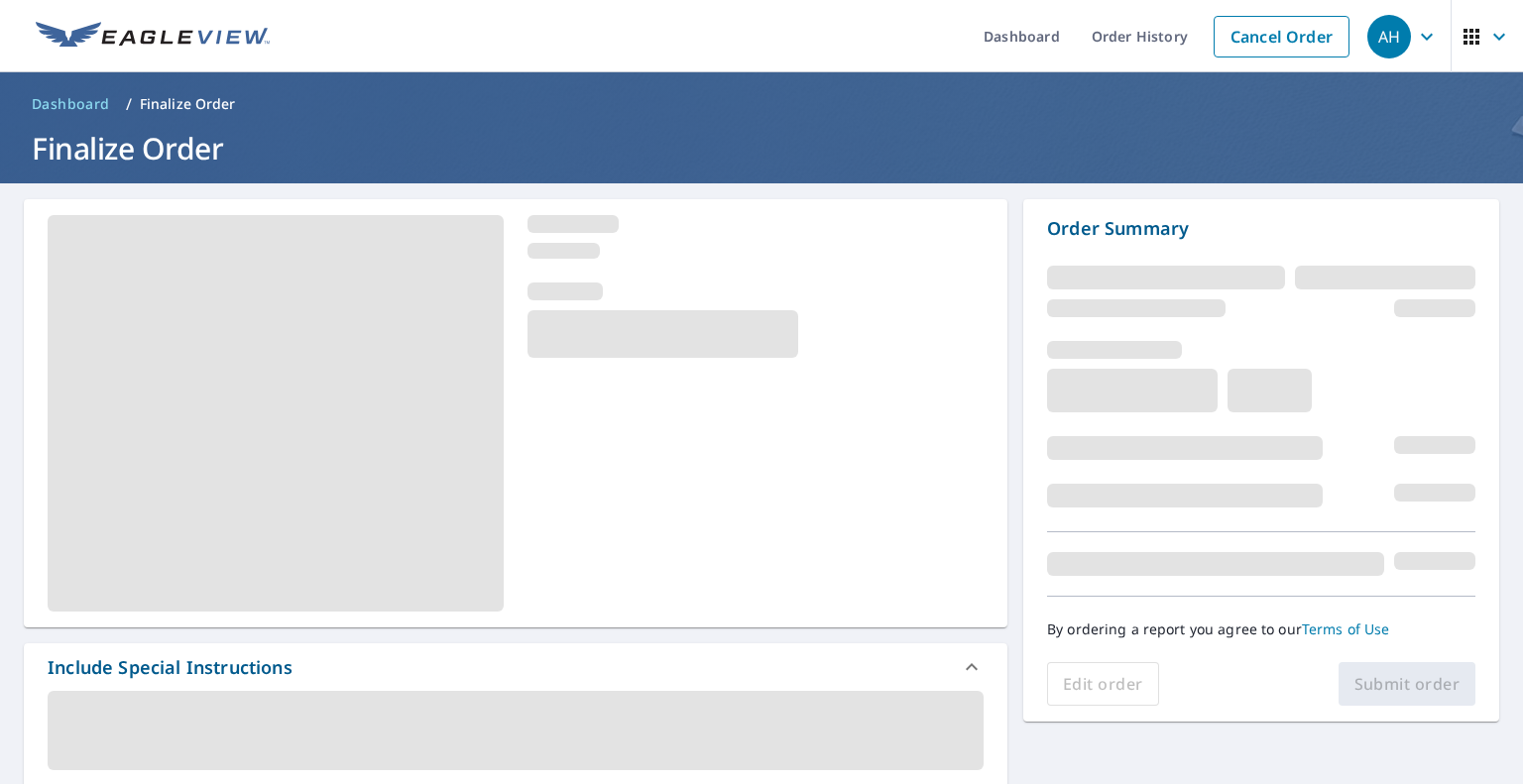scroll, scrollTop: 297, scrollLeft: 0, axis: vertical 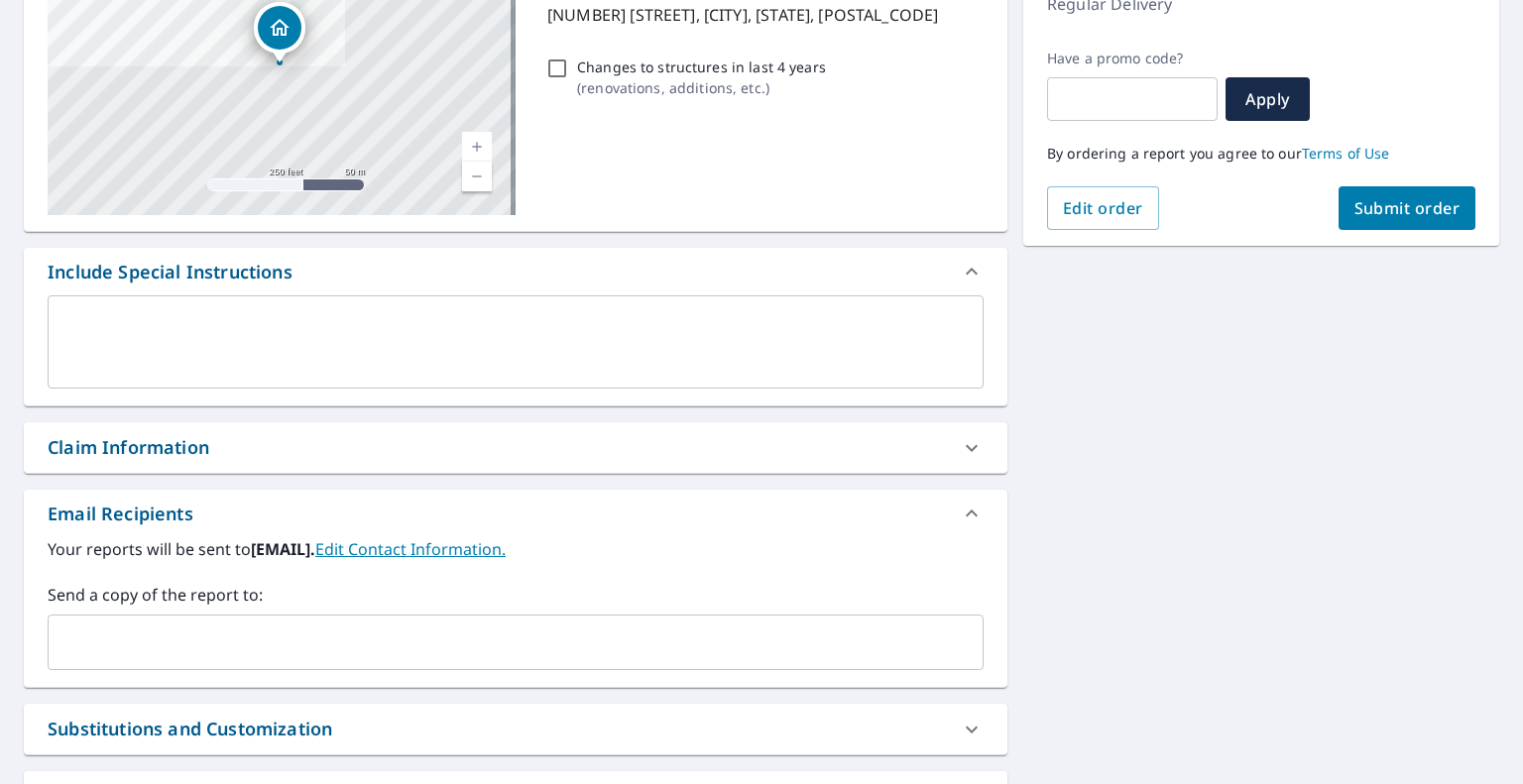 click at bounding box center [501, 642] 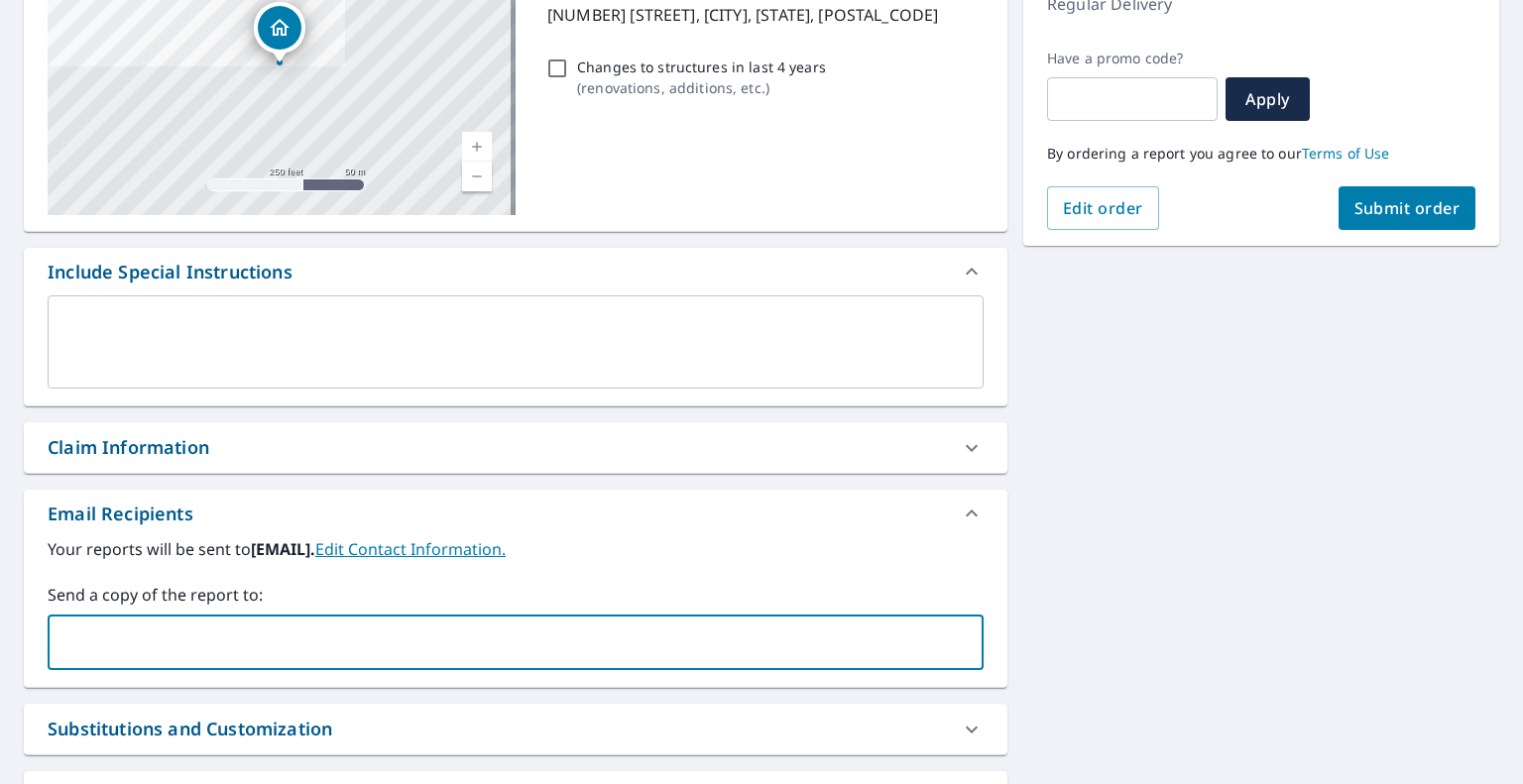 paste on "[EMAIL]" 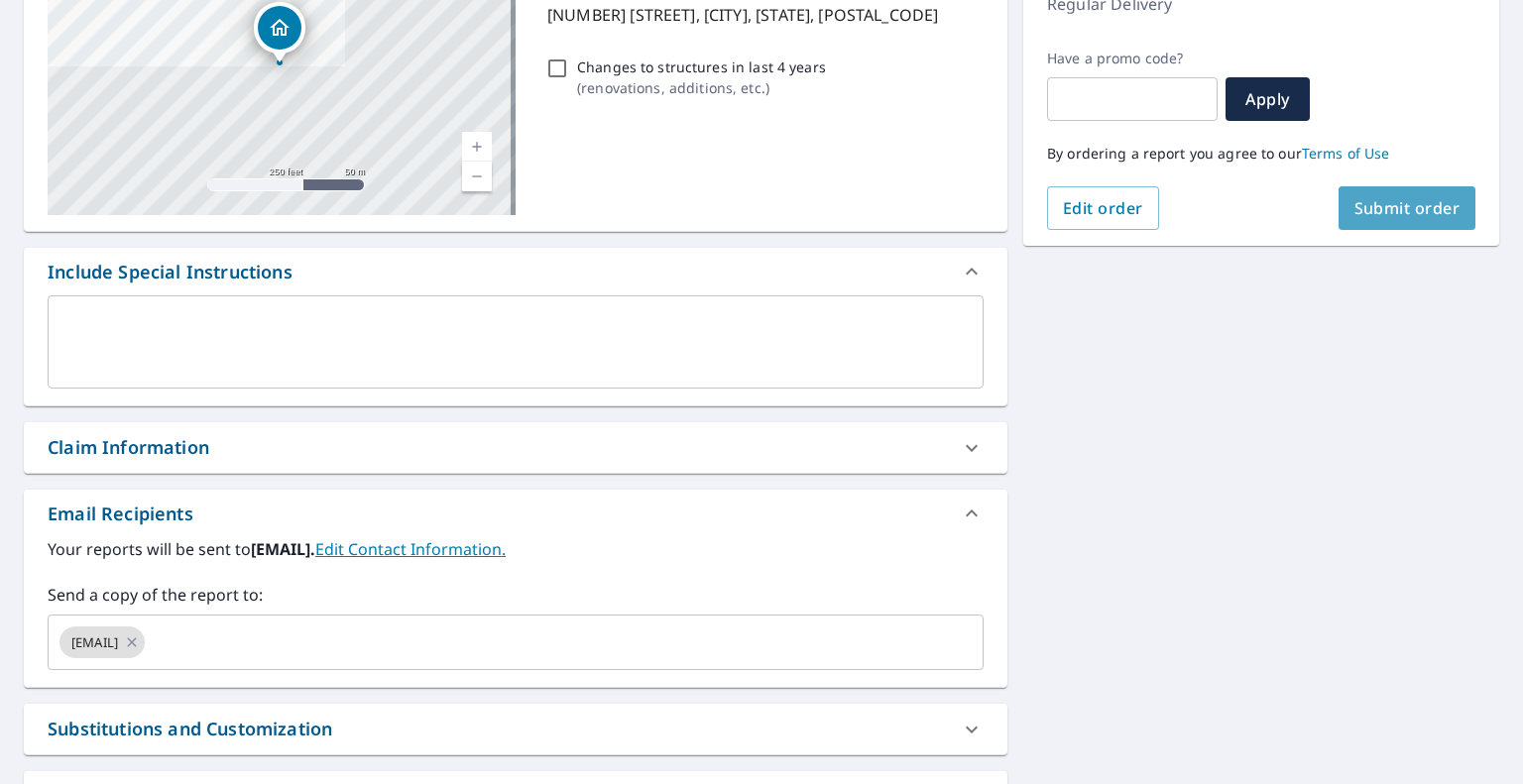 click on "Submit order" at bounding box center [1407, 208] 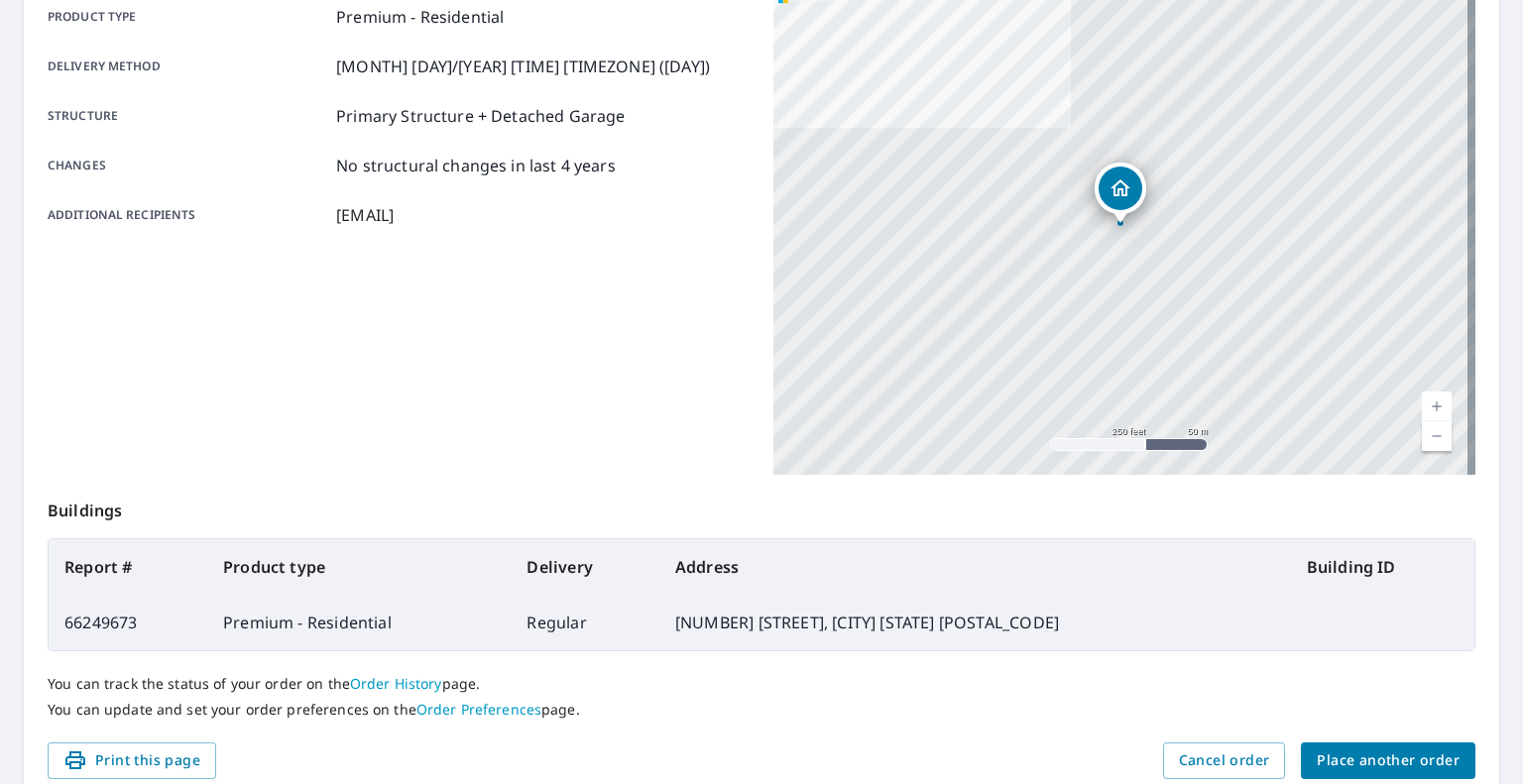 click on "Place another order" at bounding box center (1388, 760) 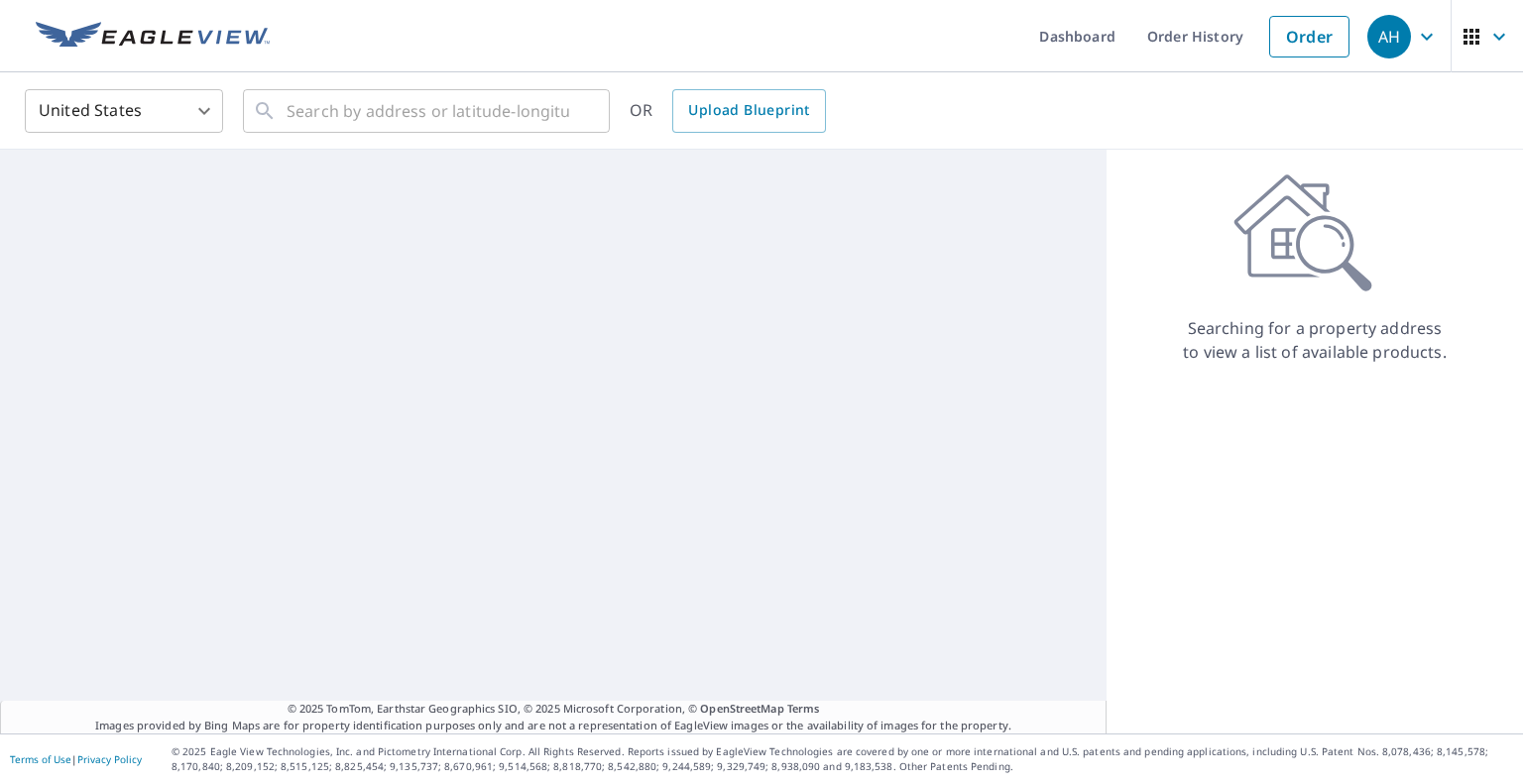 scroll, scrollTop: 0, scrollLeft: 0, axis: both 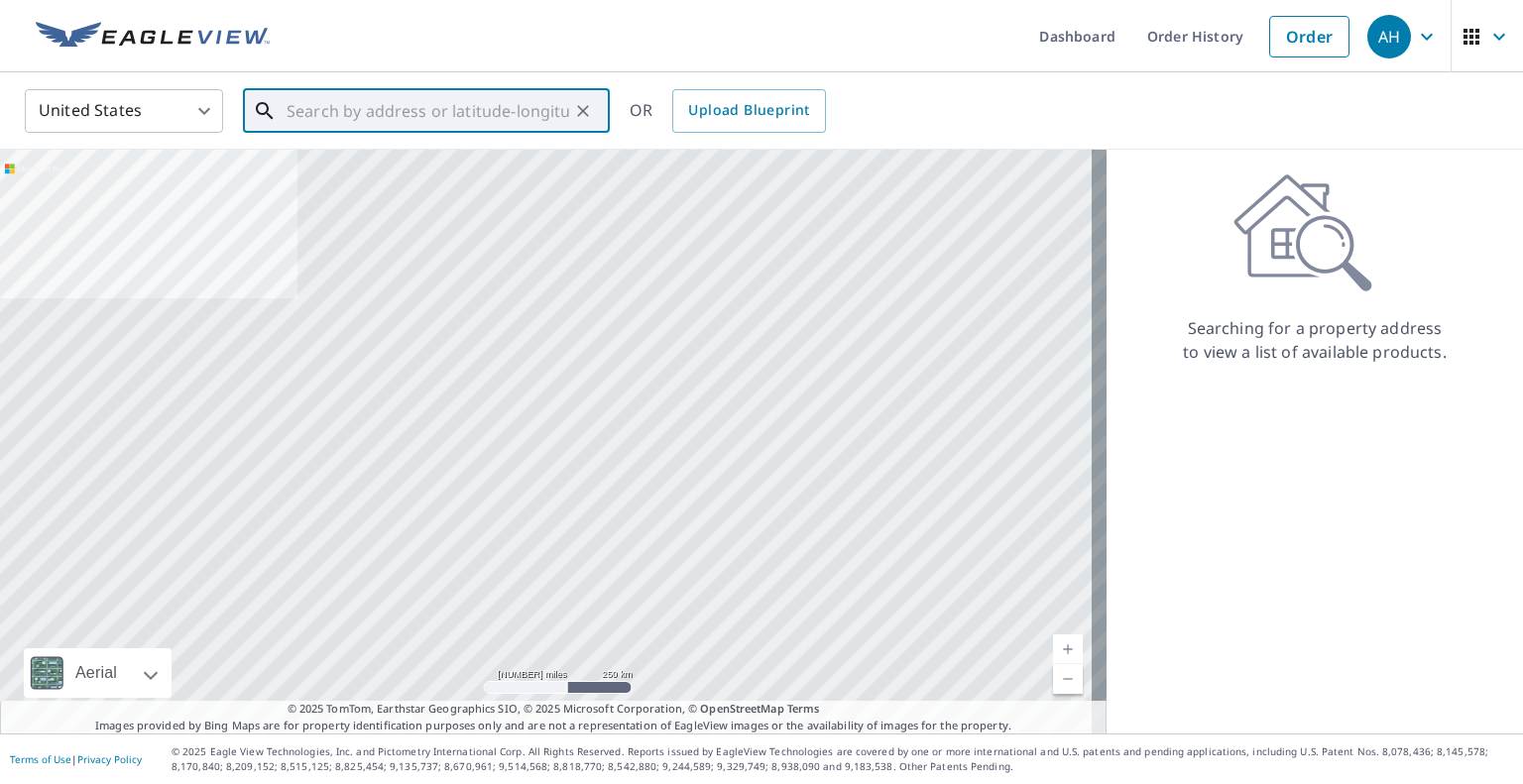 click at bounding box center [427, 111] 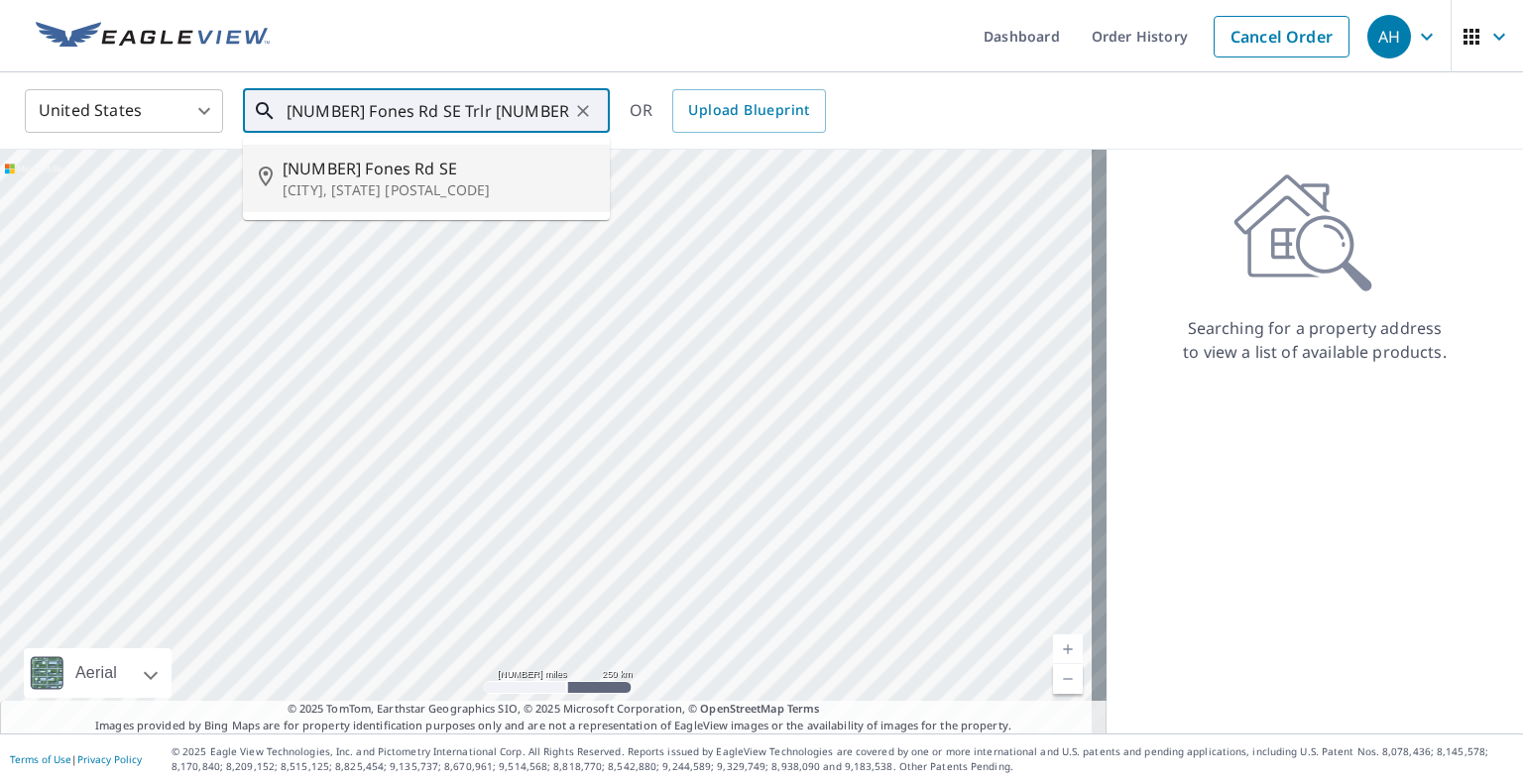 click on "[CITY], [STATE] [POSTAL_CODE]" at bounding box center (438, 190) 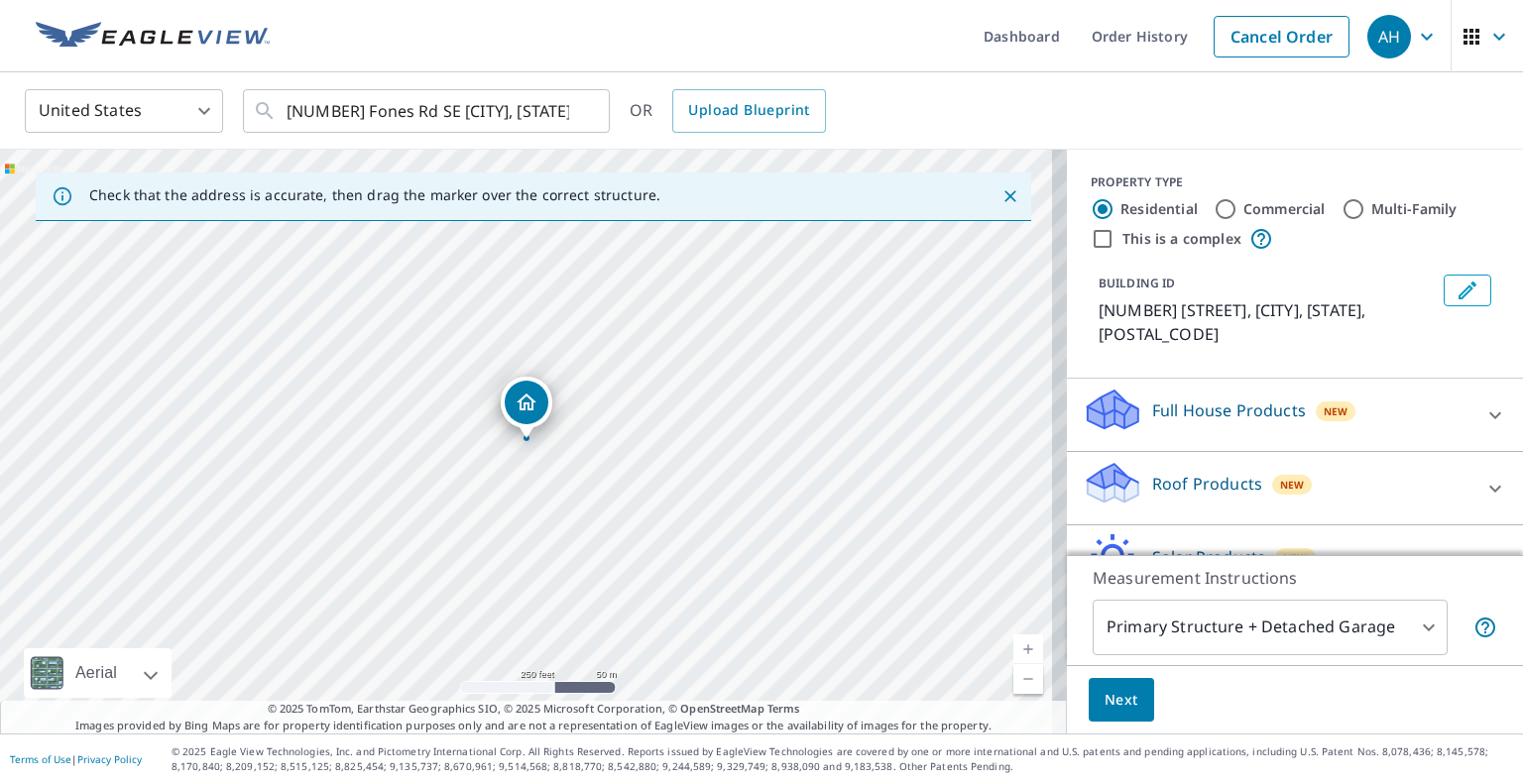 click on "Roof Products" at bounding box center [1229, 410] 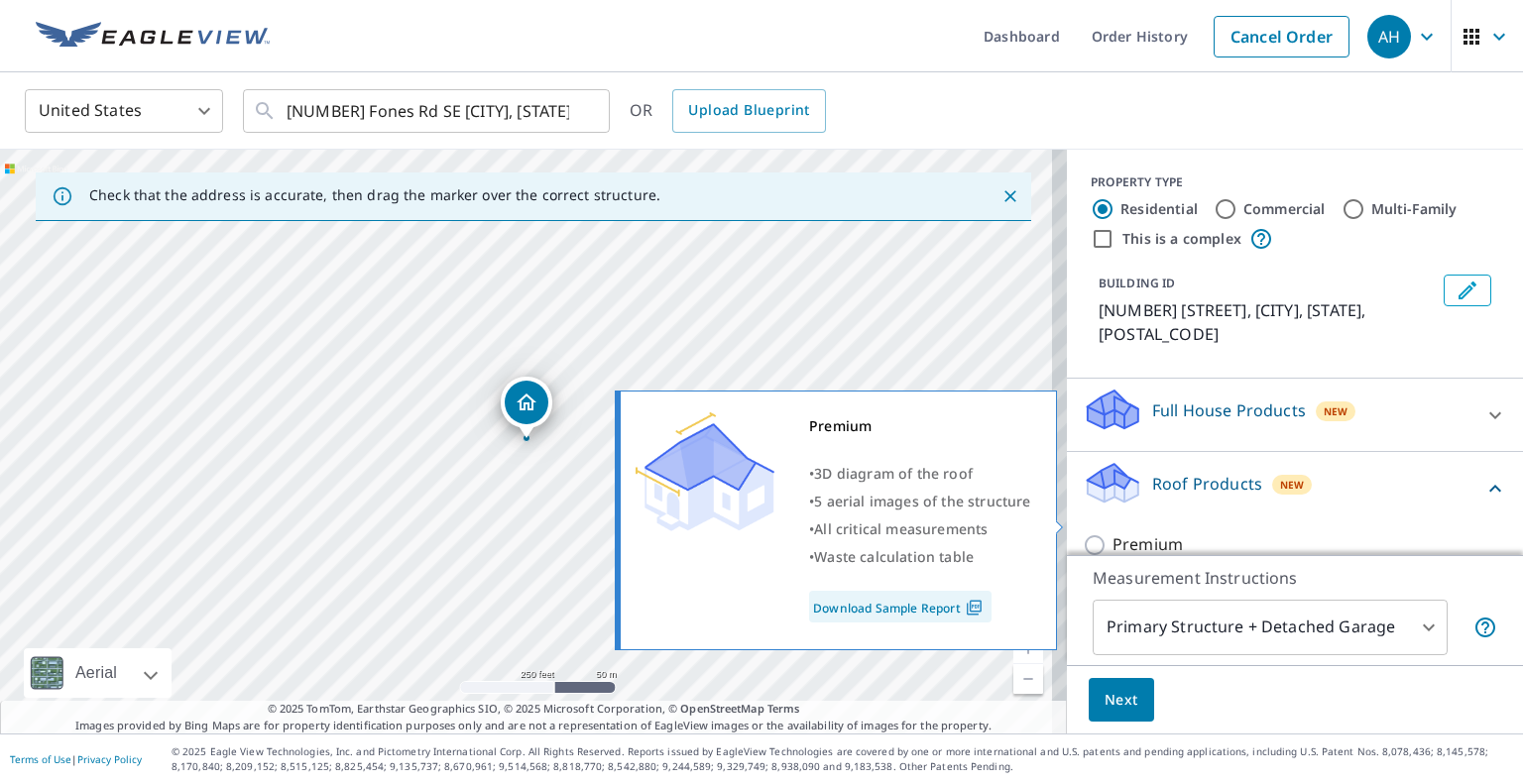 click on "Premium" at bounding box center [1147, 544] 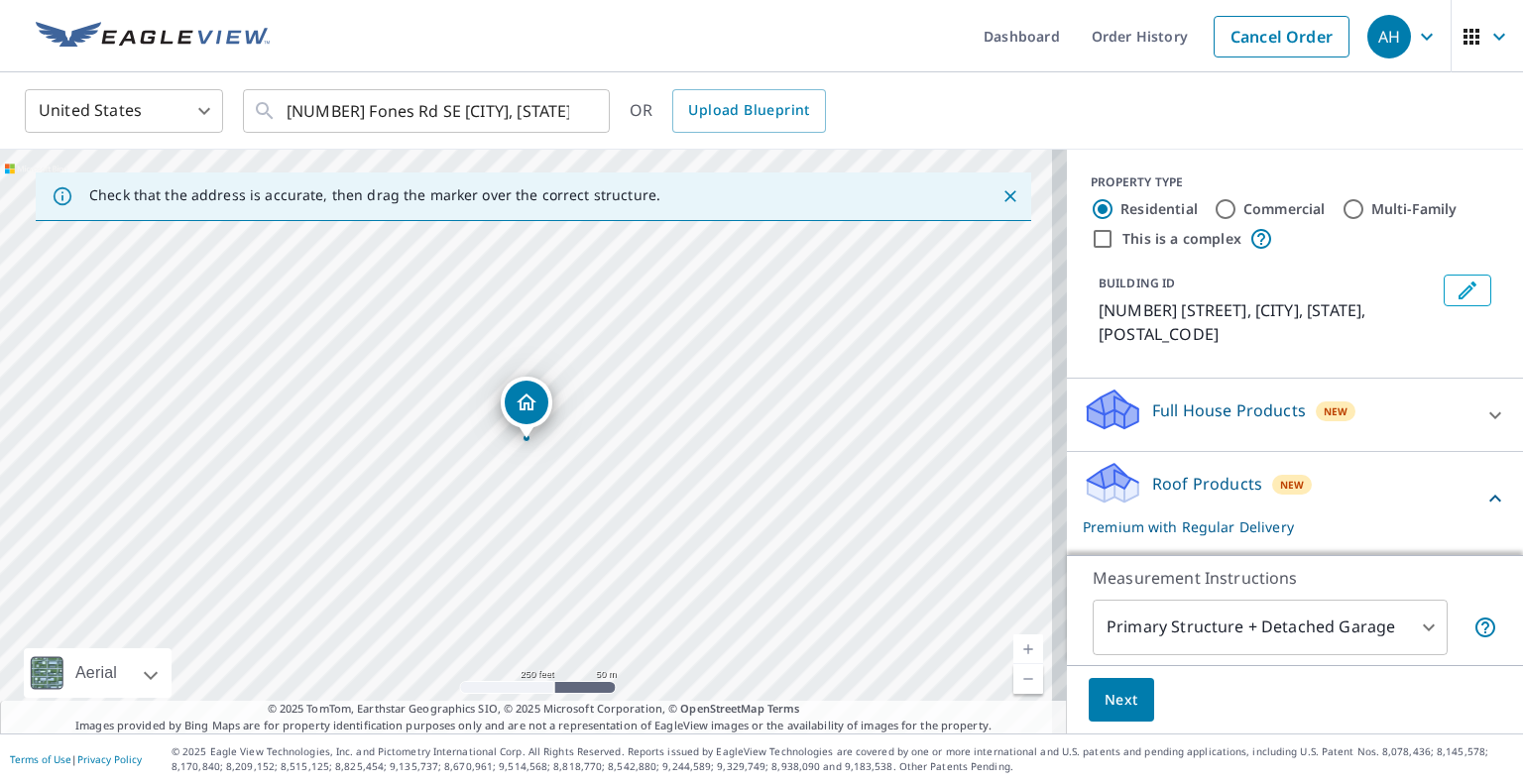 click on "Next" at bounding box center [1121, 700] 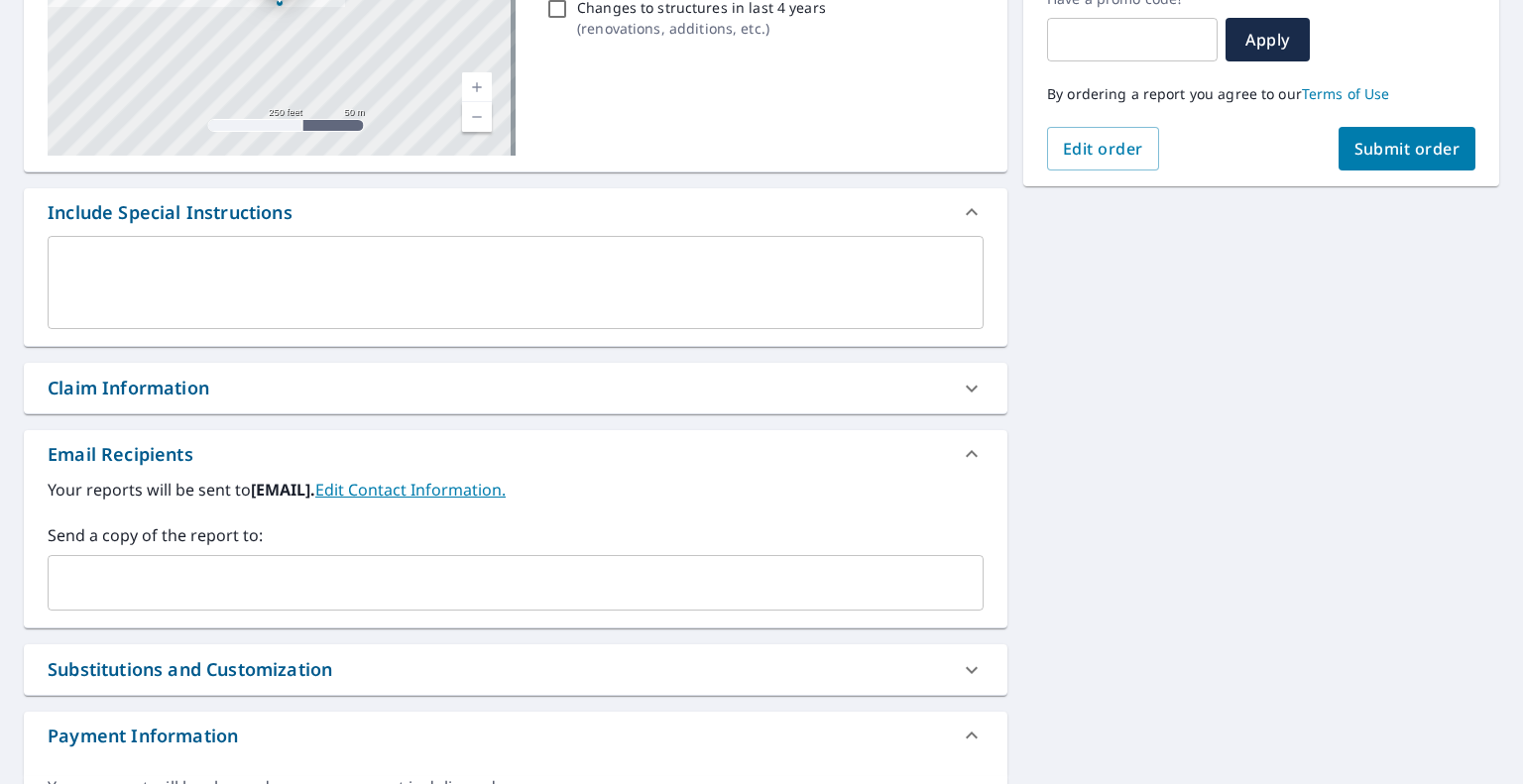 scroll, scrollTop: 396, scrollLeft: 0, axis: vertical 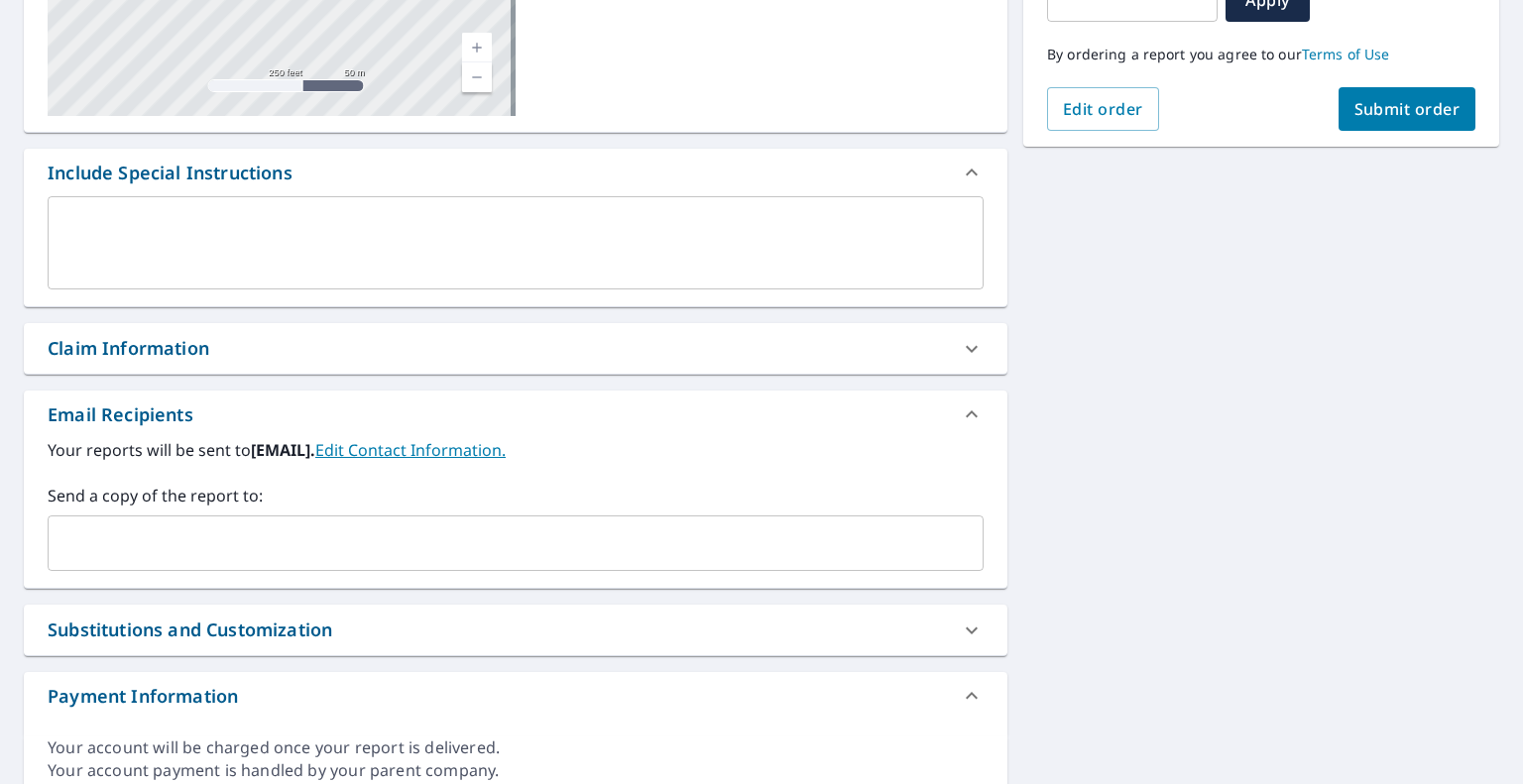 click at bounding box center (501, 543) 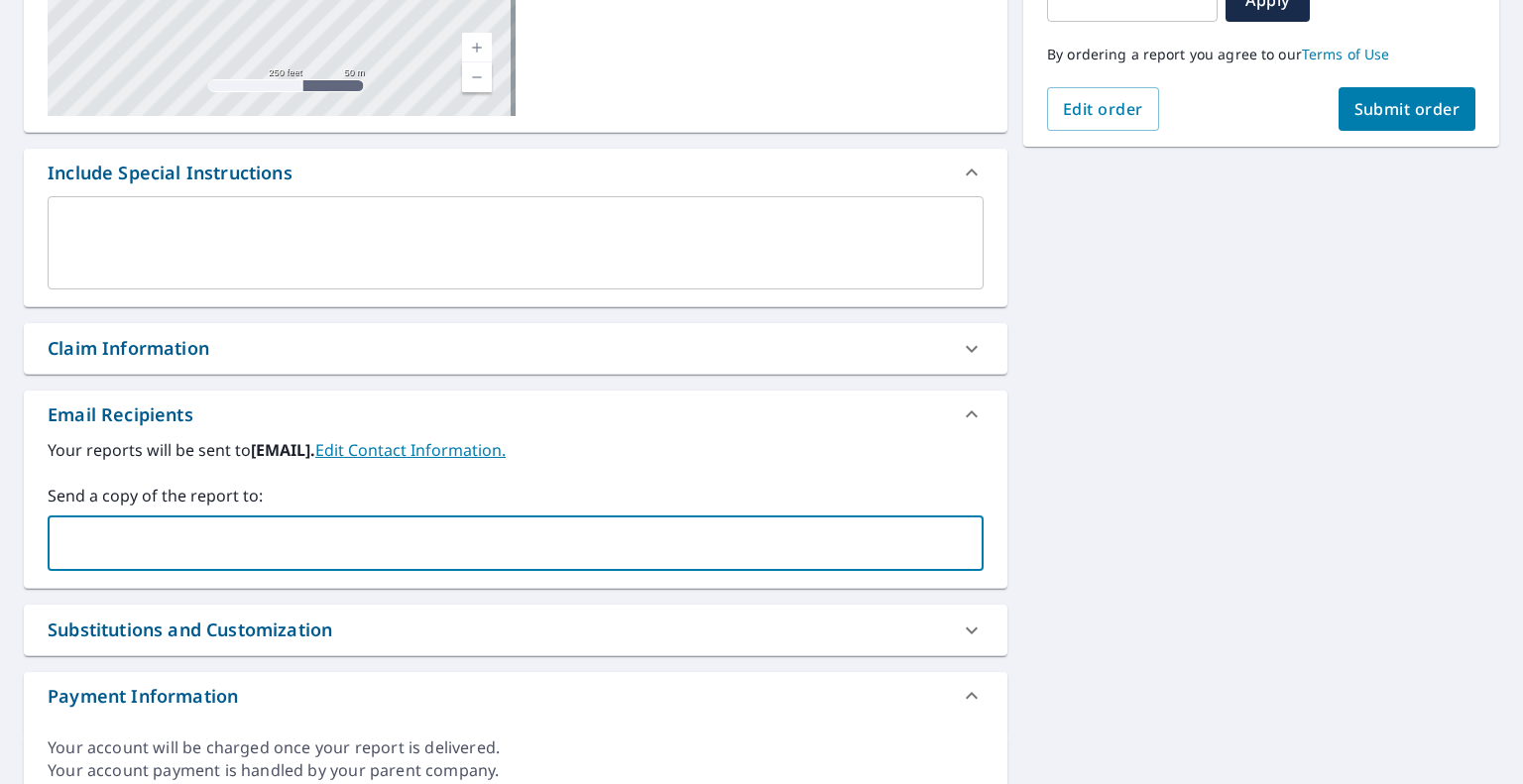 paste on "[EMAIL]" 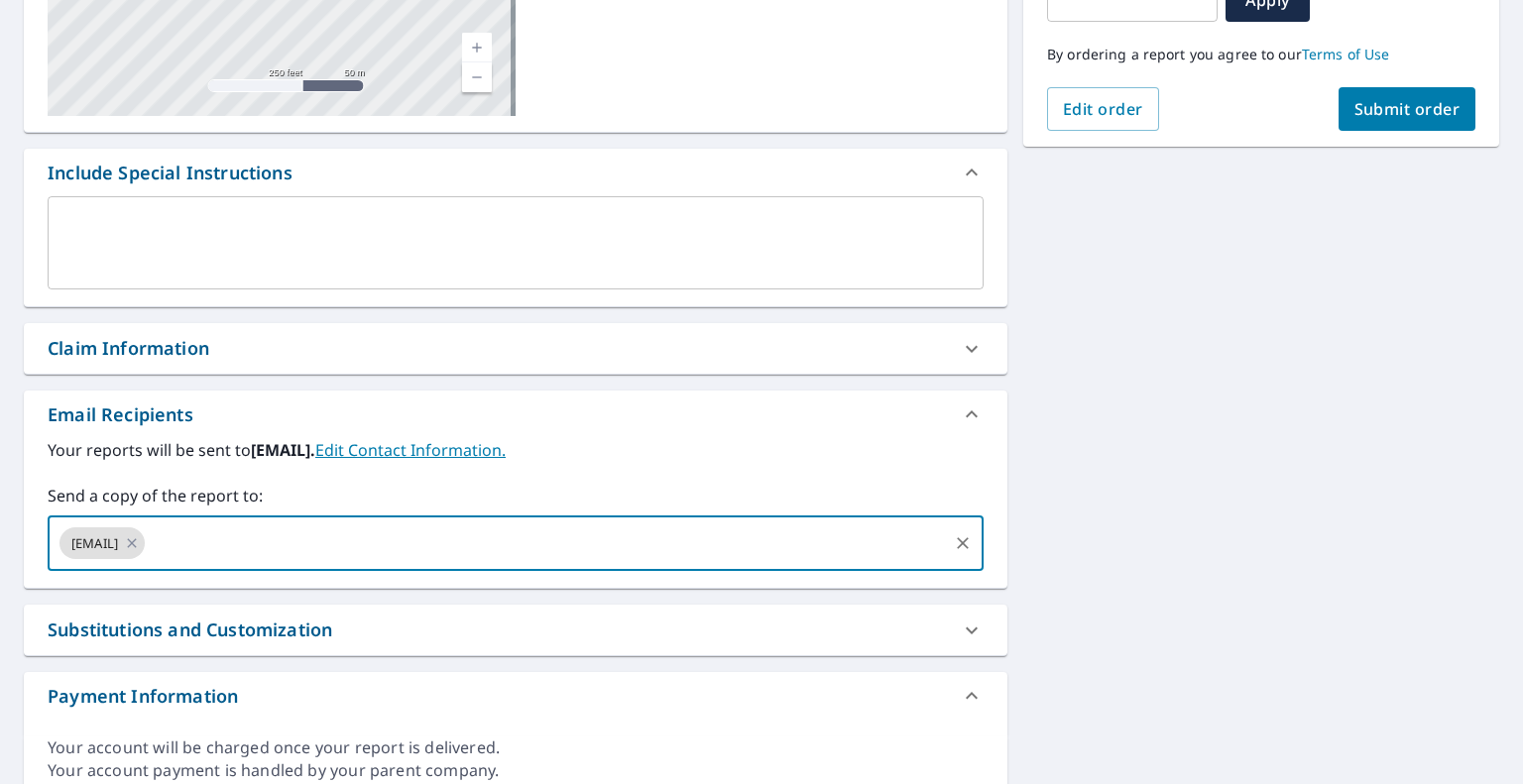 click on "Submit order" at bounding box center [1407, 109] 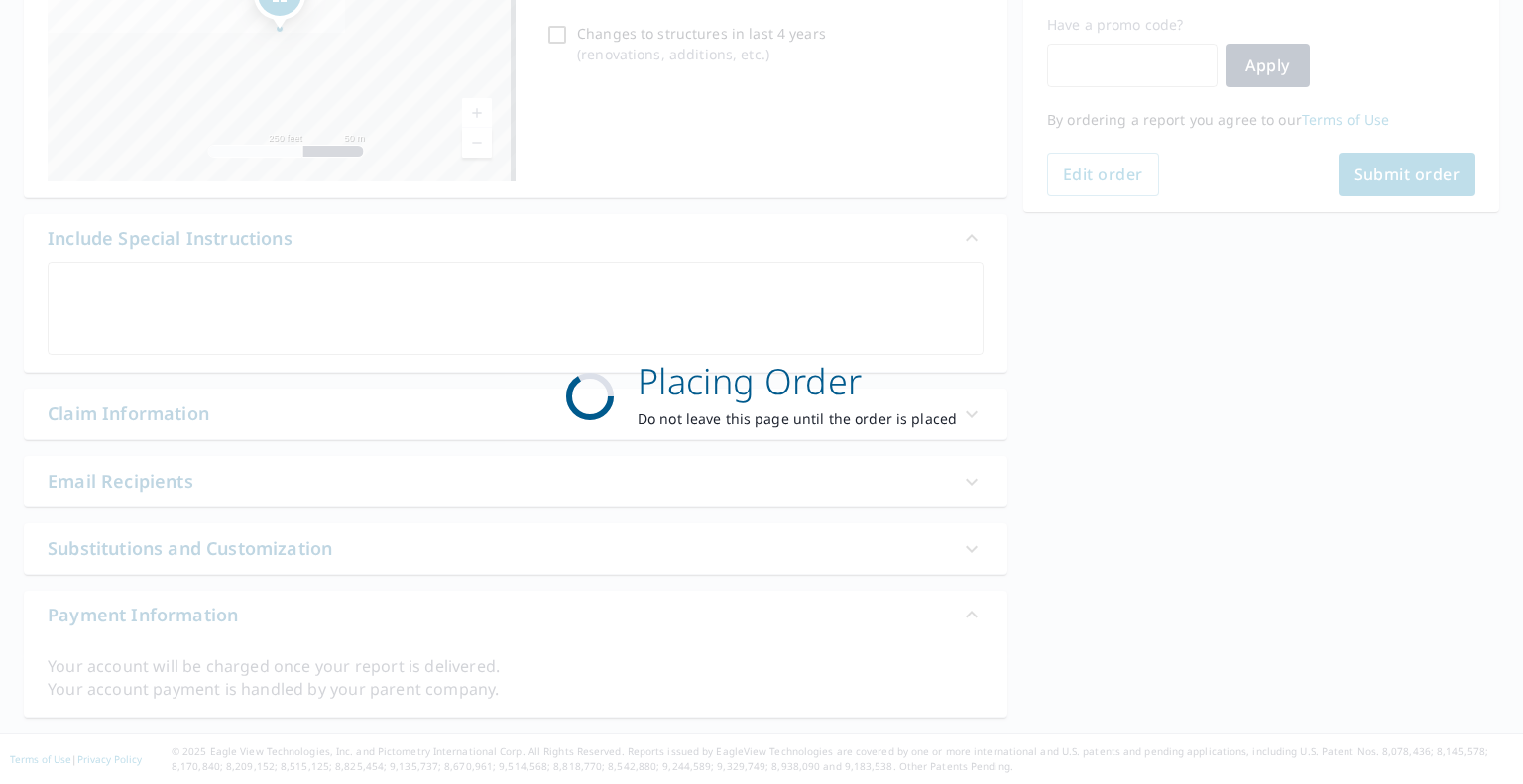 scroll, scrollTop: 329, scrollLeft: 0, axis: vertical 